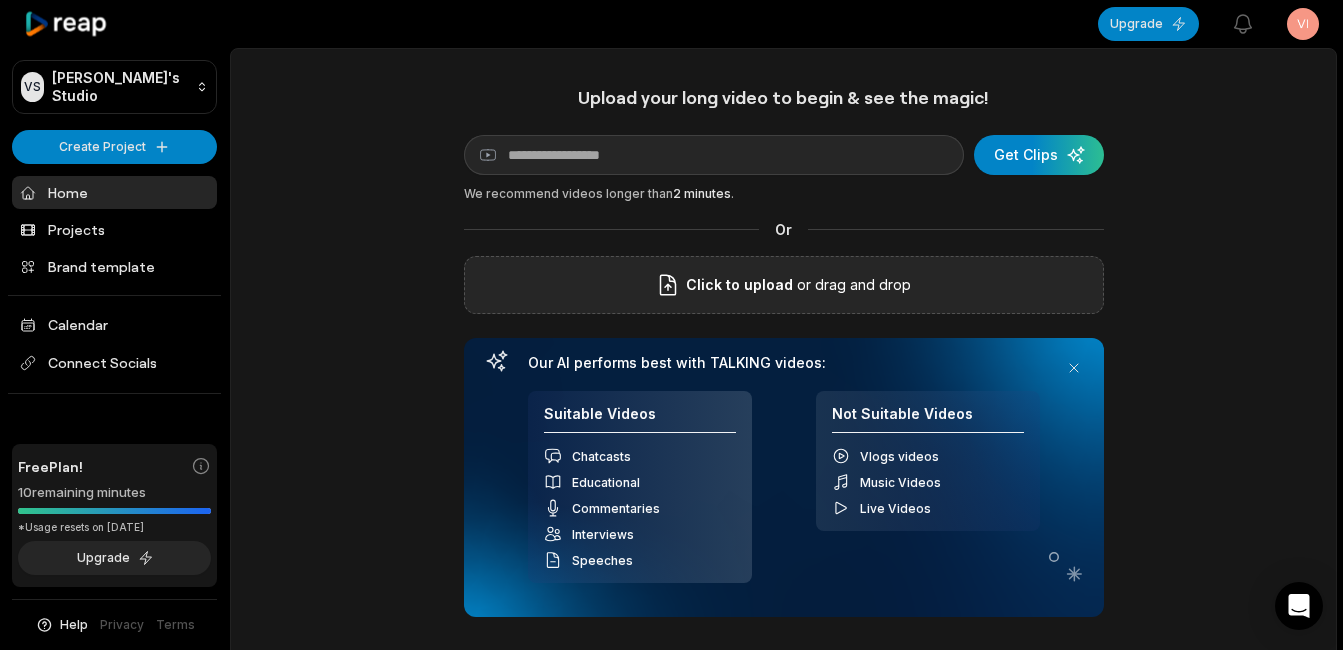 scroll, scrollTop: 0, scrollLeft: 0, axis: both 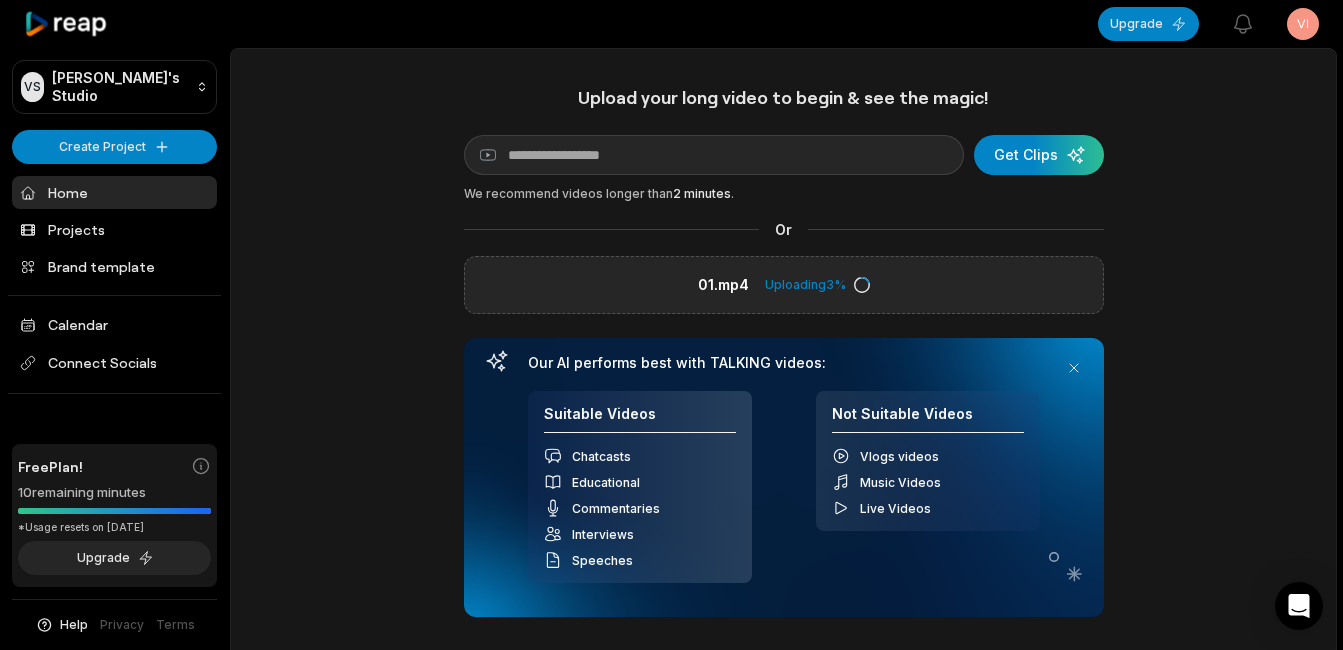 click on "Upload your long video to begin & see the magic! YouTube link Get Clips We recommend videos longer than  2 minutes . Or 01.mp4 Uploading  3 % Your browser does not support mp4 format. Our AI performs best with TALKING videos: Suitable Videos Chatcasts Educational  Commentaries  Interviews  Speeches Not Suitable Videos Vlogs videos Music Videos Live Videos Recent Projects View all" at bounding box center (783, 427) 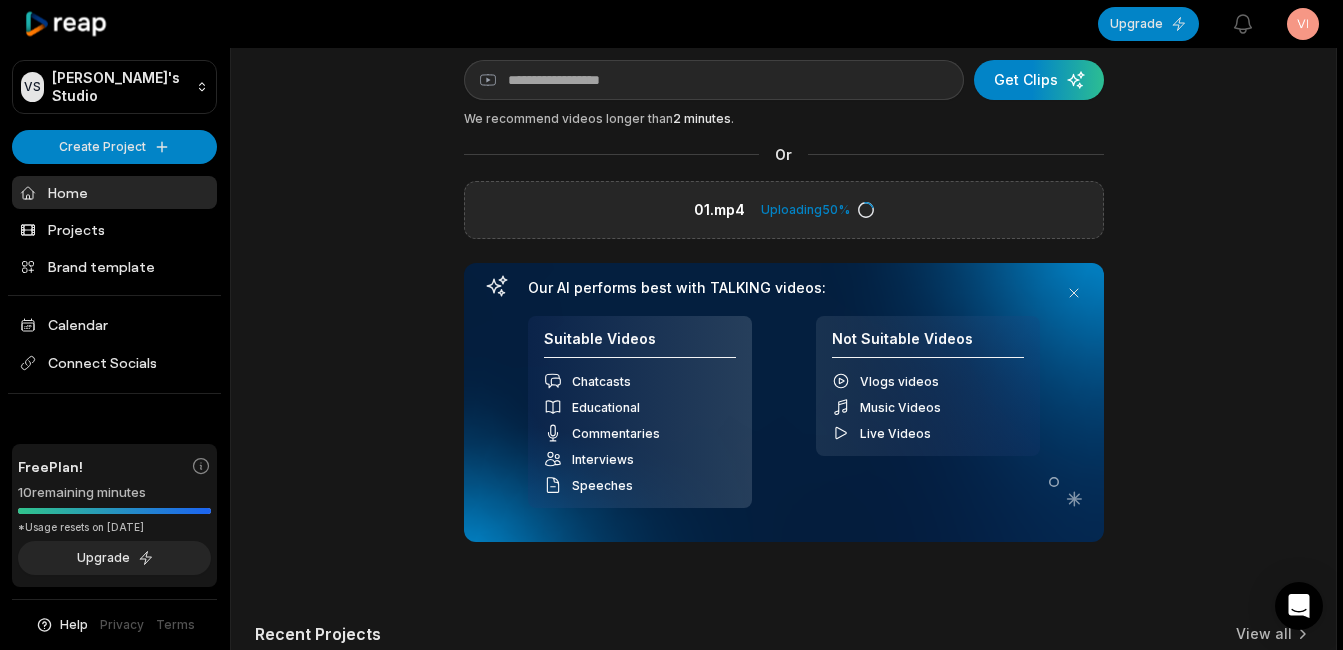 scroll, scrollTop: 0, scrollLeft: 0, axis: both 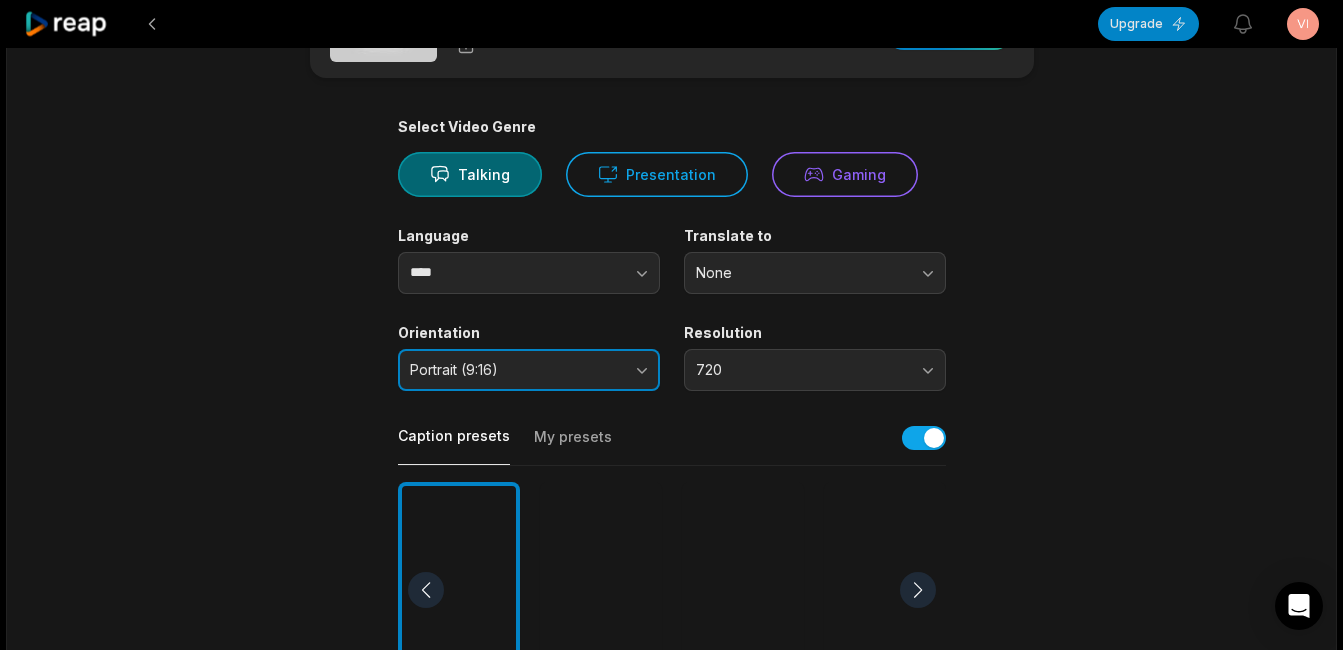click on "Portrait (9:16)" at bounding box center (529, 370) 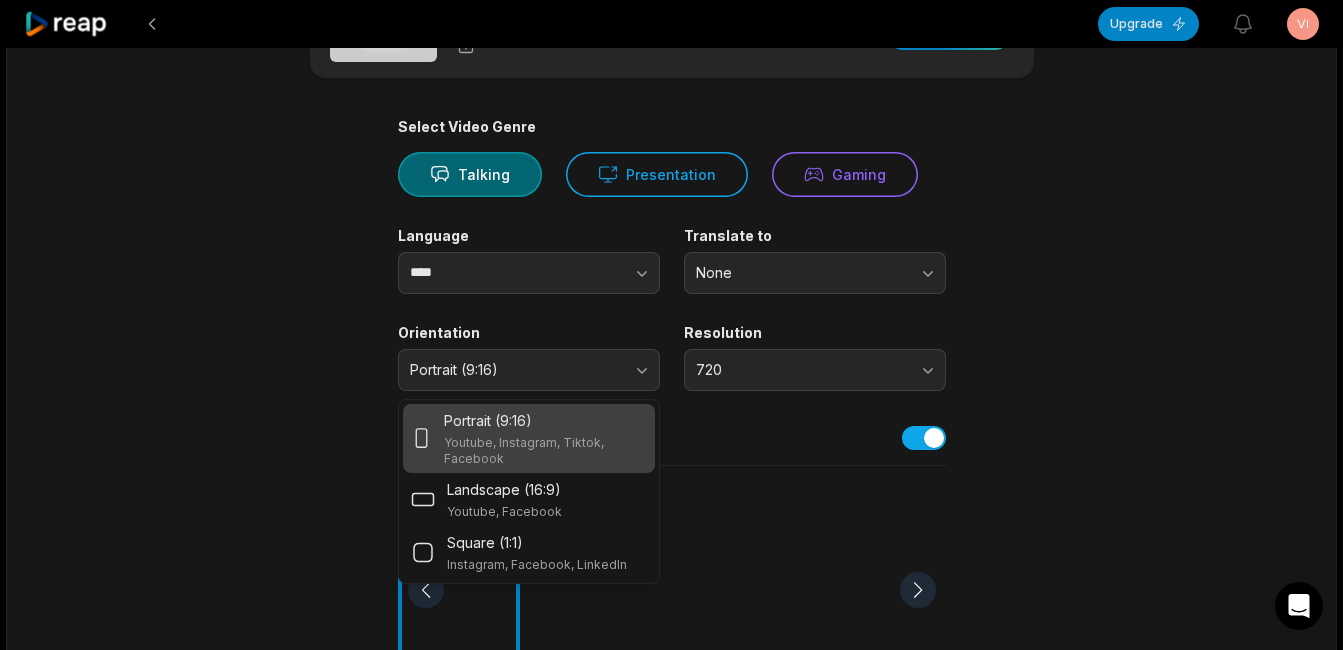 click on "Portrait (9:16)" at bounding box center [545, 420] 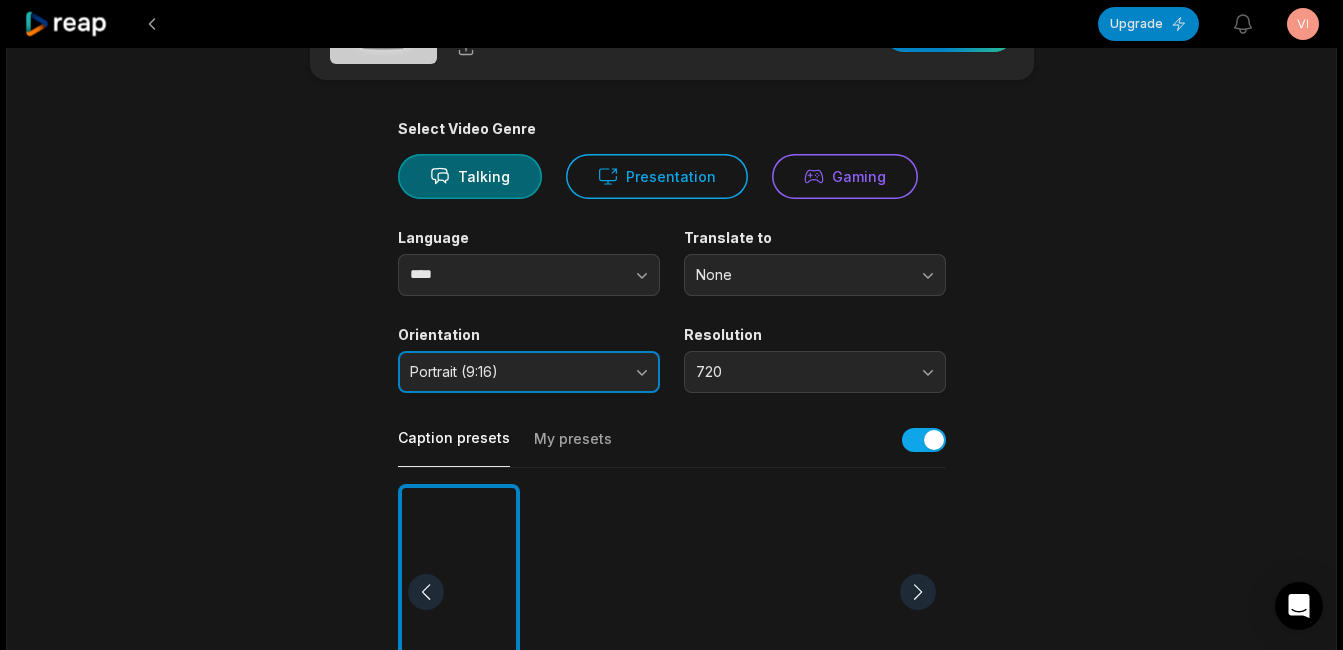 scroll, scrollTop: 0, scrollLeft: 0, axis: both 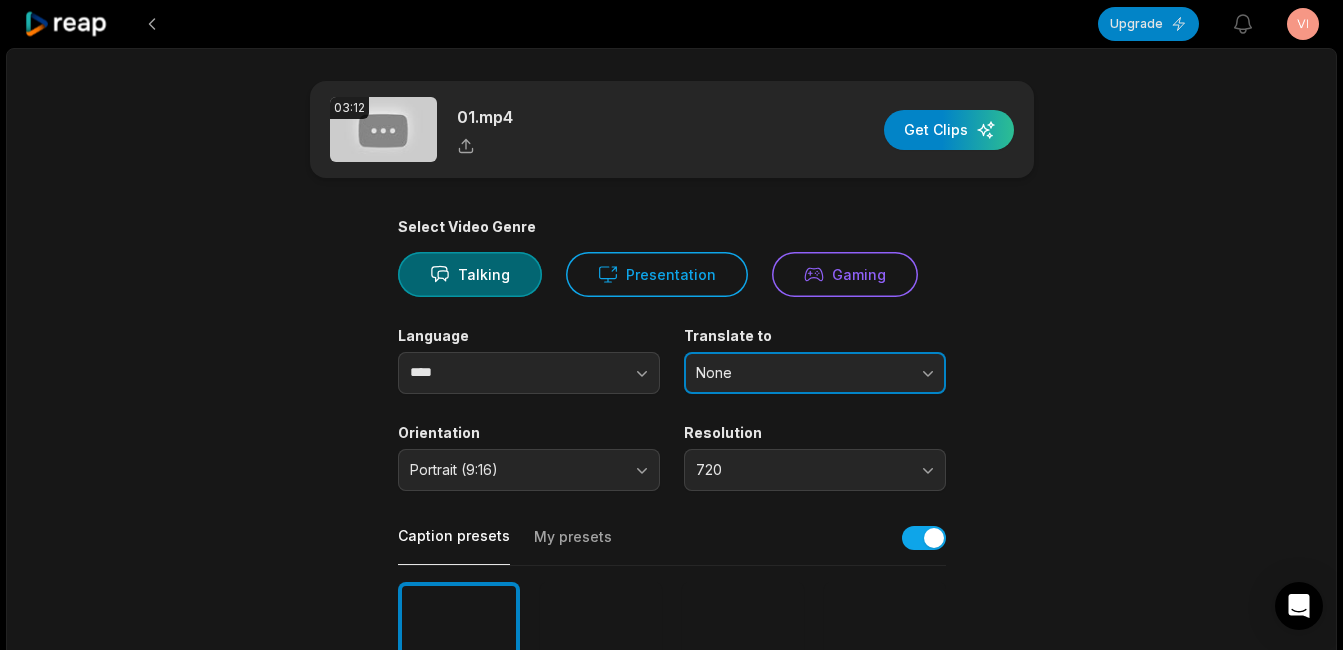 click on "None" at bounding box center (801, 373) 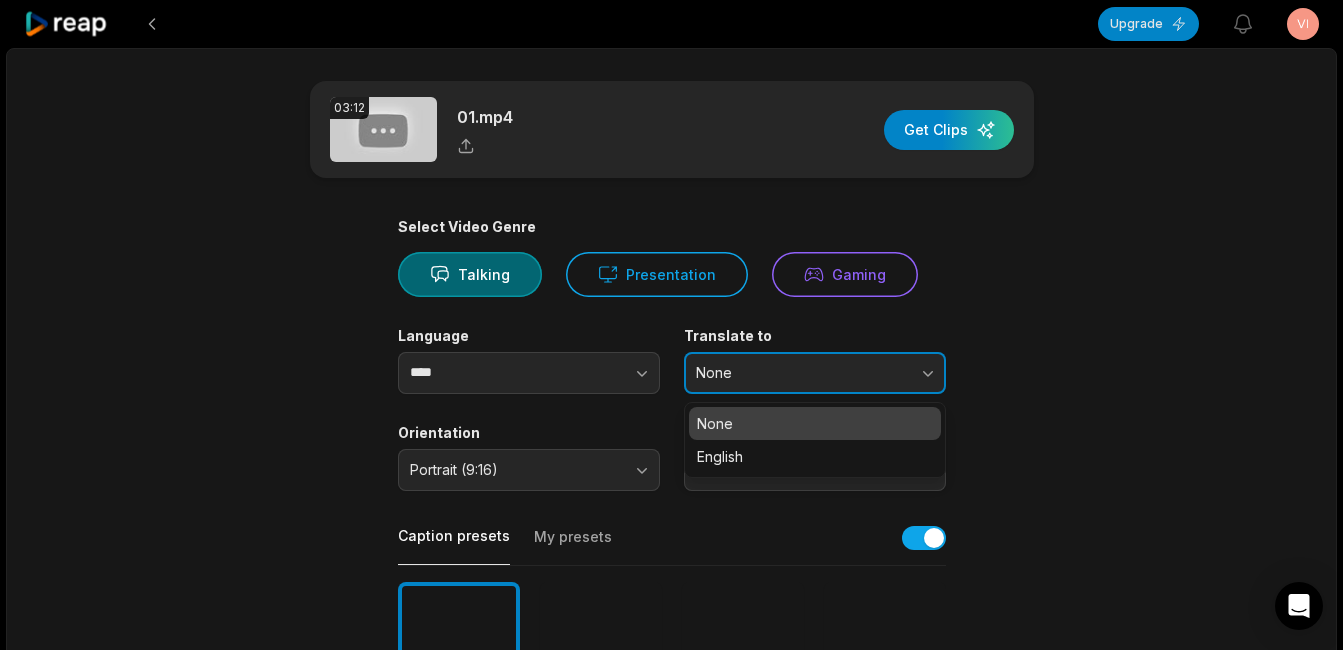 click on "None" at bounding box center [801, 373] 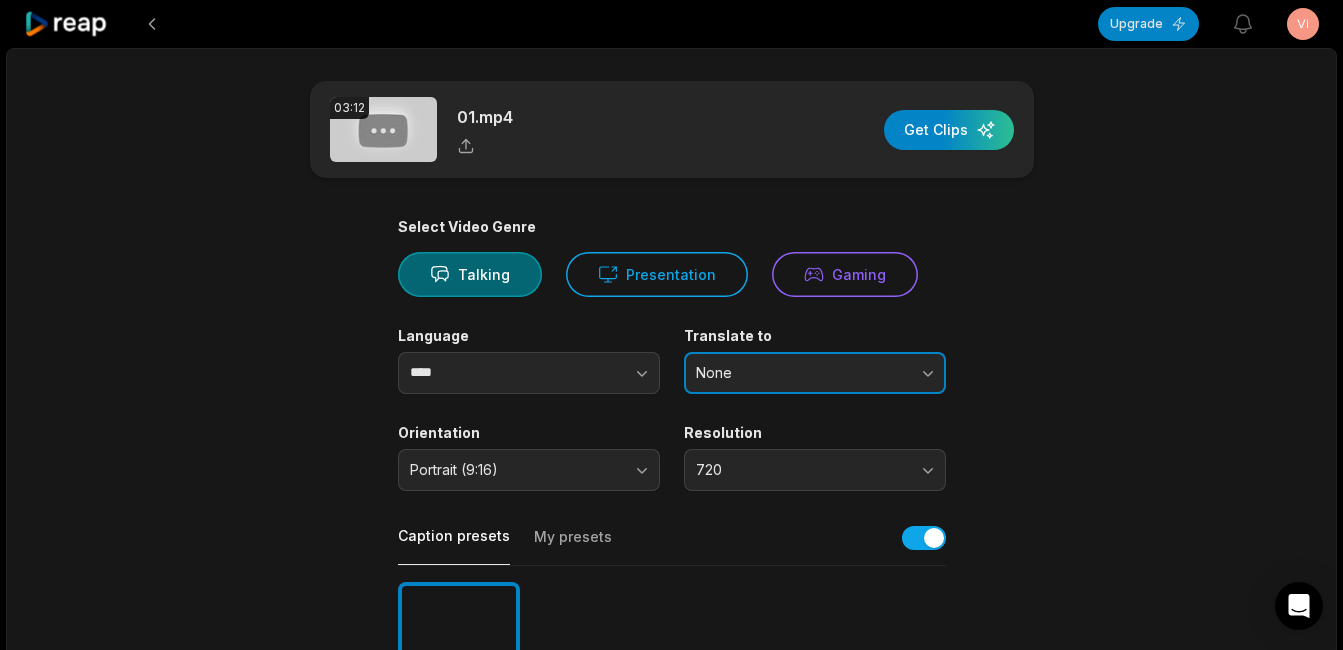 click on "None" at bounding box center [801, 373] 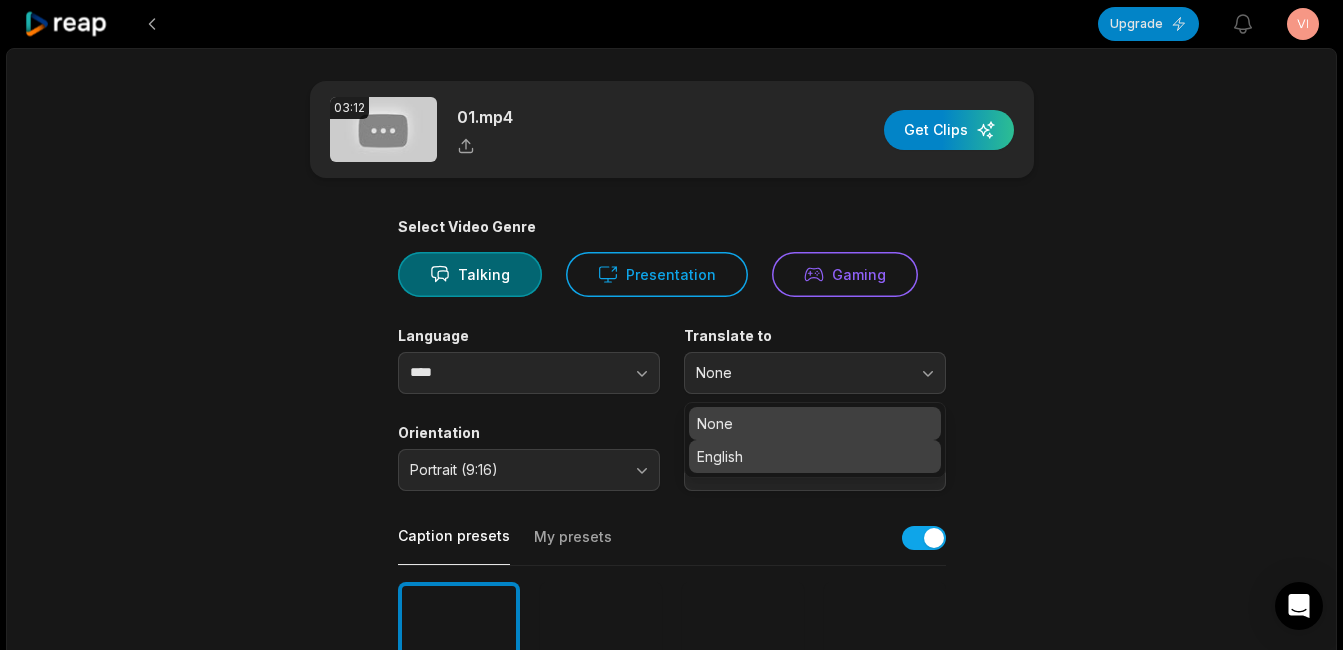 click on "English" at bounding box center (815, 456) 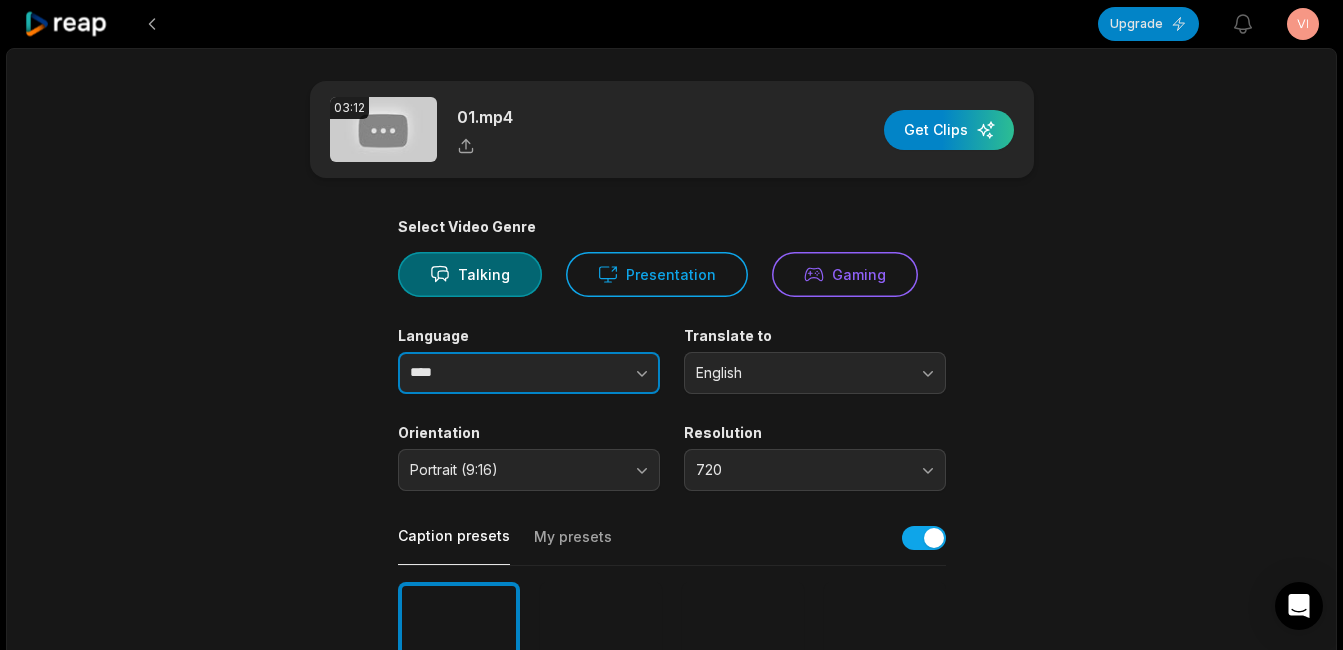 click at bounding box center (602, 373) 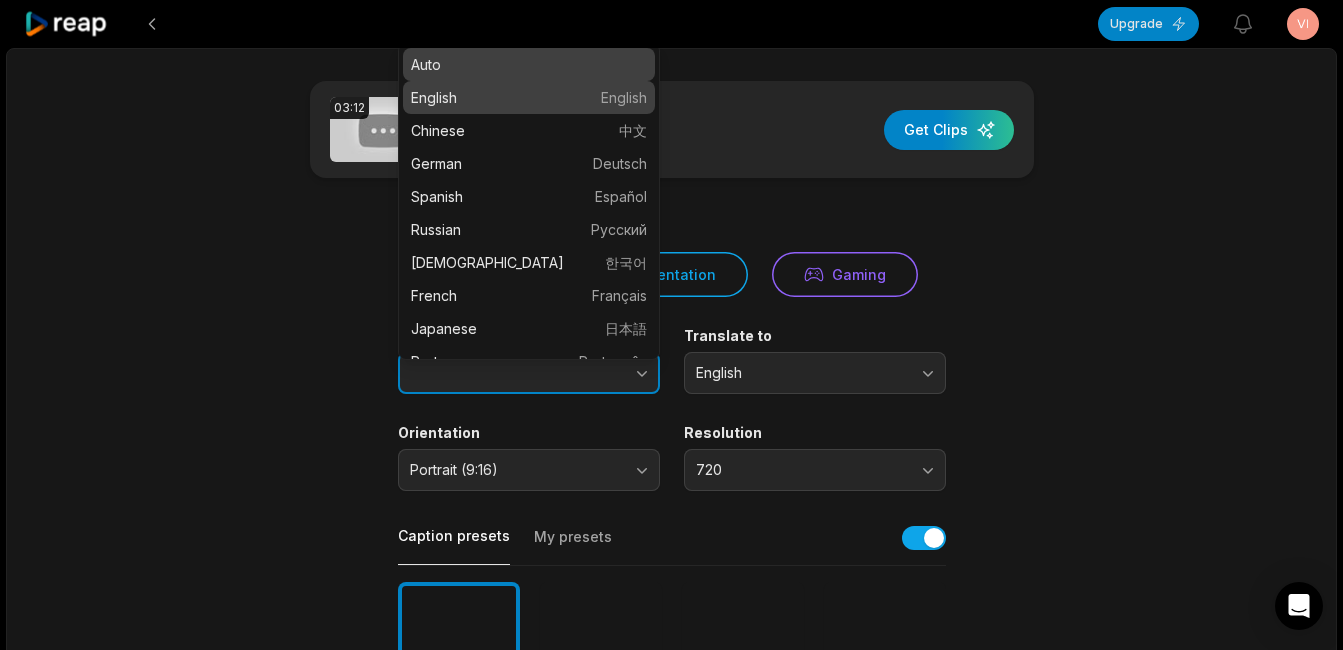type on "*******" 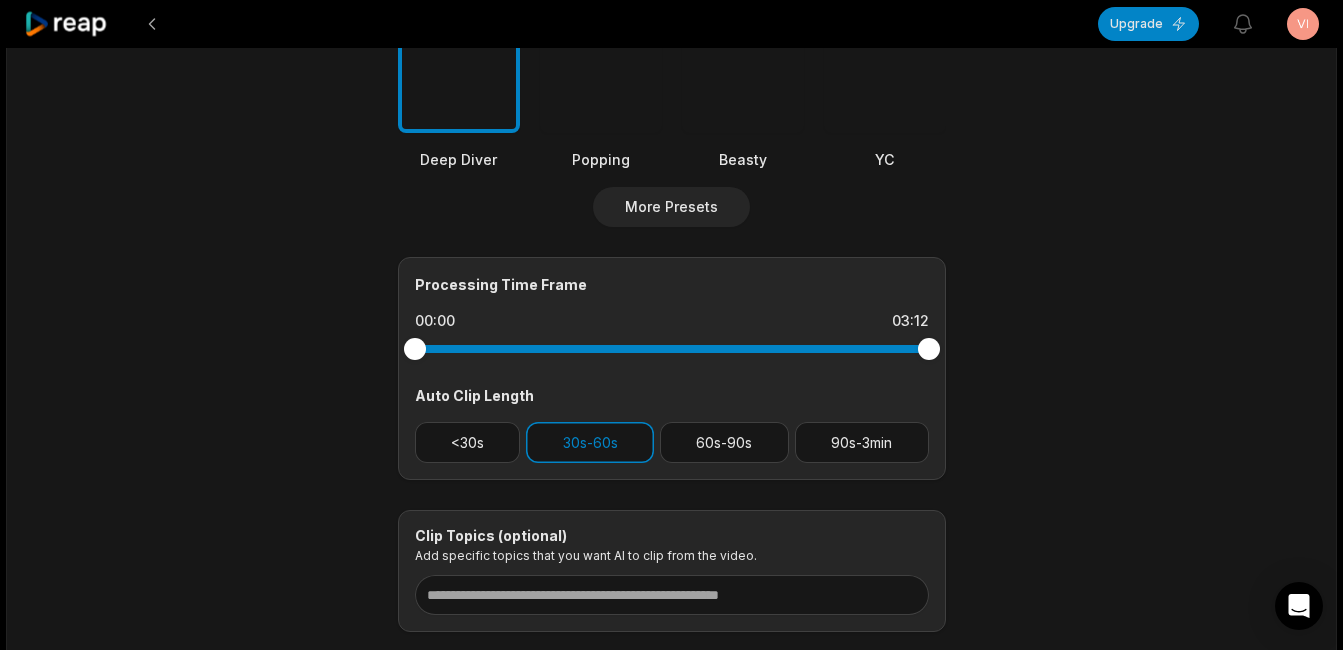 scroll, scrollTop: 700, scrollLeft: 0, axis: vertical 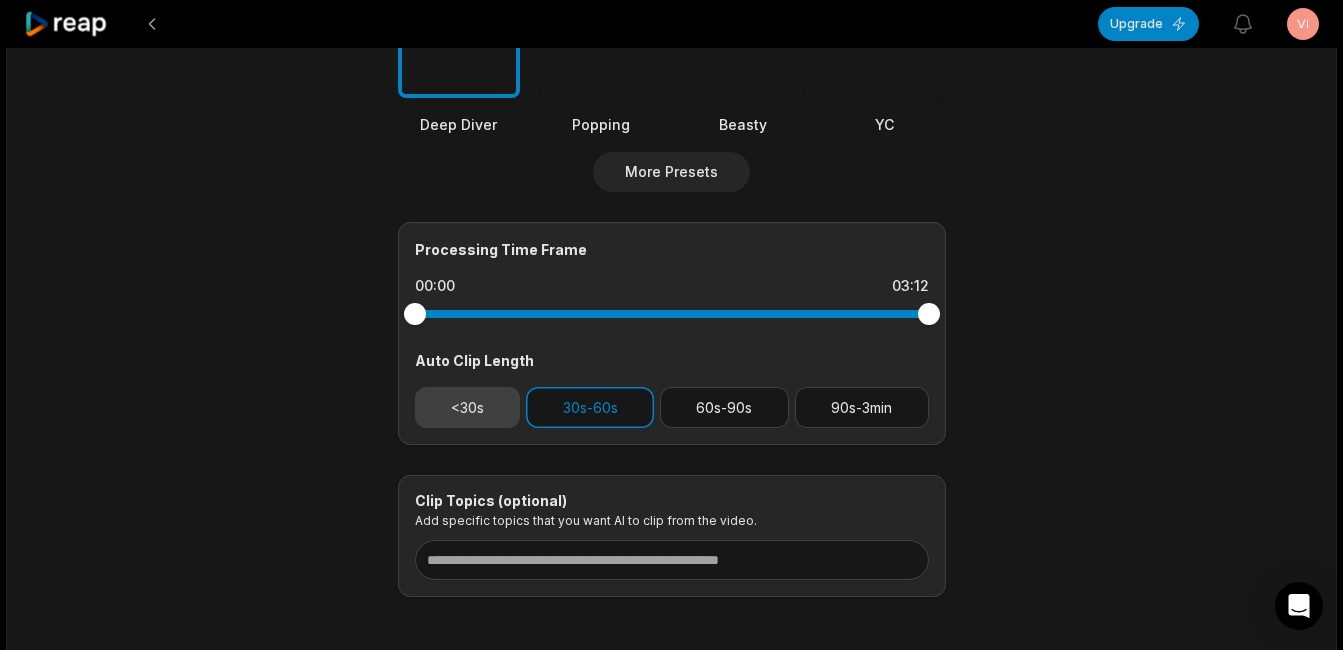 click on "<30s" at bounding box center [468, 407] 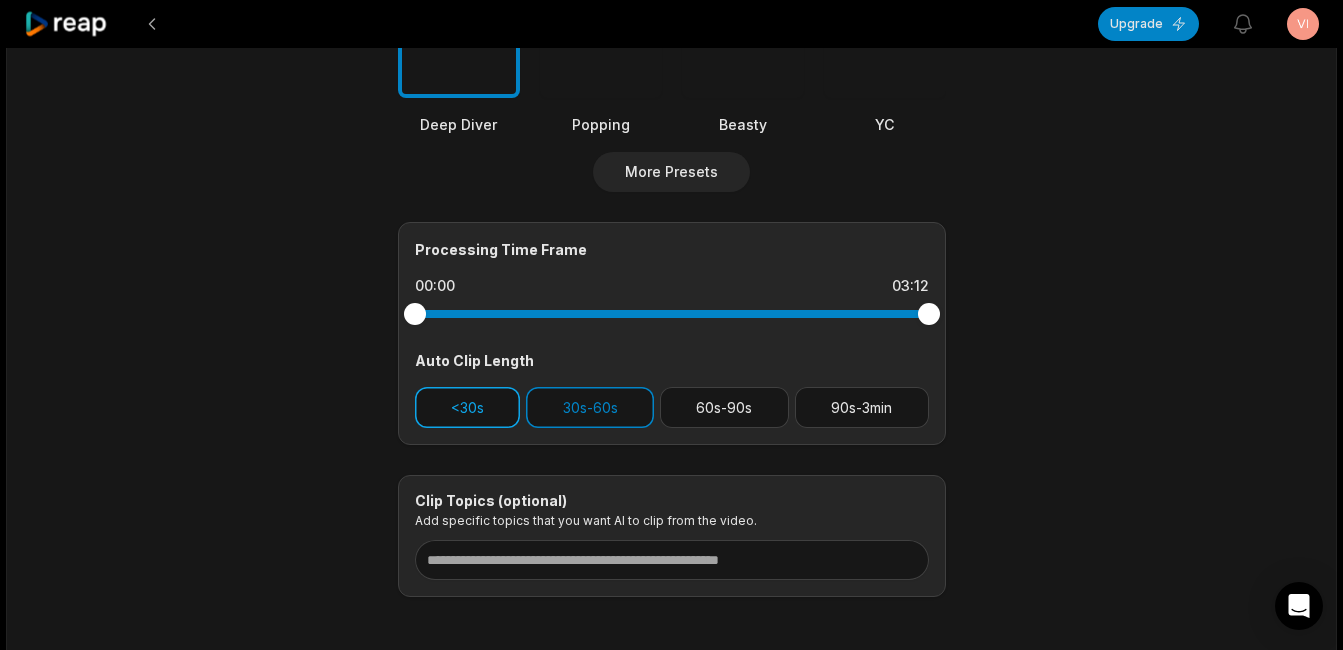 click on "<30s" at bounding box center [468, 407] 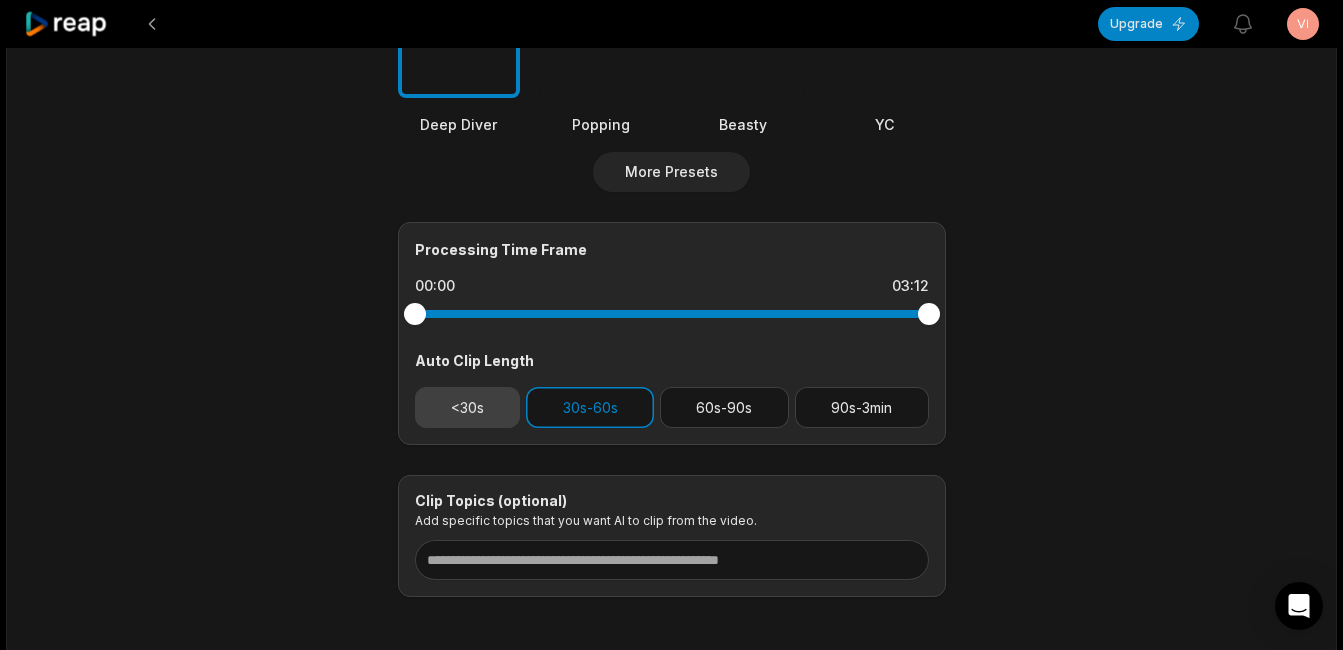 click on "<30s" at bounding box center (468, 407) 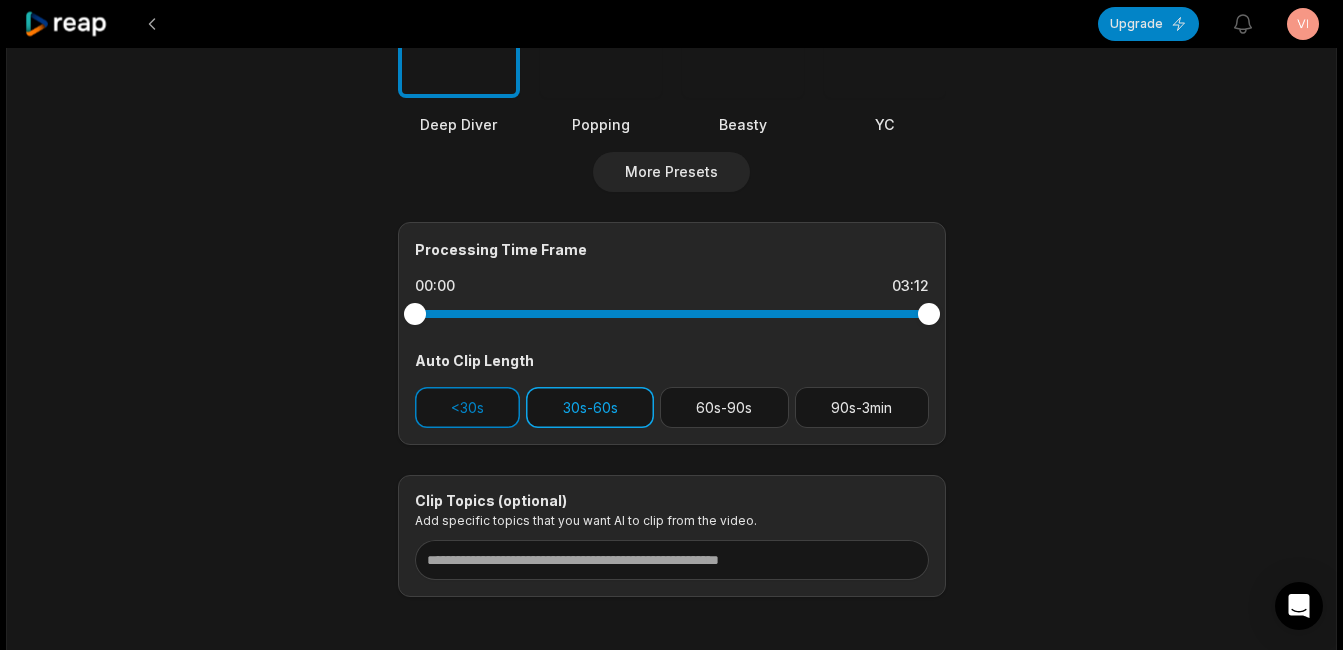 click on "30s-60s" at bounding box center (590, 407) 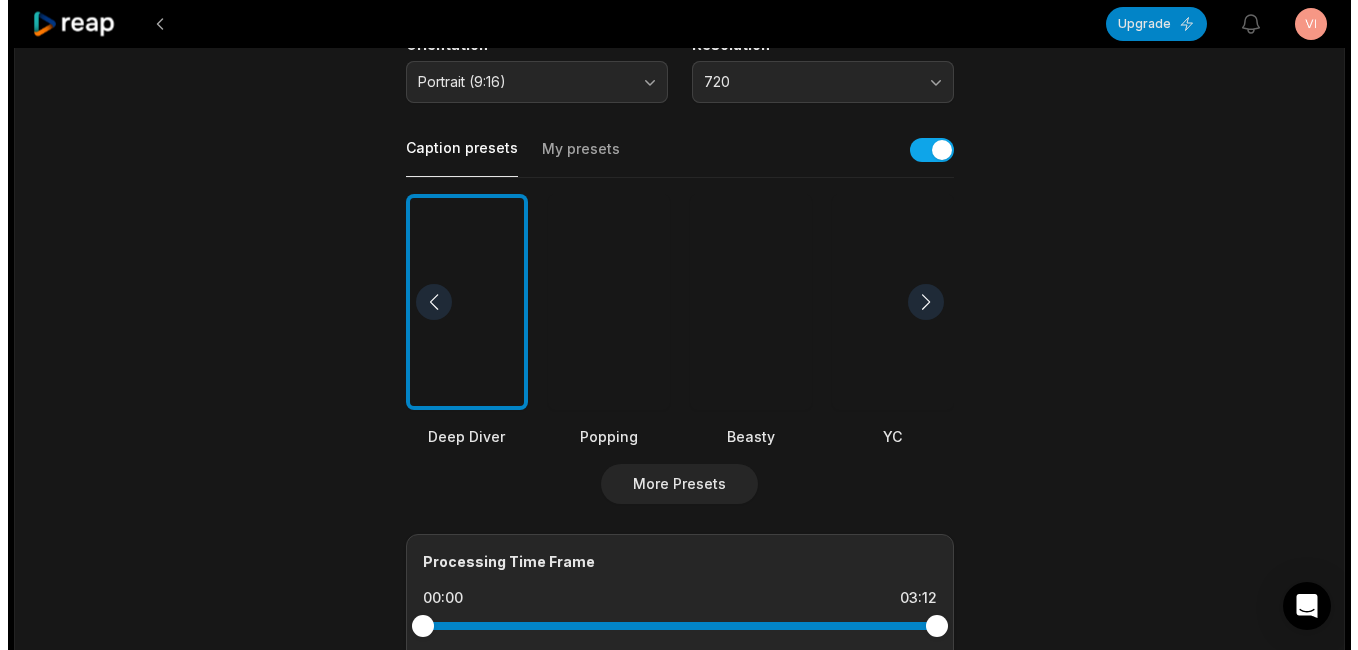 scroll, scrollTop: 400, scrollLeft: 0, axis: vertical 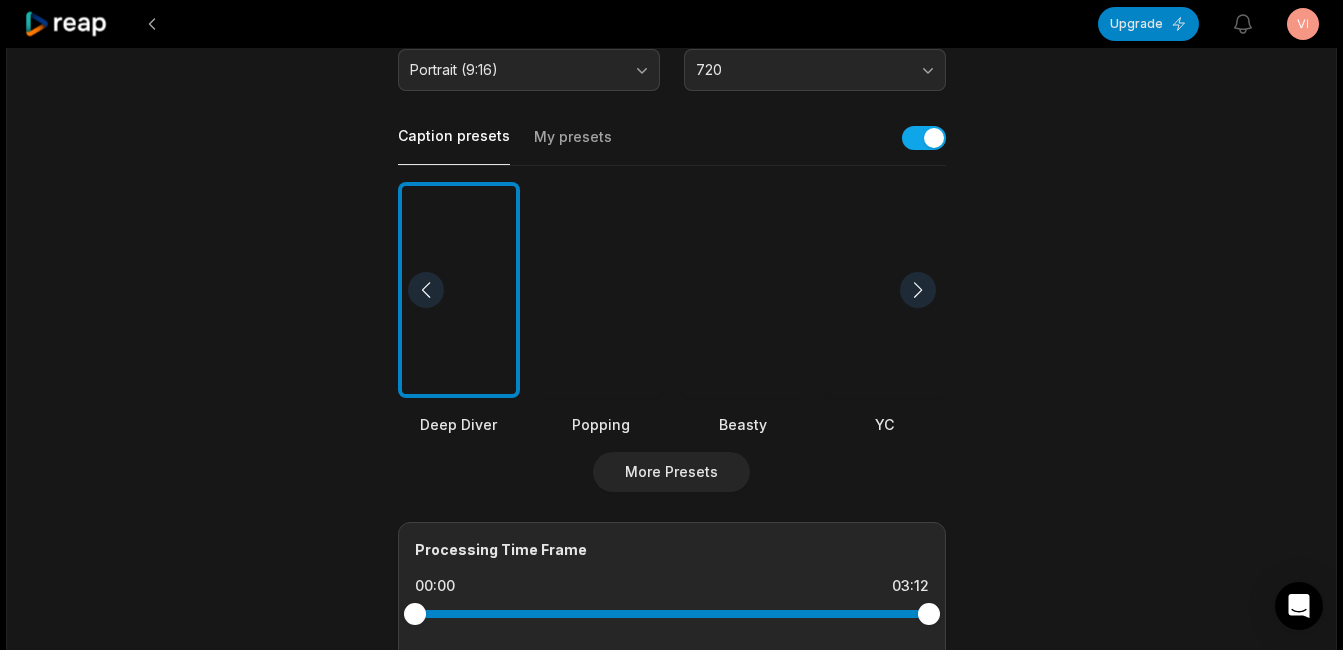 click at bounding box center (601, 290) 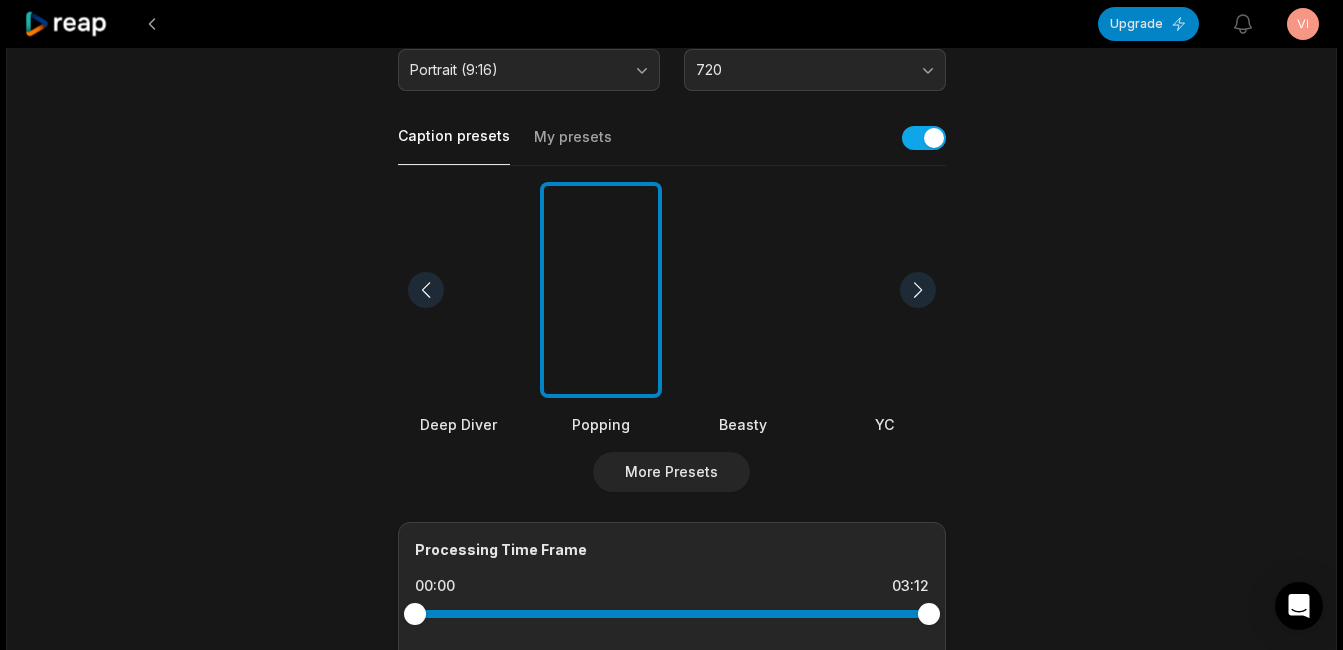 click at bounding box center (459, 290) 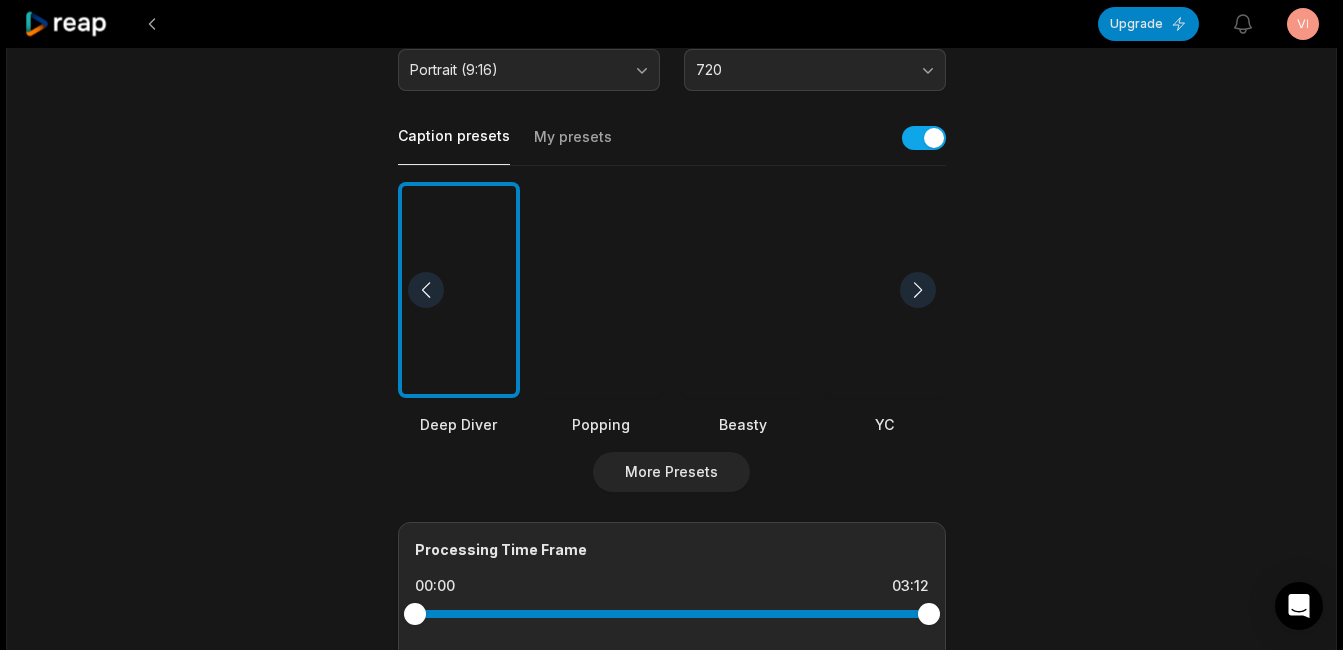 click at bounding box center [601, 290] 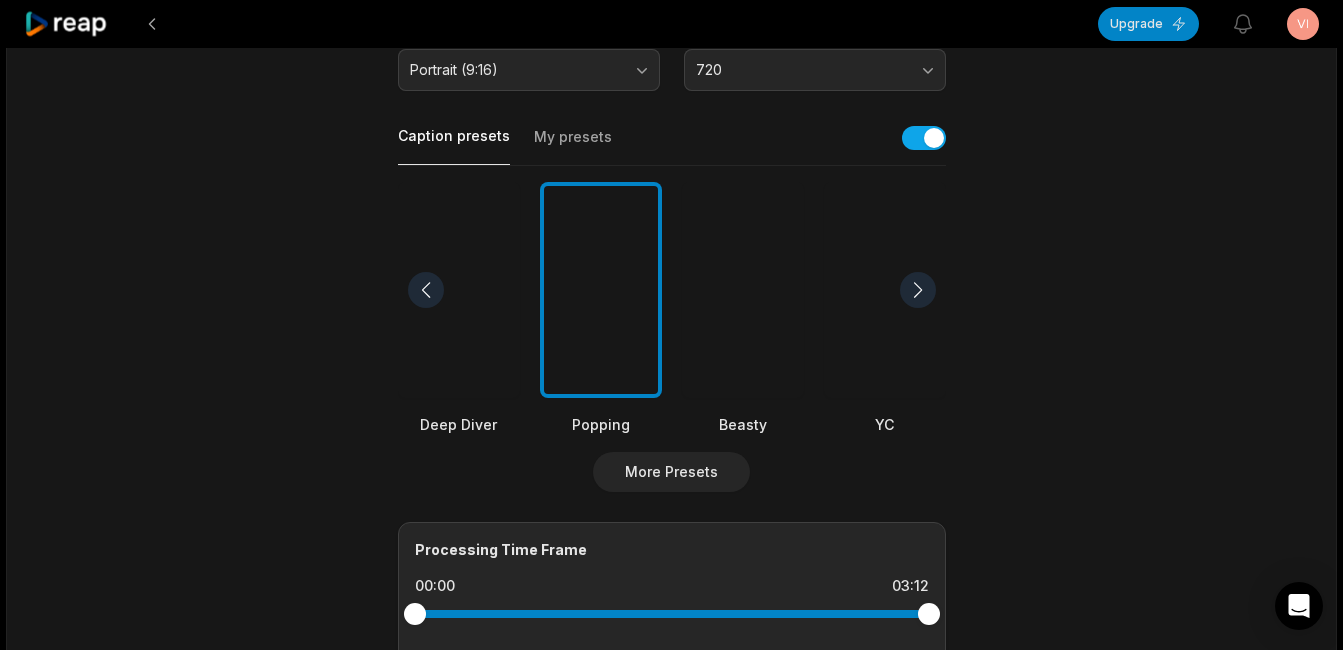 click at bounding box center (459, 290) 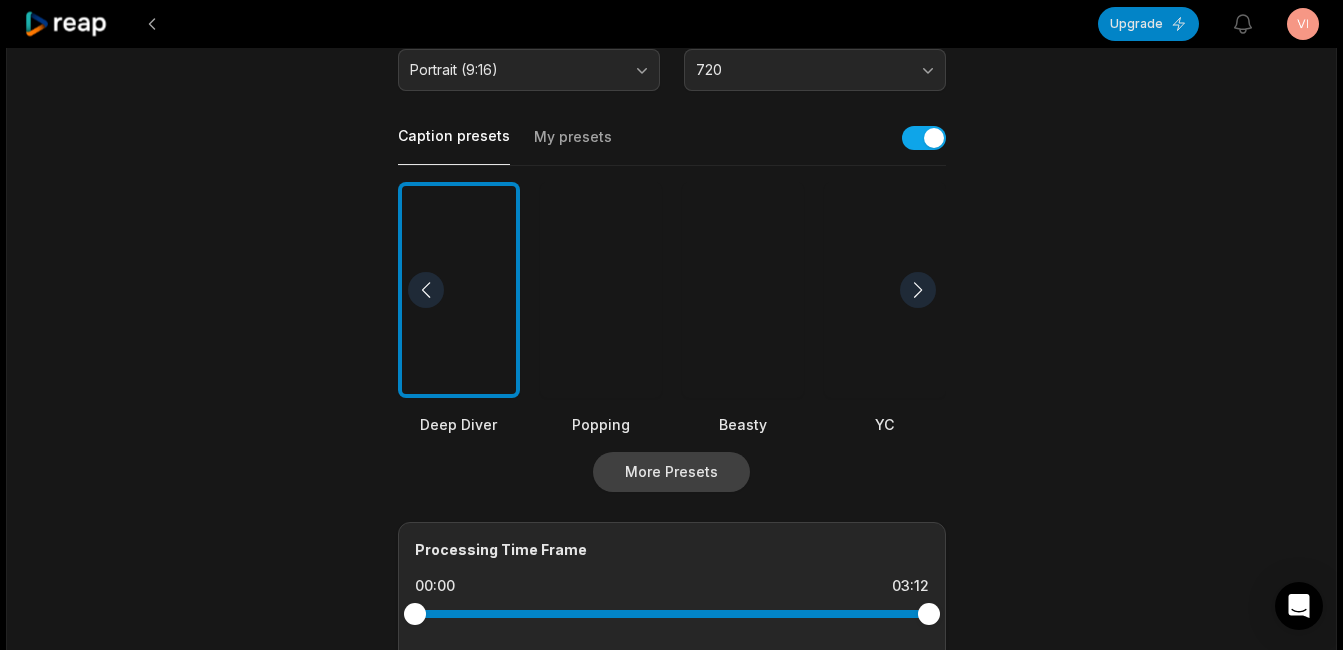 click on "More Presets" at bounding box center [671, 472] 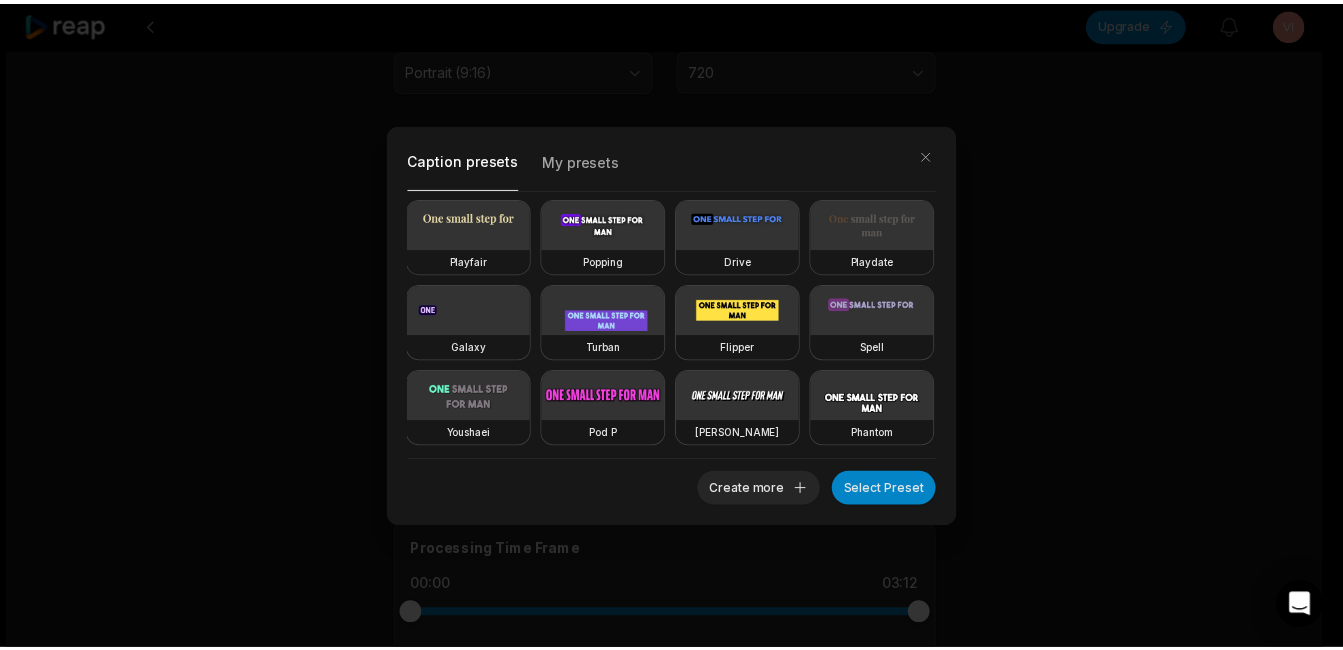 scroll, scrollTop: 0, scrollLeft: 0, axis: both 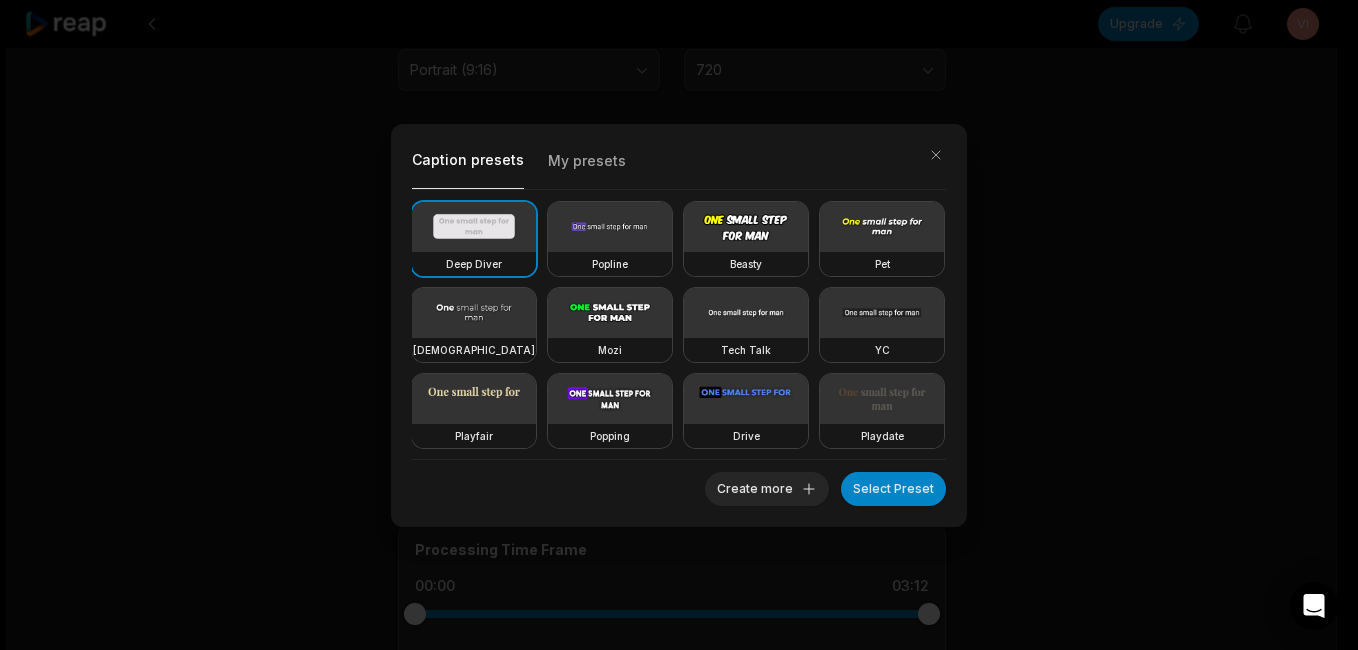click at bounding box center [882, 227] 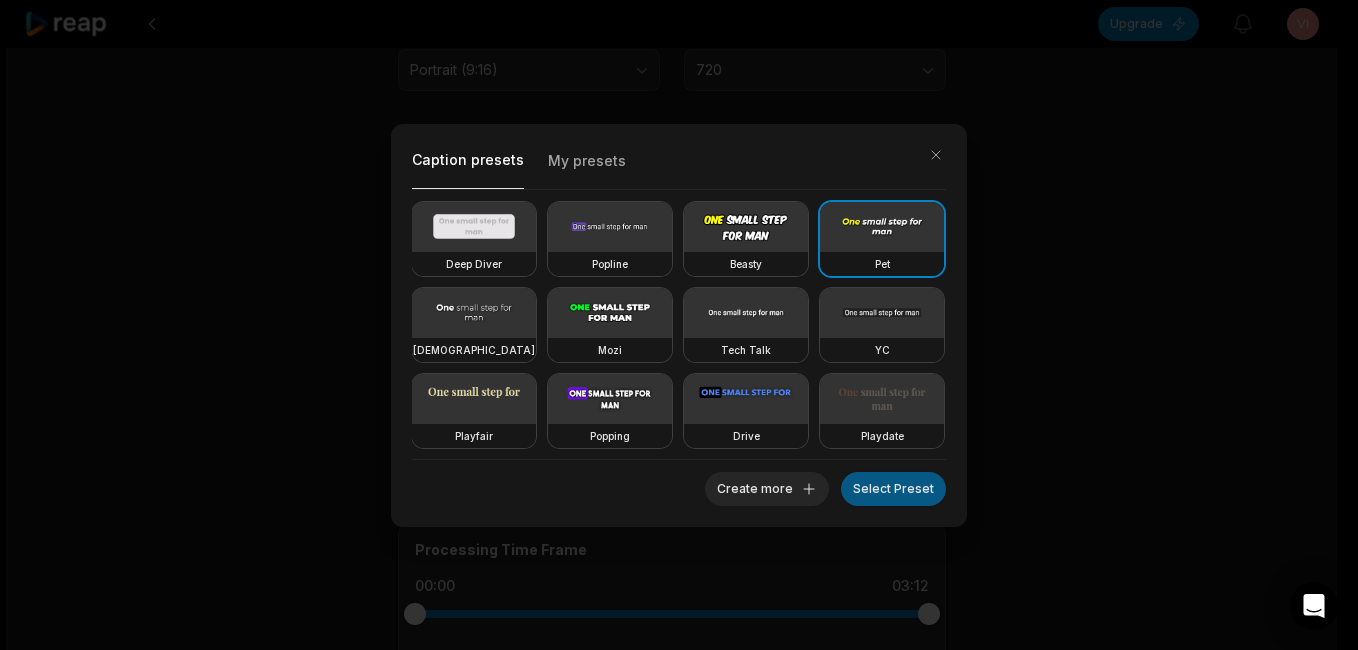 click on "Select Preset" at bounding box center (893, 489) 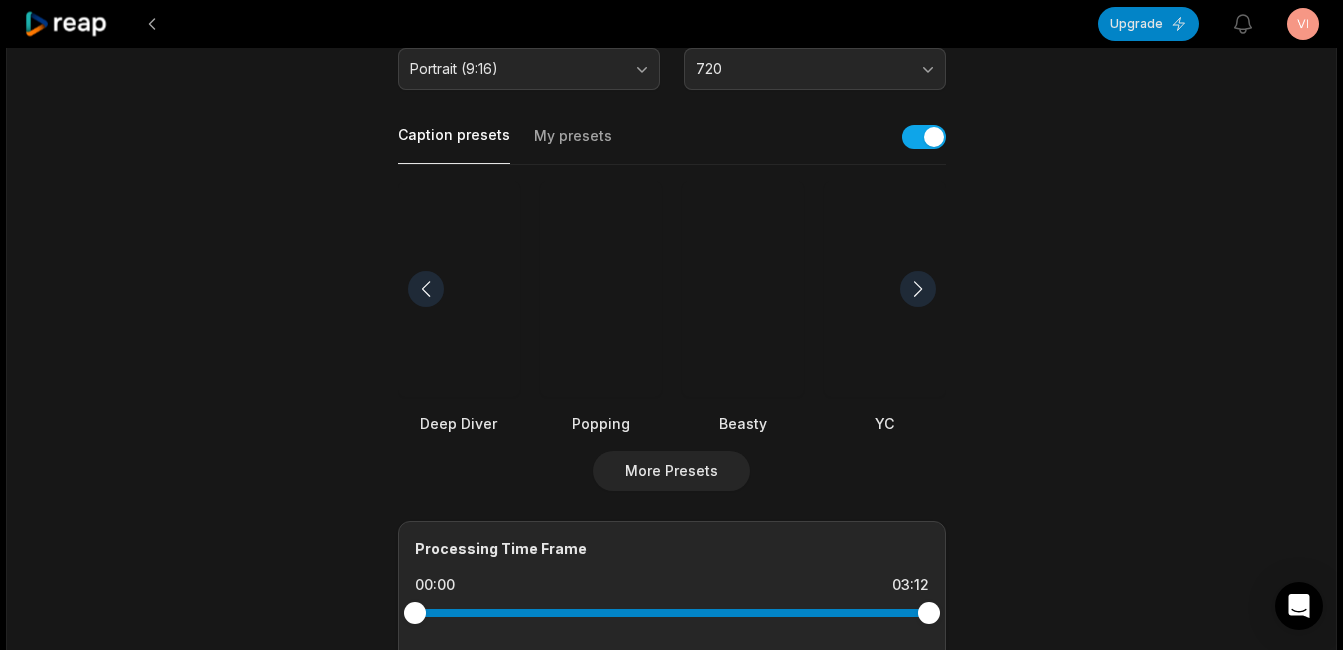 scroll, scrollTop: 400, scrollLeft: 0, axis: vertical 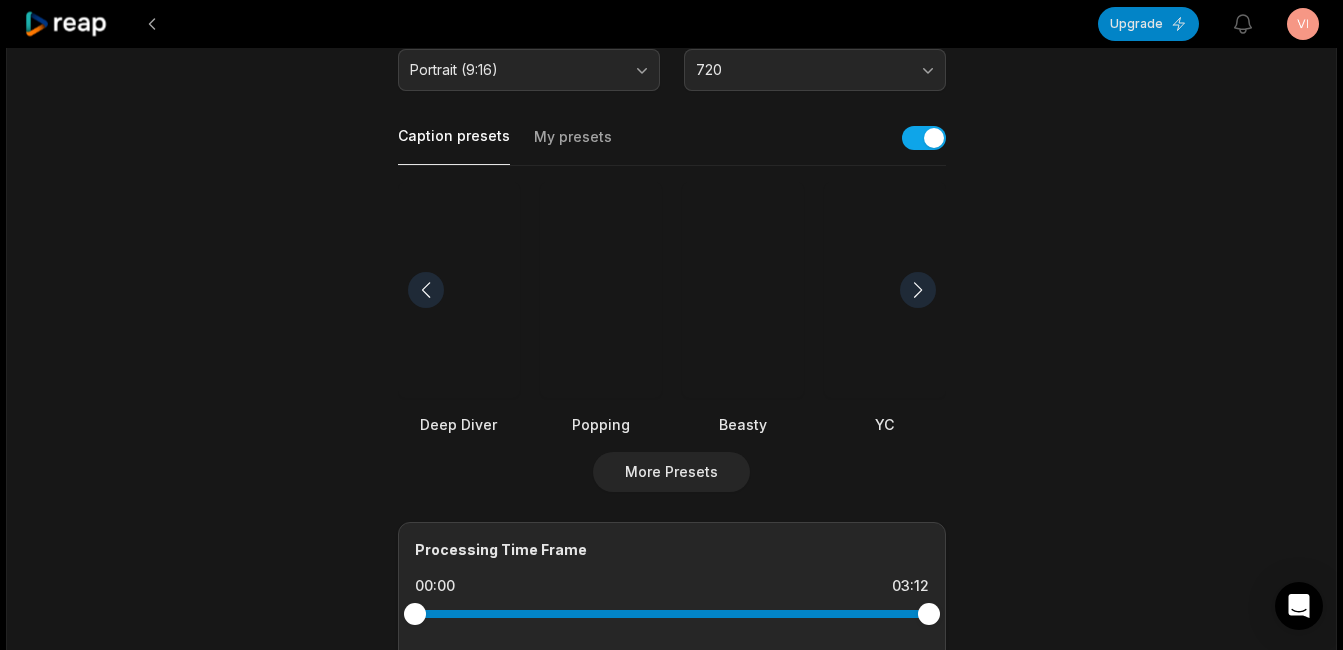 click at bounding box center [918, 290] 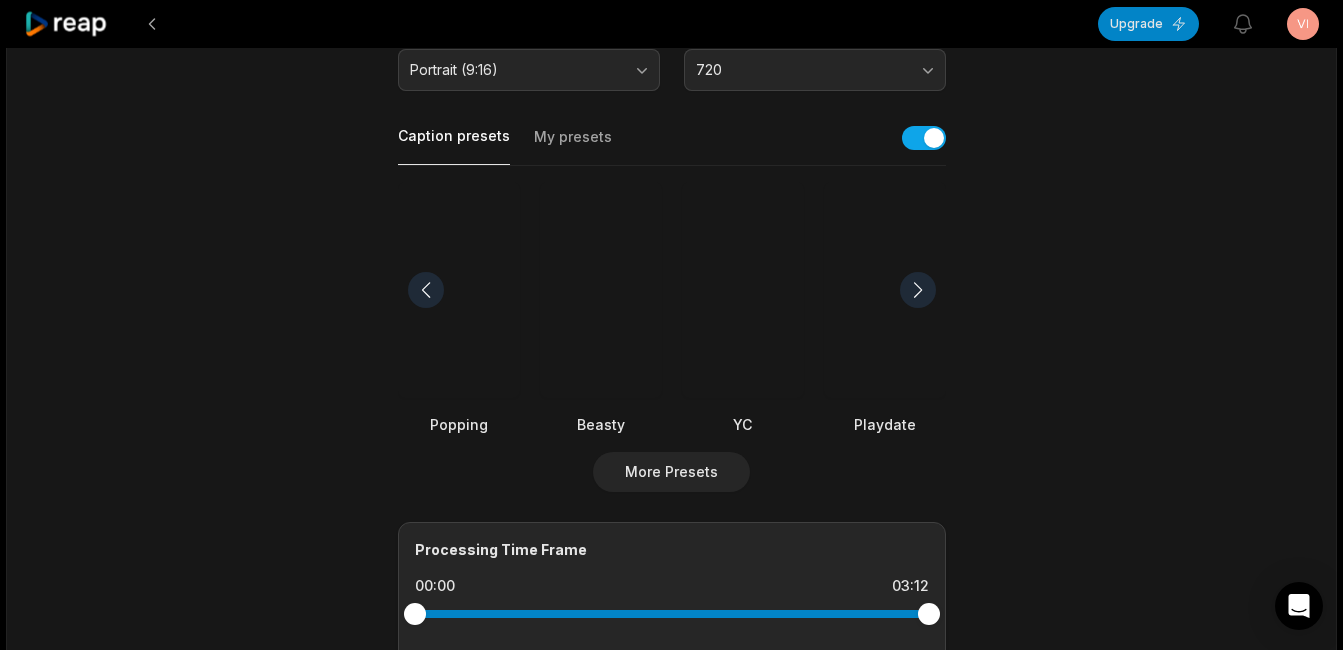 click at bounding box center (918, 290) 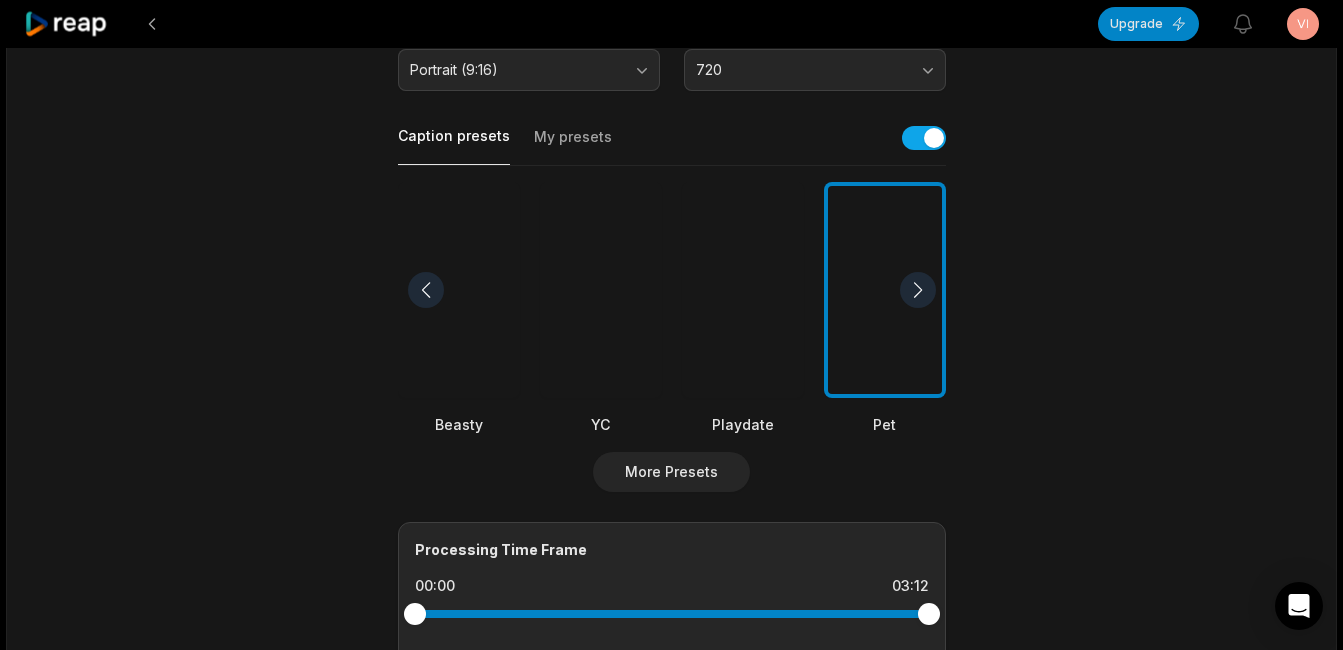 click at bounding box center [918, 290] 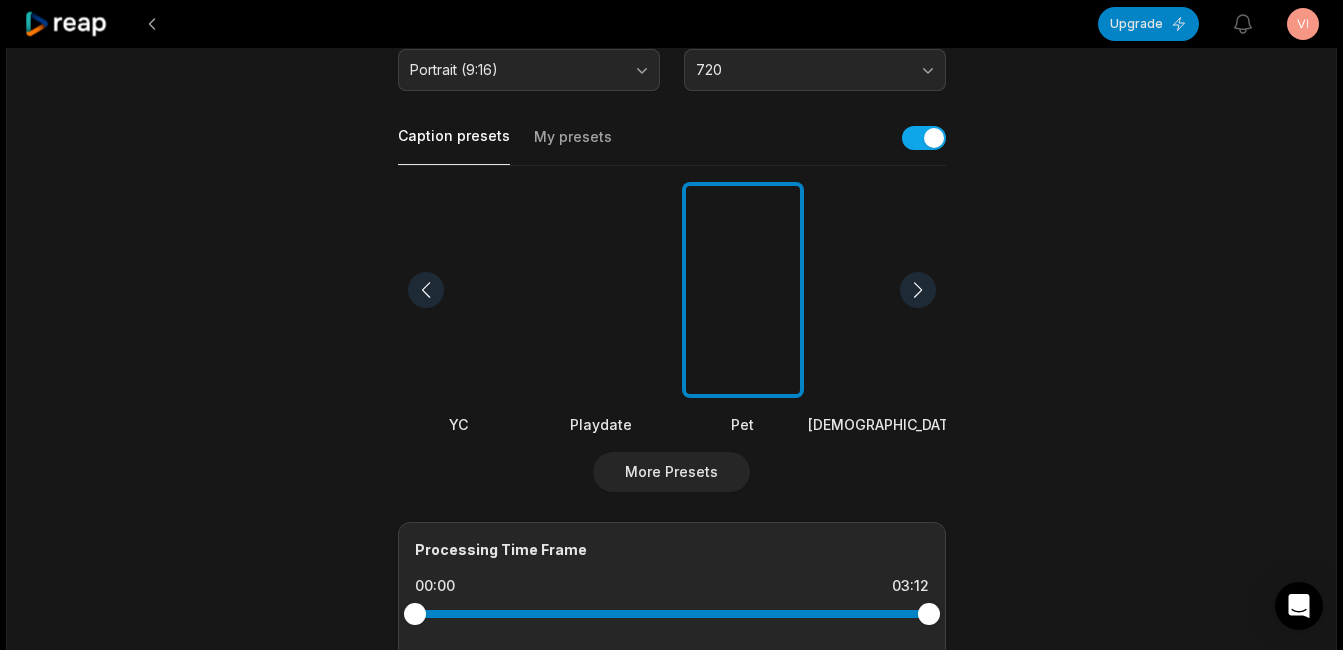 click at bounding box center (918, 290) 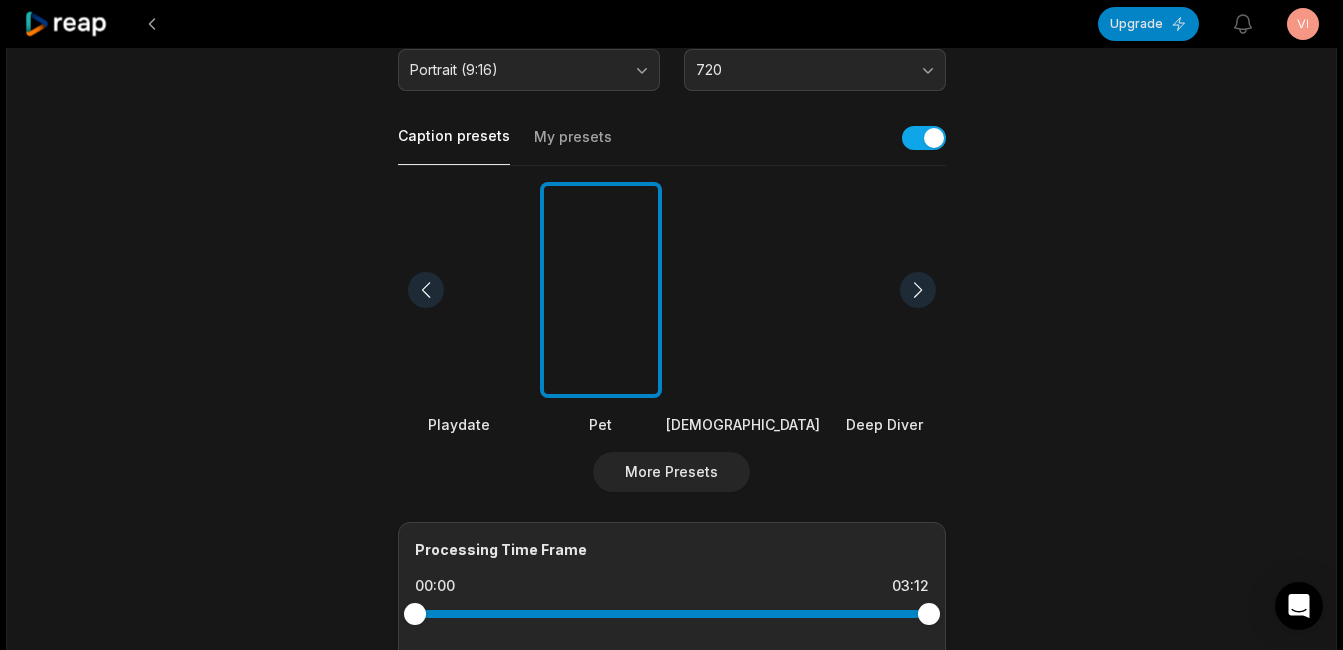 click at bounding box center [918, 290] 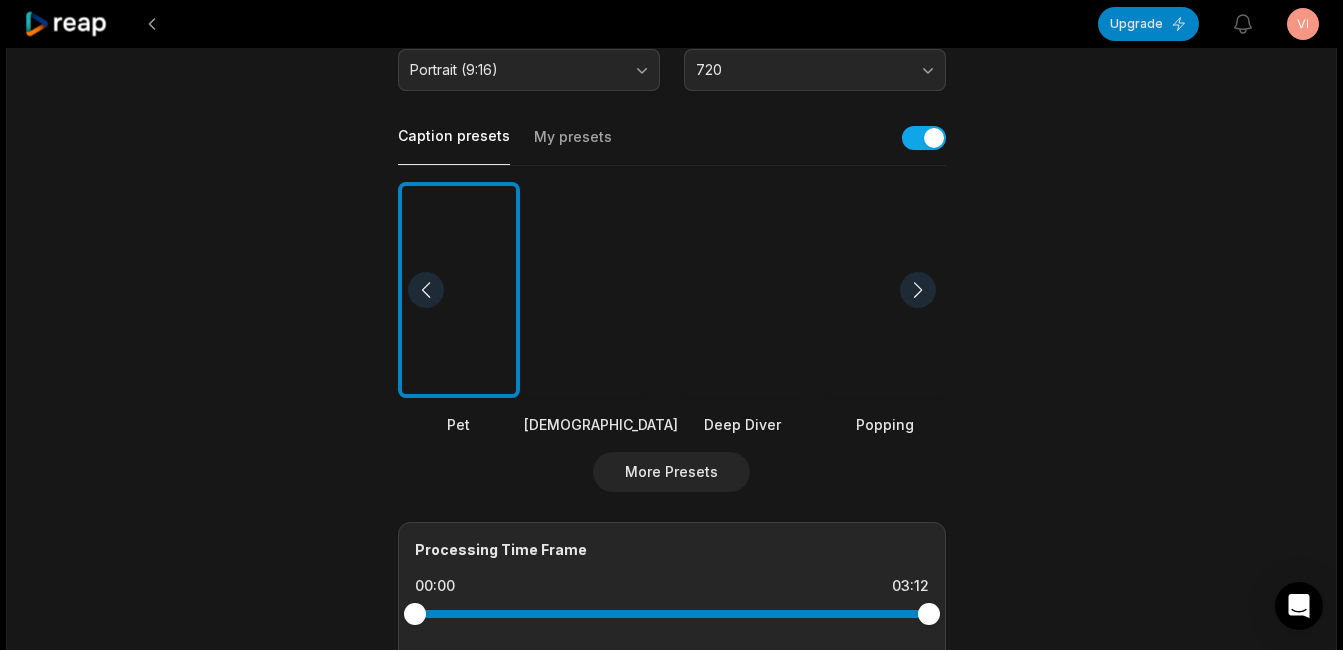 click at bounding box center [918, 290] 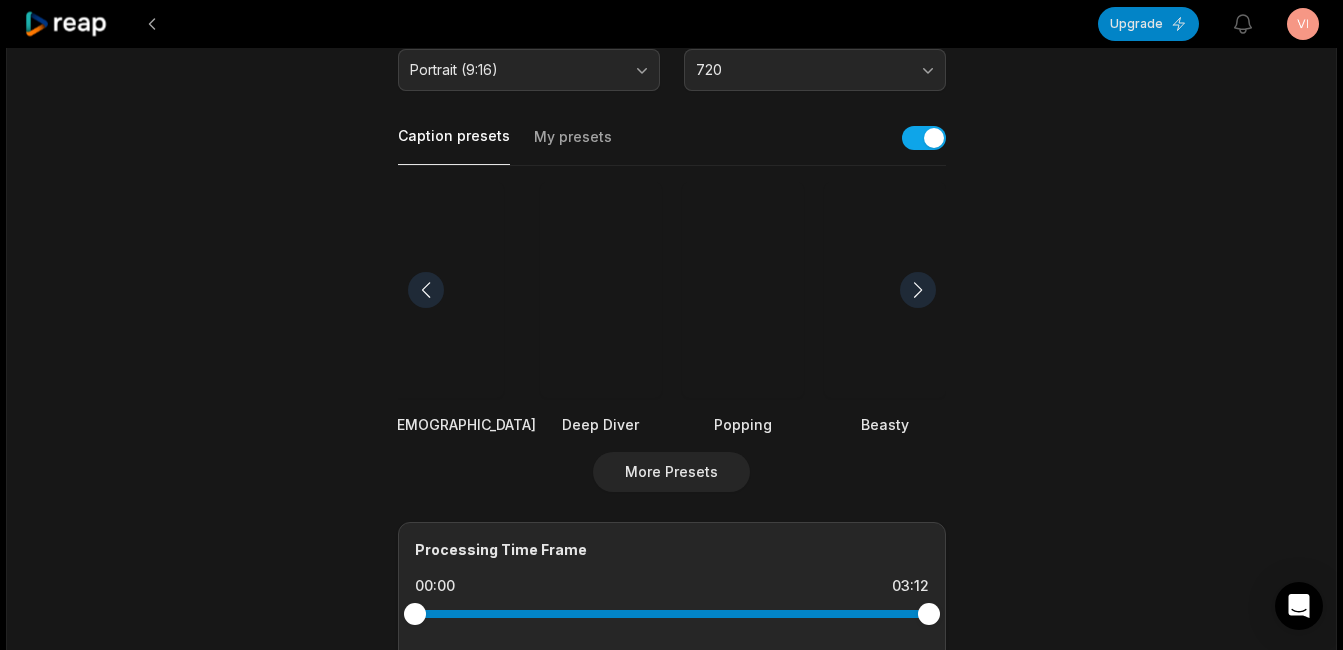 click at bounding box center (918, 290) 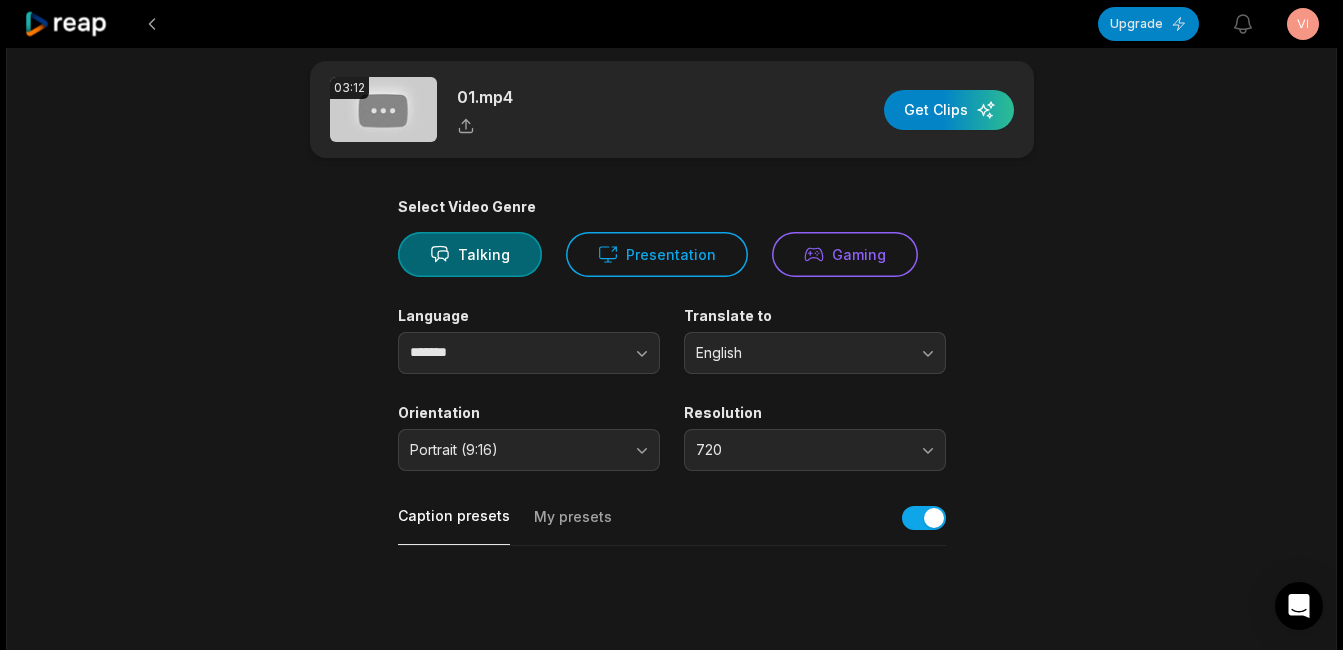 scroll, scrollTop: 0, scrollLeft: 0, axis: both 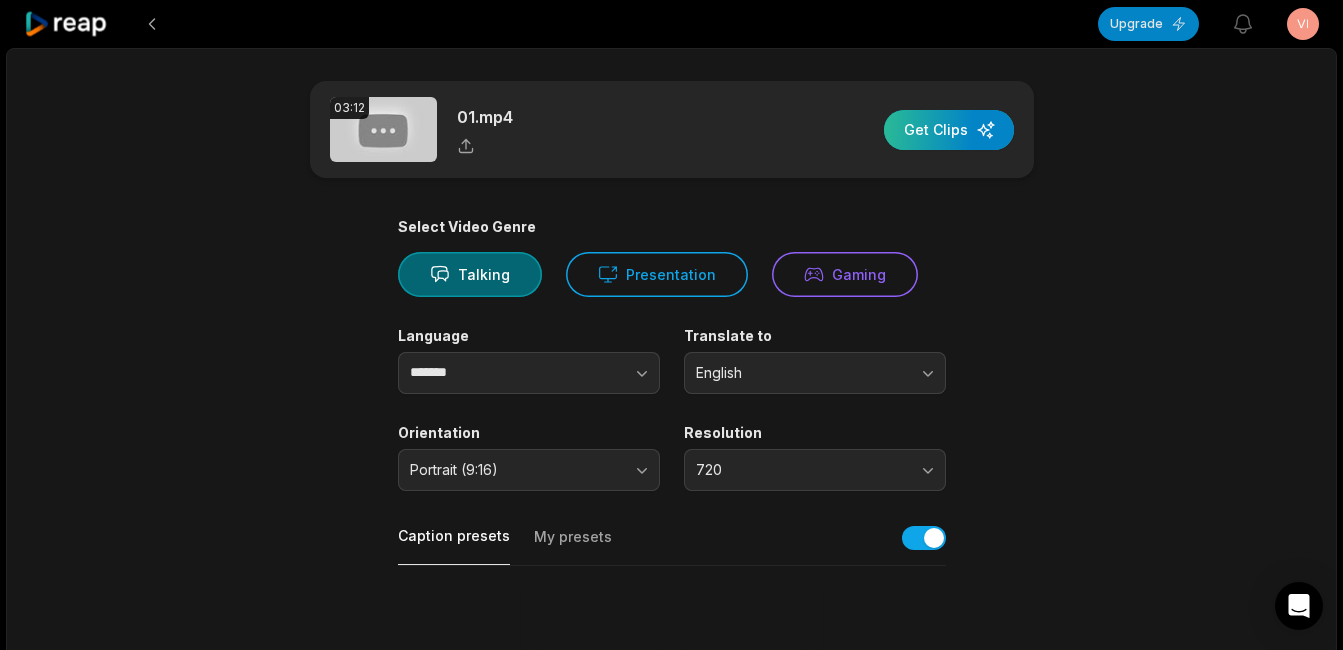 click at bounding box center (949, 130) 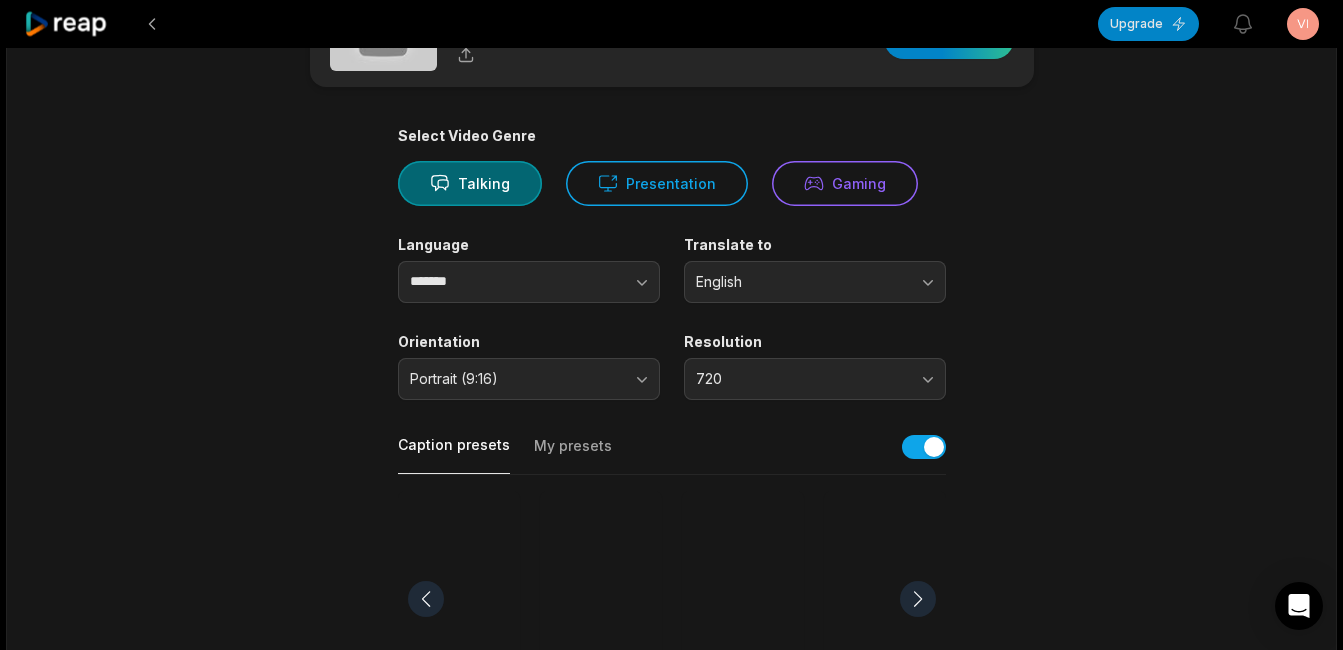 scroll, scrollTop: 0, scrollLeft: 0, axis: both 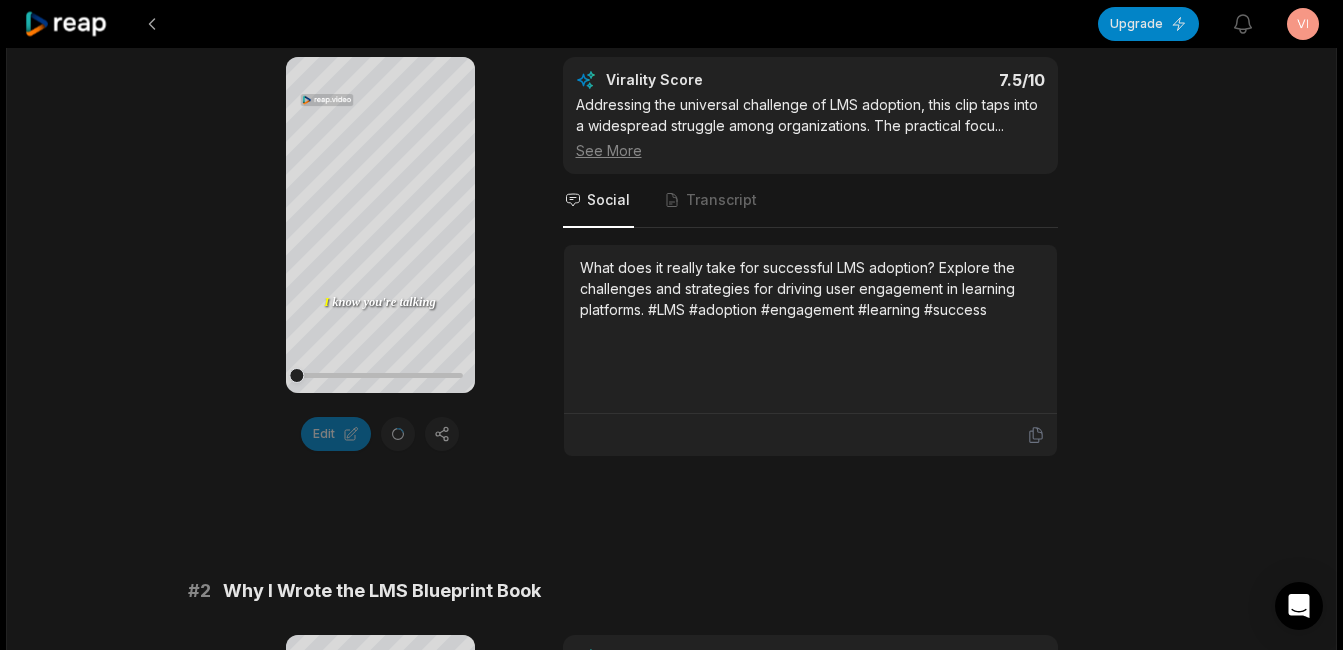 drag, startPoint x: 304, startPoint y: 377, endPoint x: 226, endPoint y: 380, distance: 78.05767 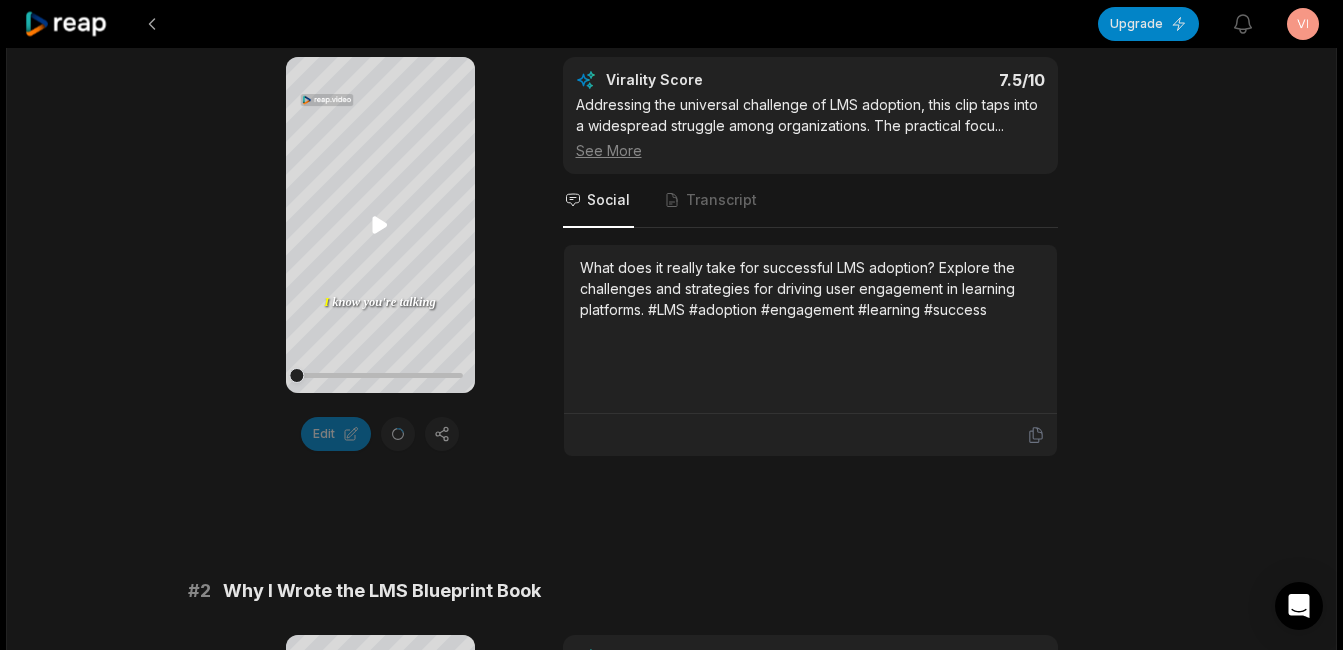 click 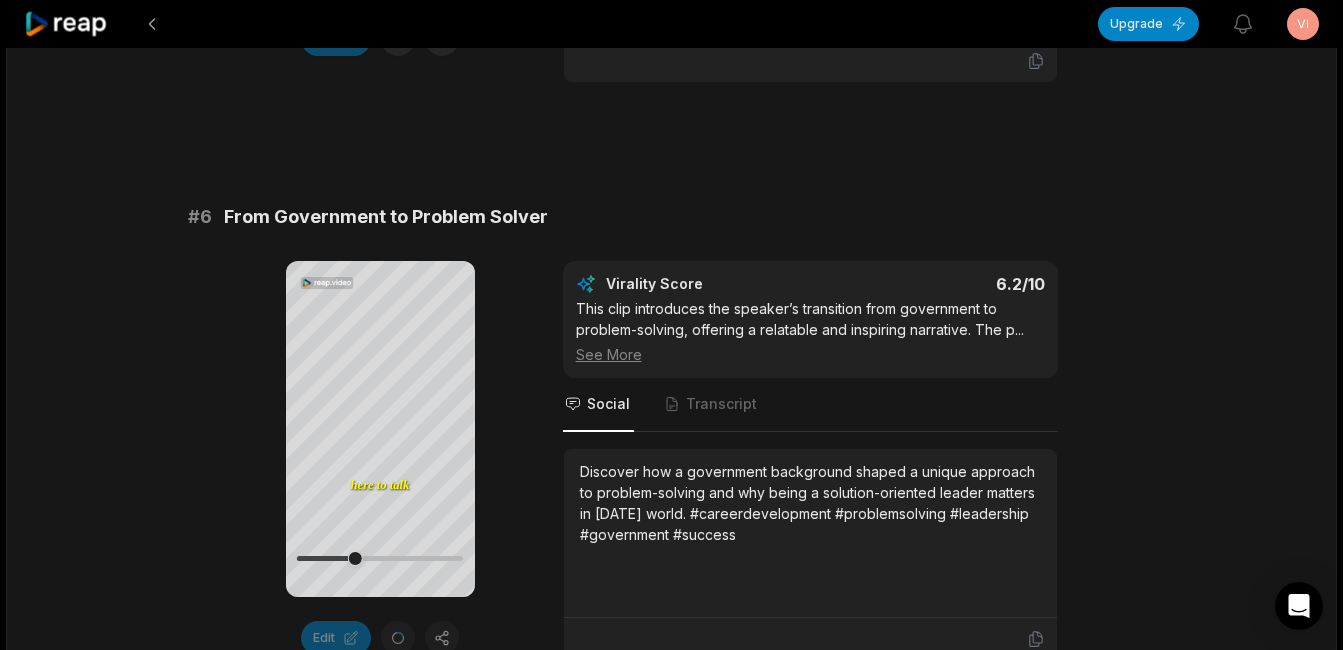 scroll, scrollTop: 2748, scrollLeft: 0, axis: vertical 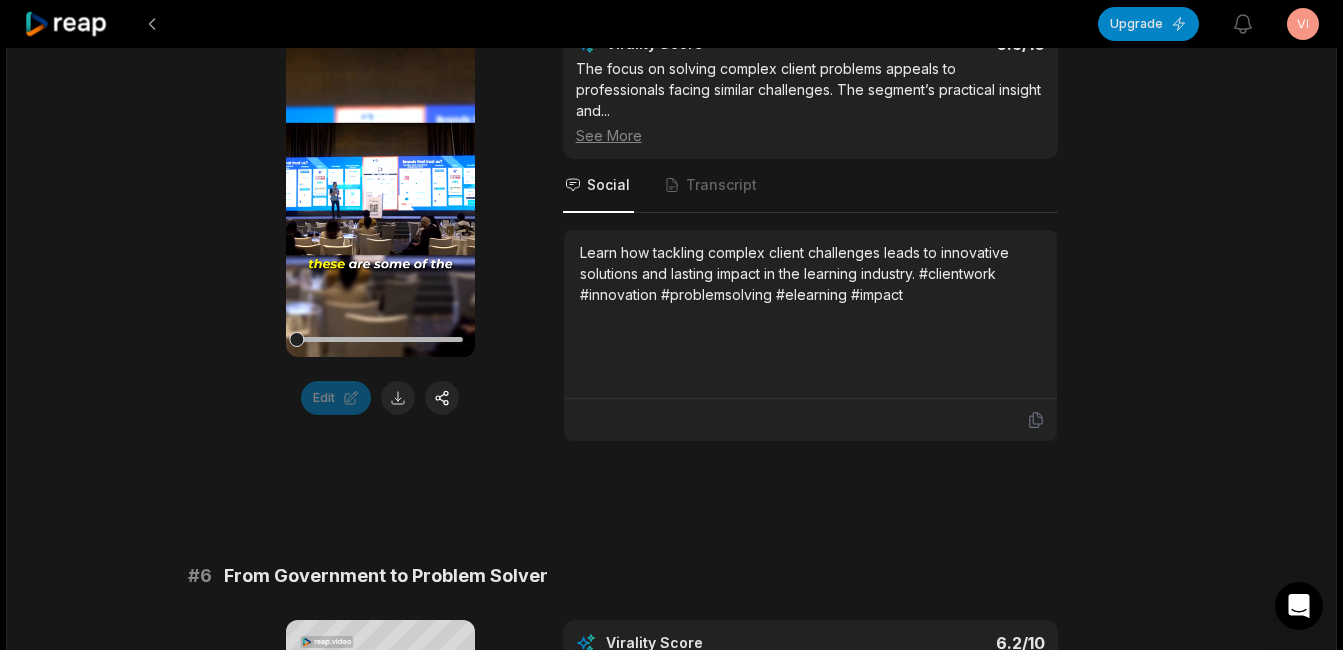 click on "Your browser does not support mp4 format." at bounding box center (380, 189) 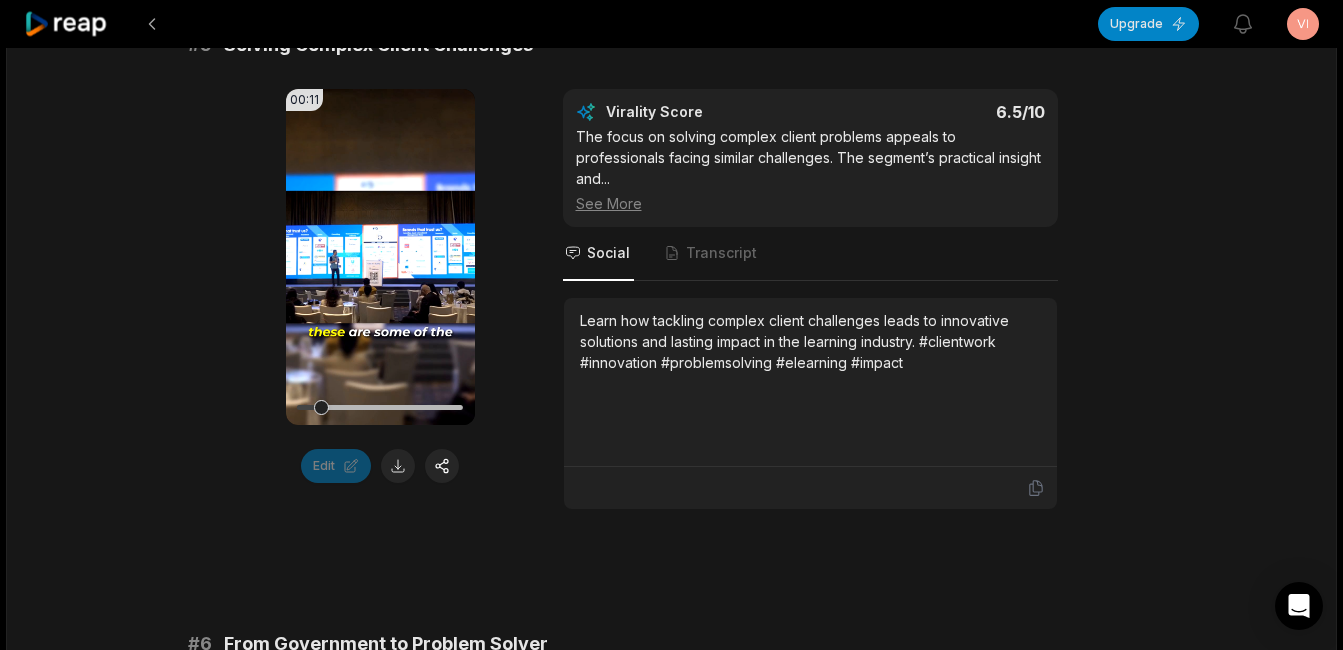 scroll, scrollTop: 2648, scrollLeft: 0, axis: vertical 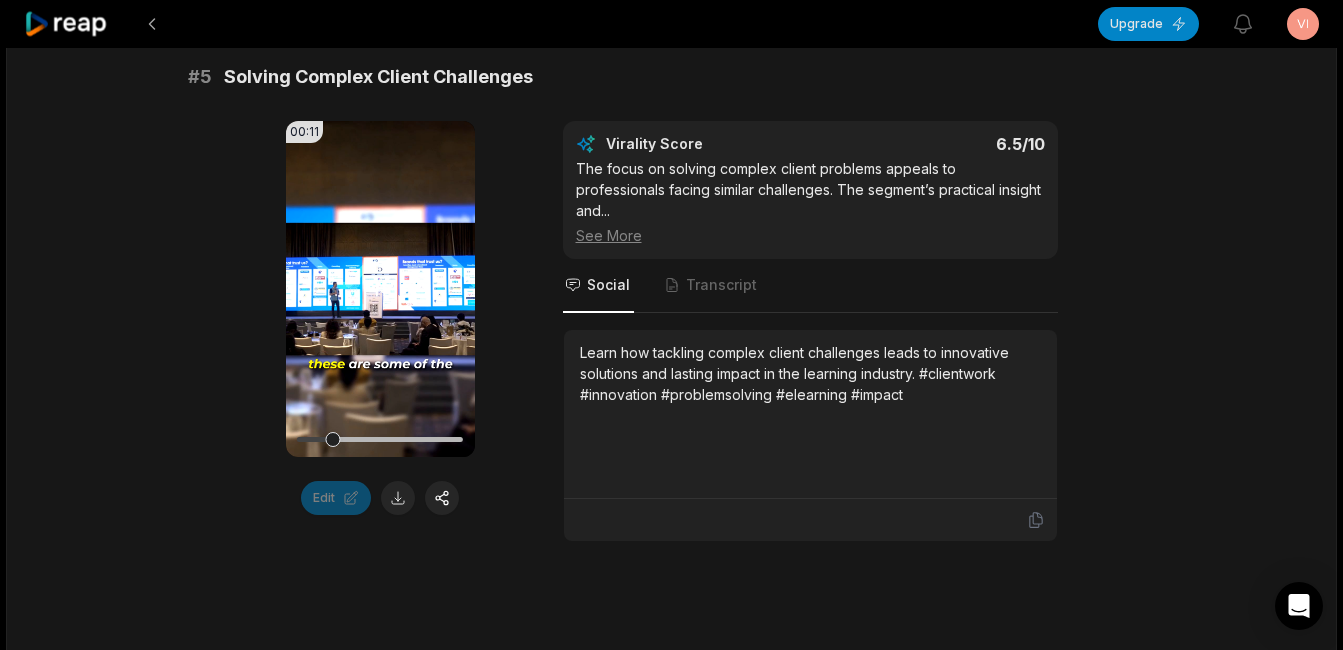 drag, startPoint x: 393, startPoint y: 280, endPoint x: 441, endPoint y: 338, distance: 75.28612 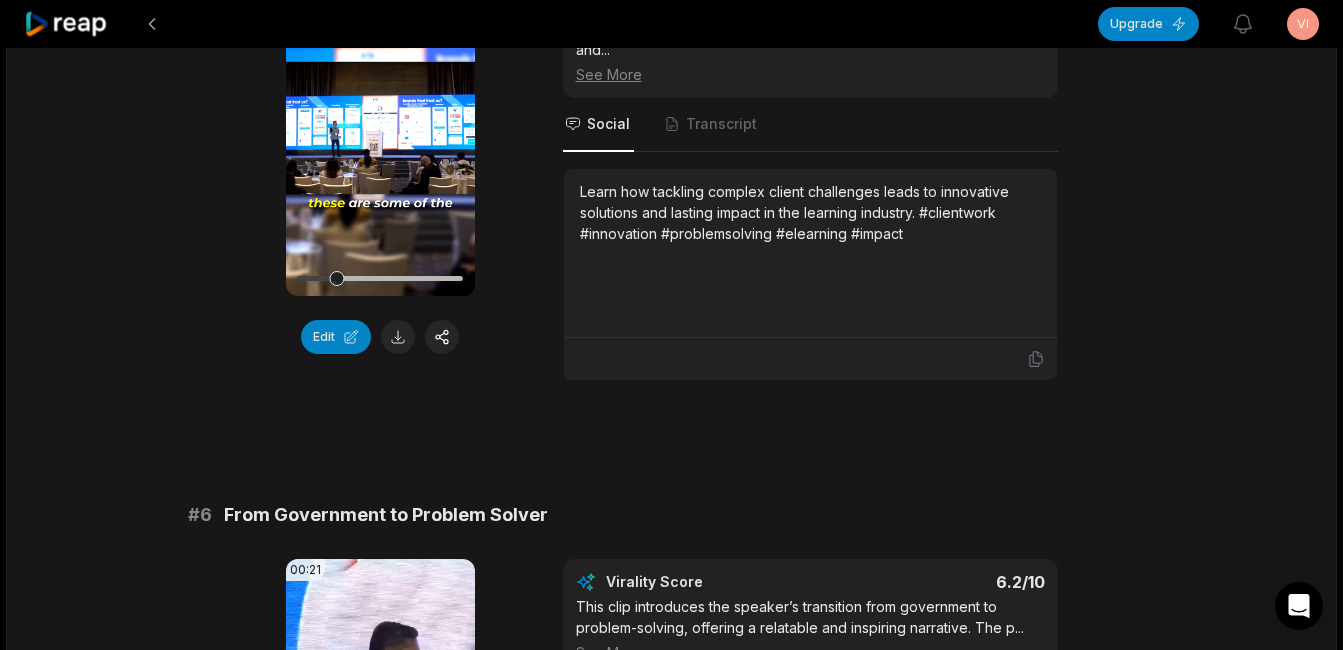 scroll, scrollTop: 2487, scrollLeft: 0, axis: vertical 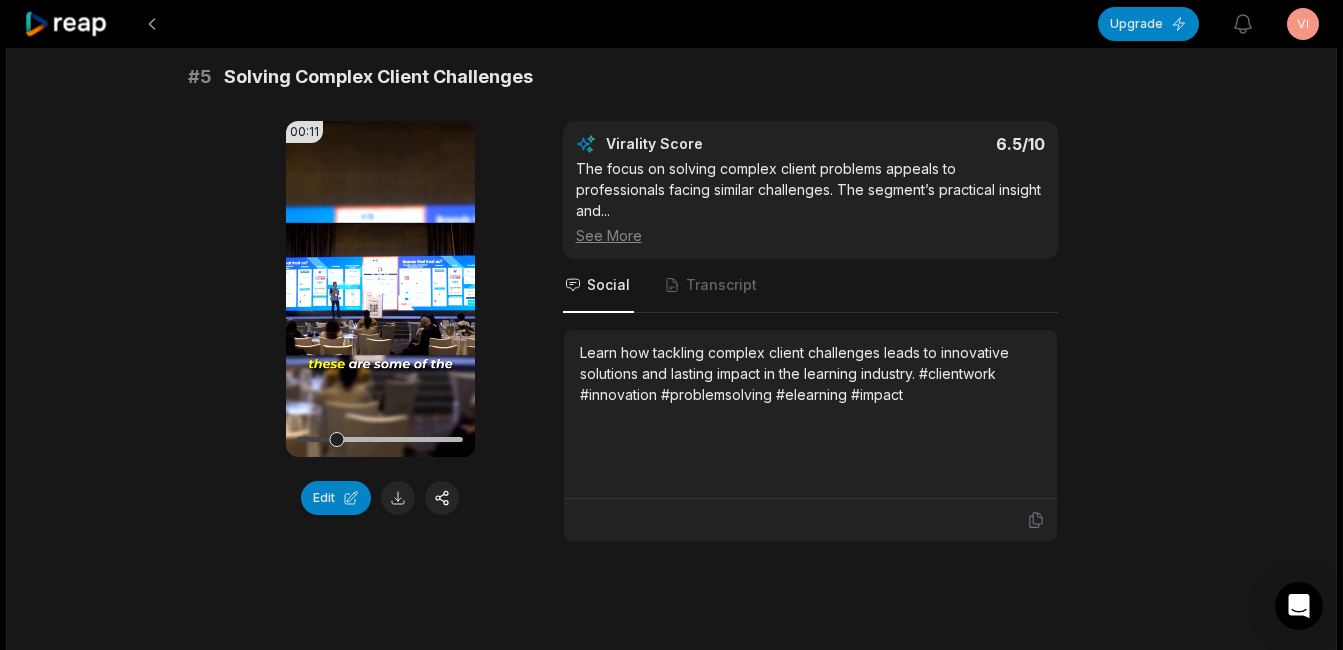 click on "Your browser does not support mp4 format." at bounding box center [380, 289] 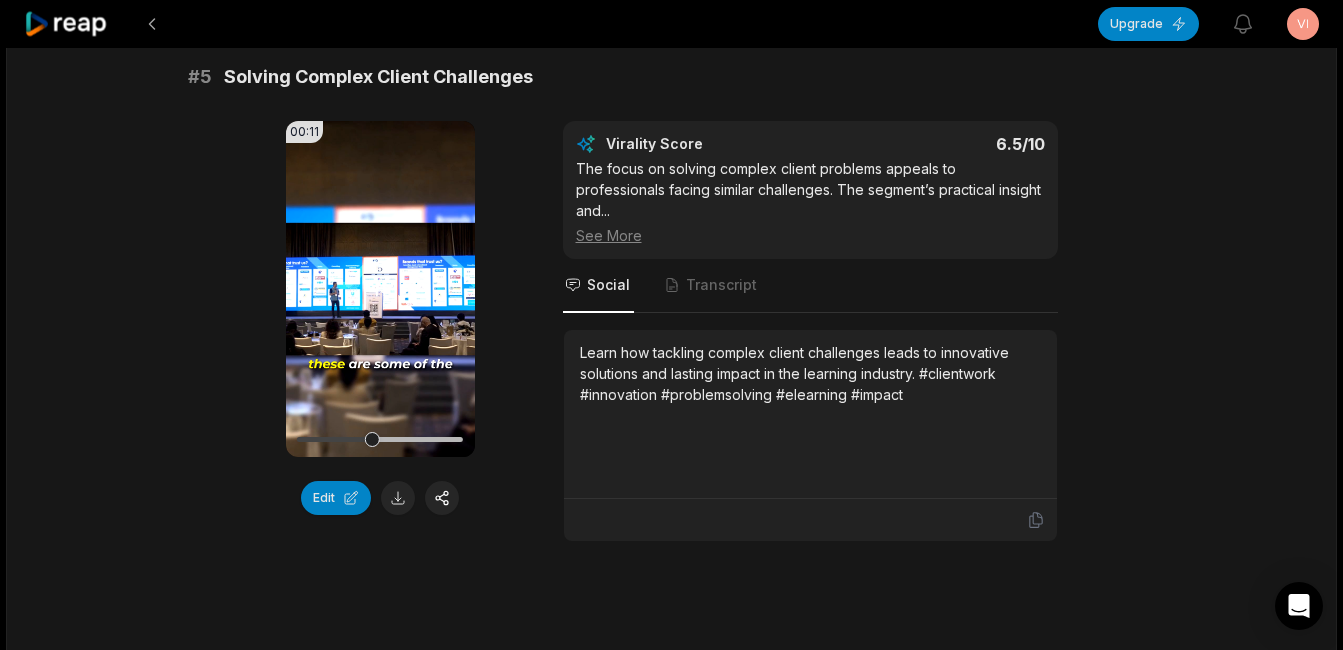 click on "Your browser does not support mp4 format." at bounding box center (380, 289) 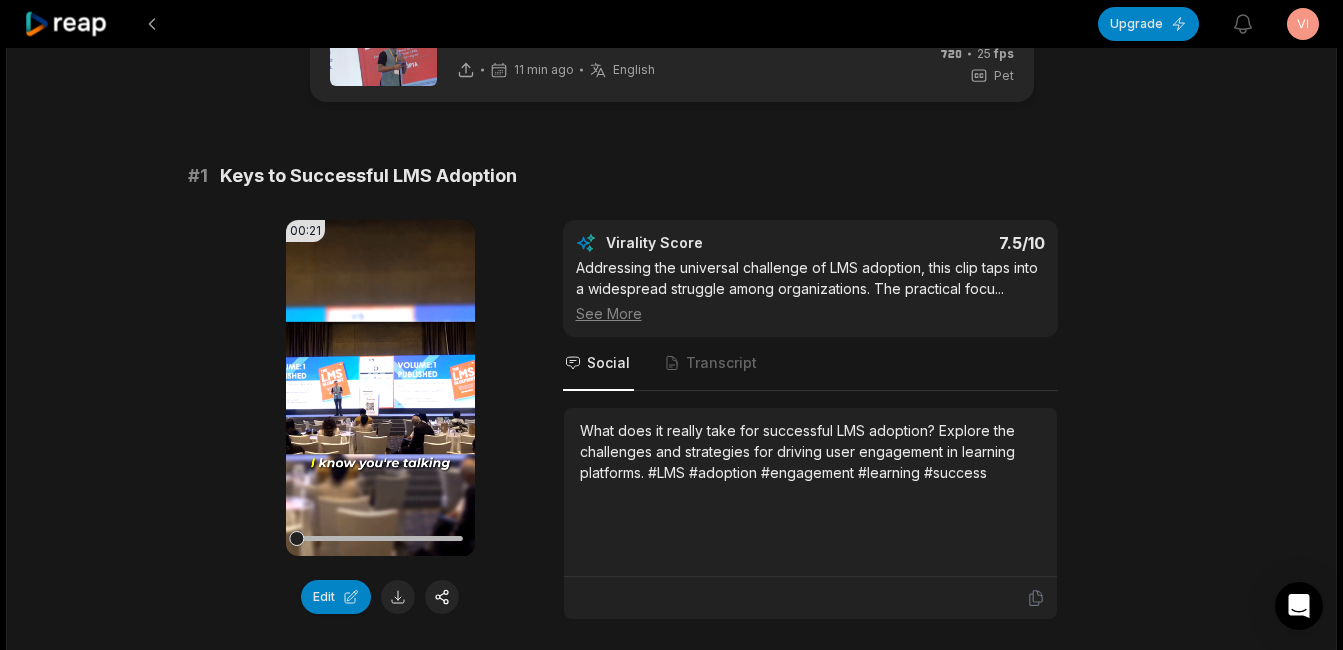 scroll, scrollTop: 200, scrollLeft: 0, axis: vertical 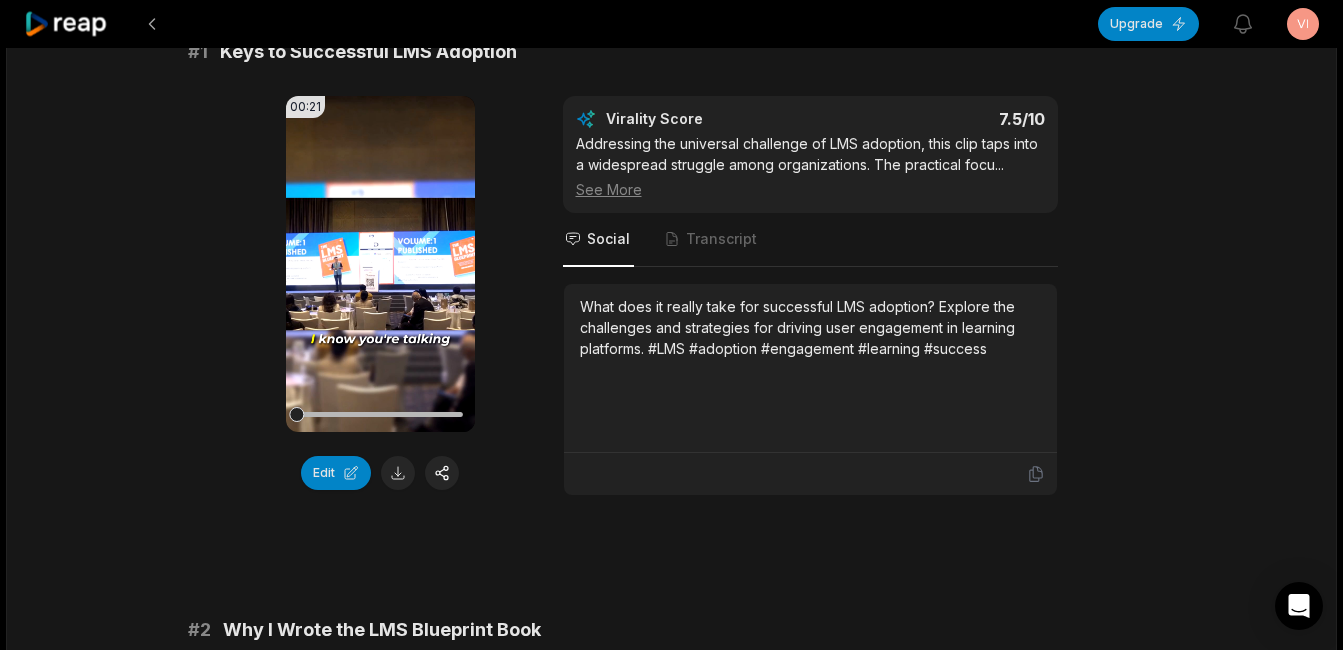 click 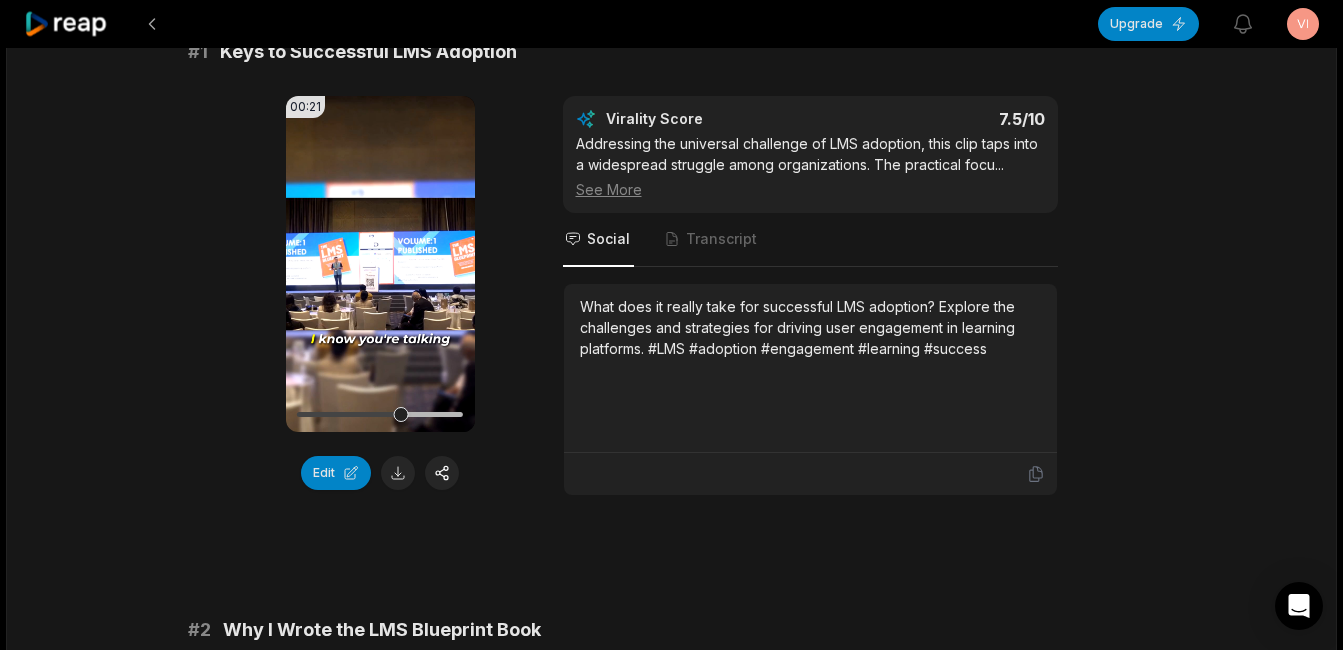 click on "Your browser does not support mp4 format." at bounding box center [380, 264] 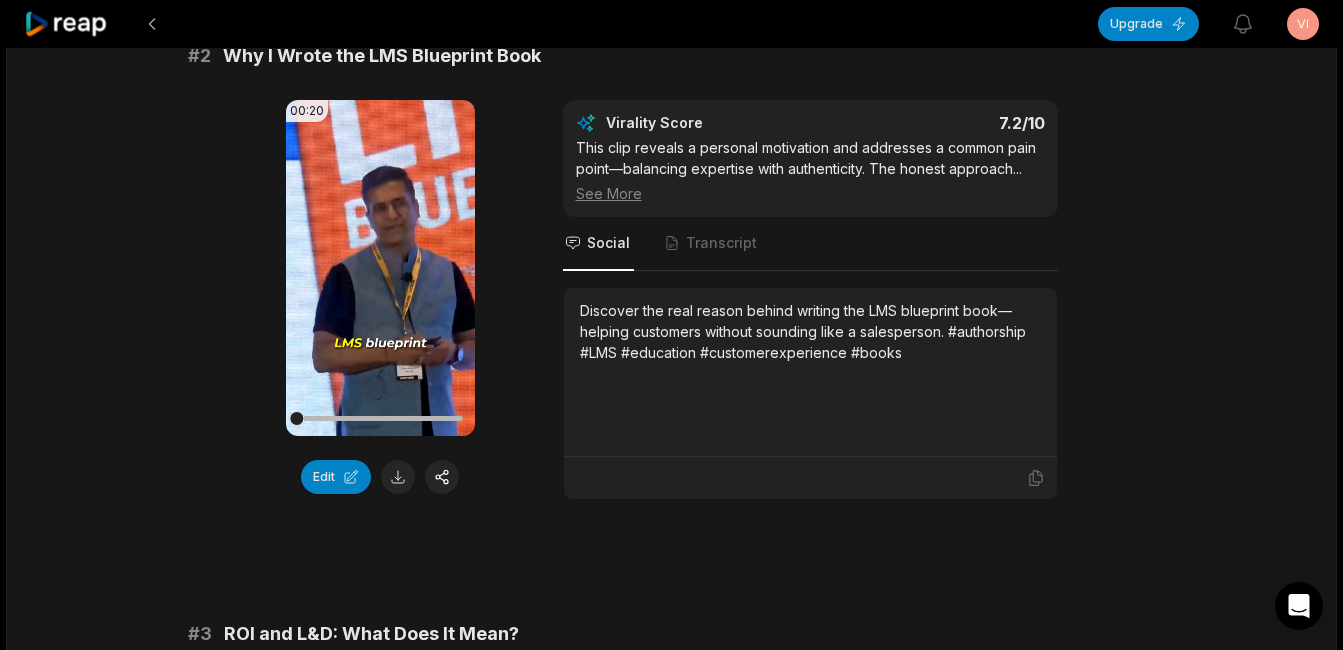 scroll, scrollTop: 800, scrollLeft: 0, axis: vertical 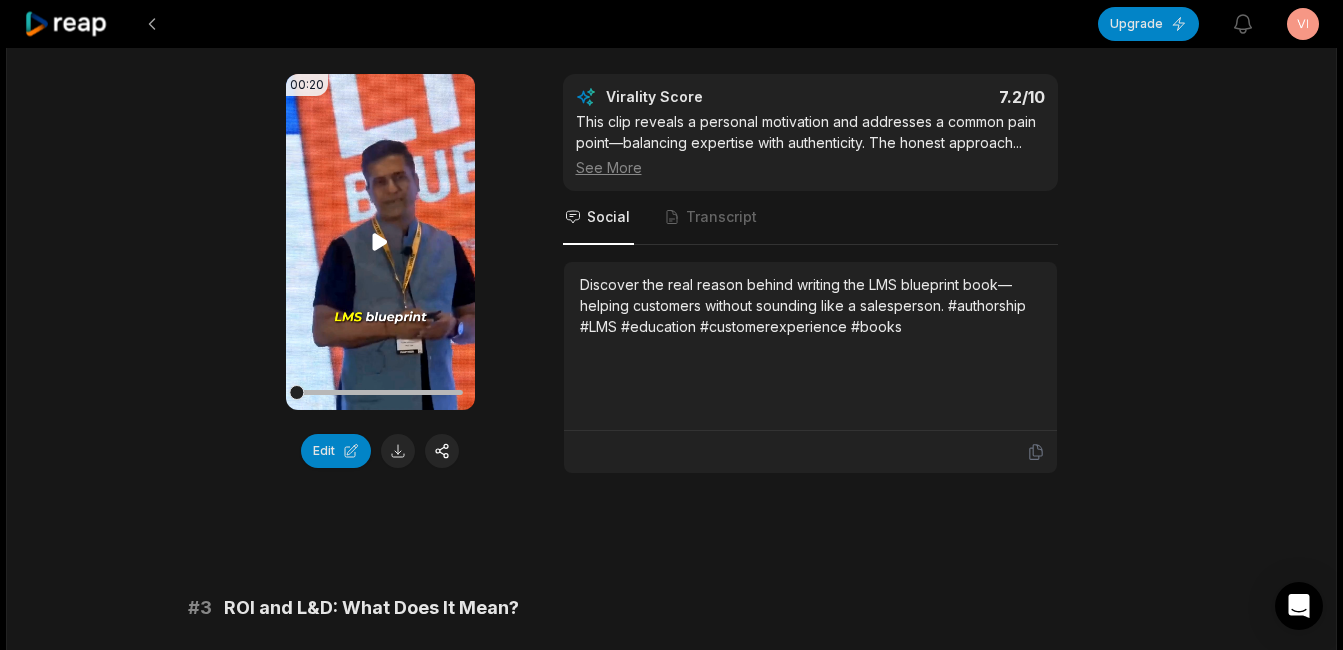 click on "Your browser does not support mp4 format." at bounding box center [380, 242] 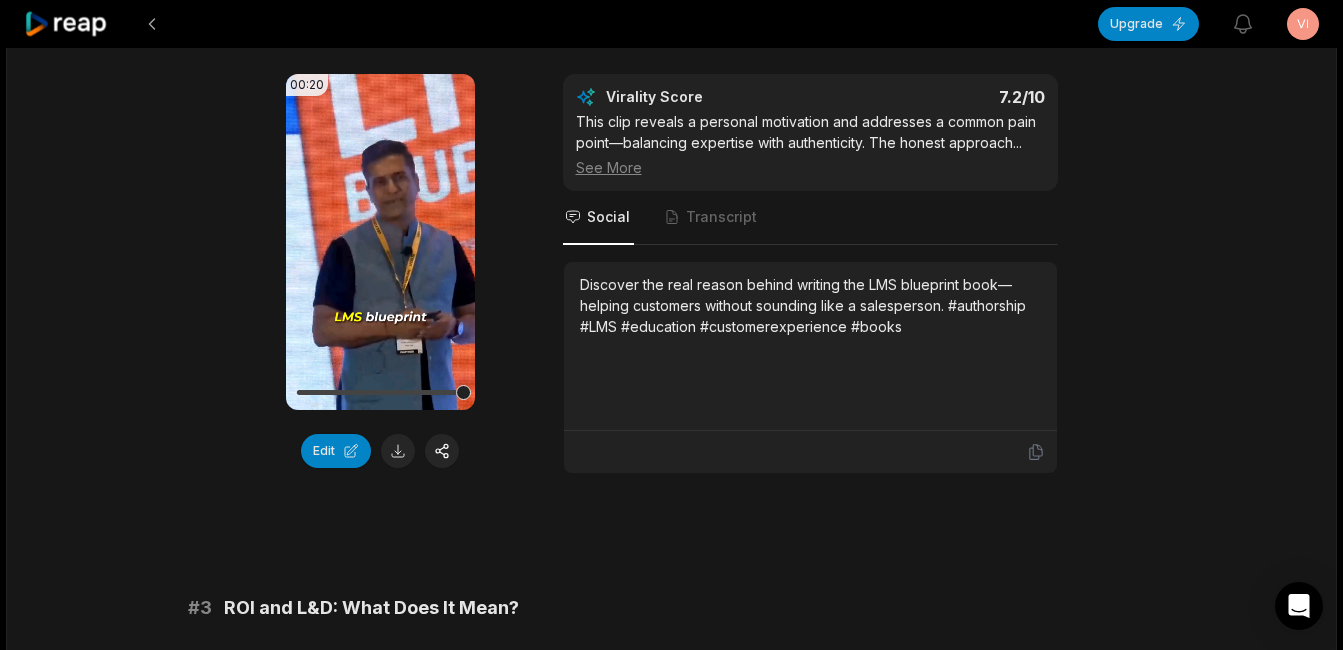 click on "This clip reveals a personal motivation and addresses a common pain point—balancing expertise with authenticity. The honest approach  ...   See More" at bounding box center [810, 144] 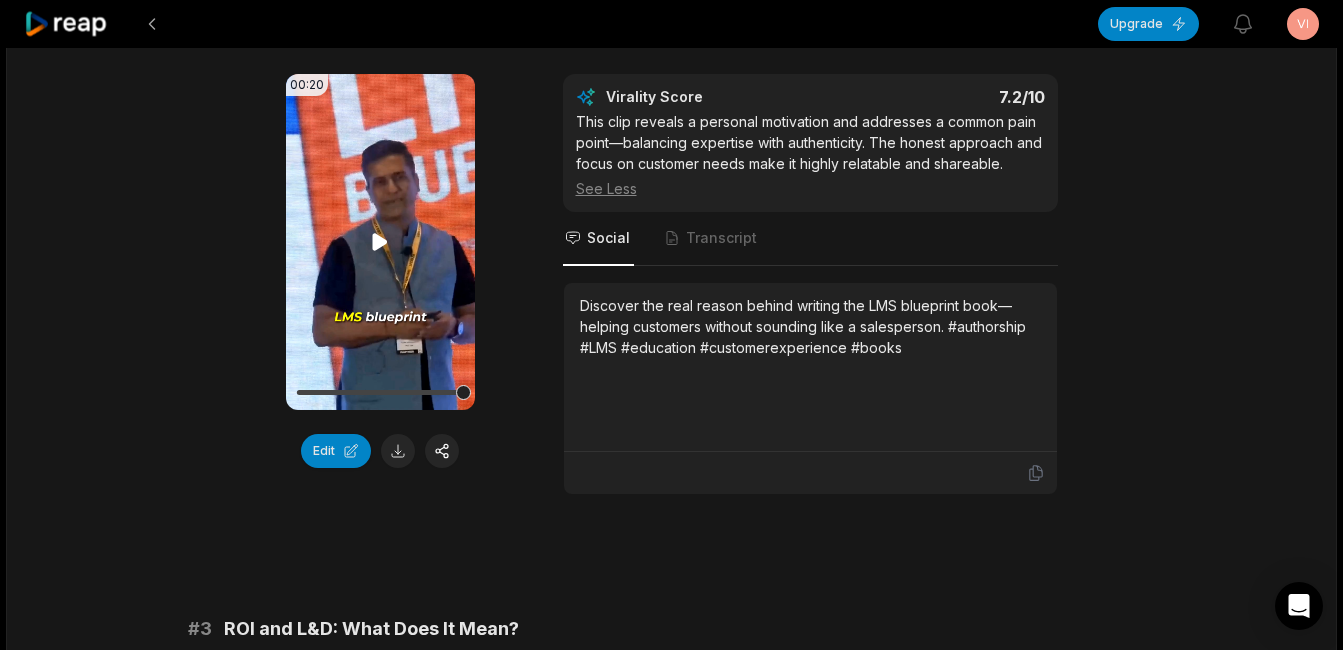 click 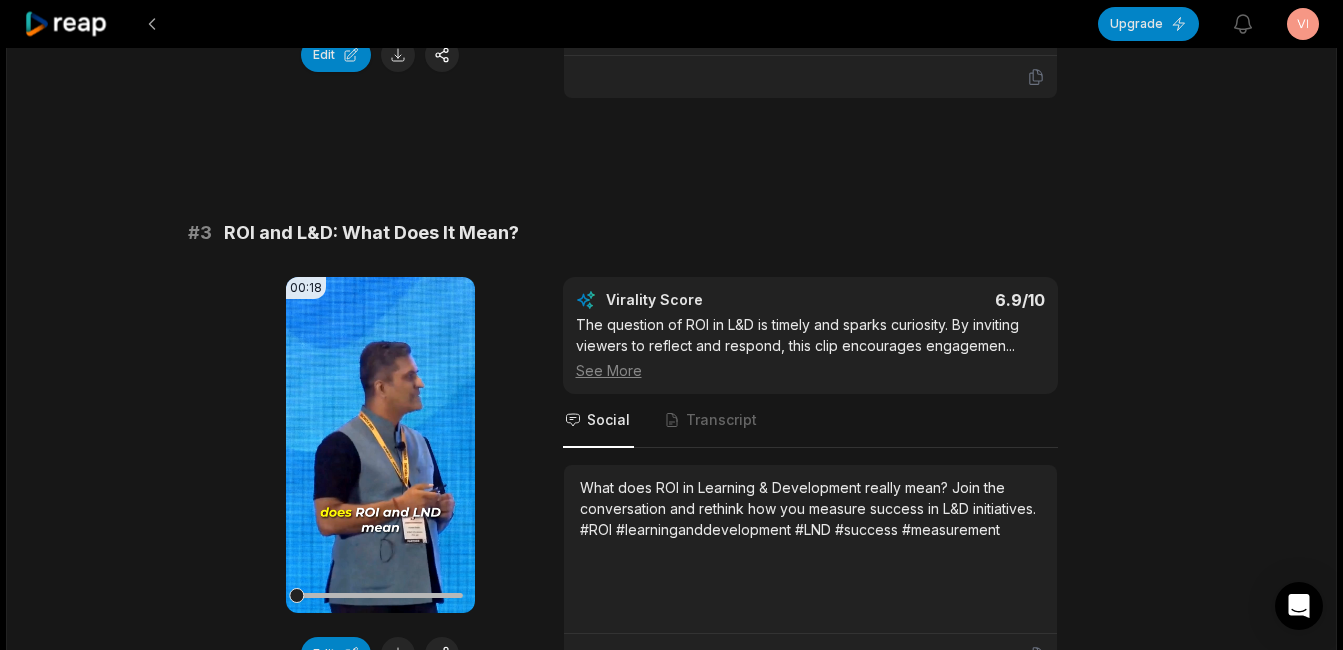 scroll, scrollTop: 1400, scrollLeft: 0, axis: vertical 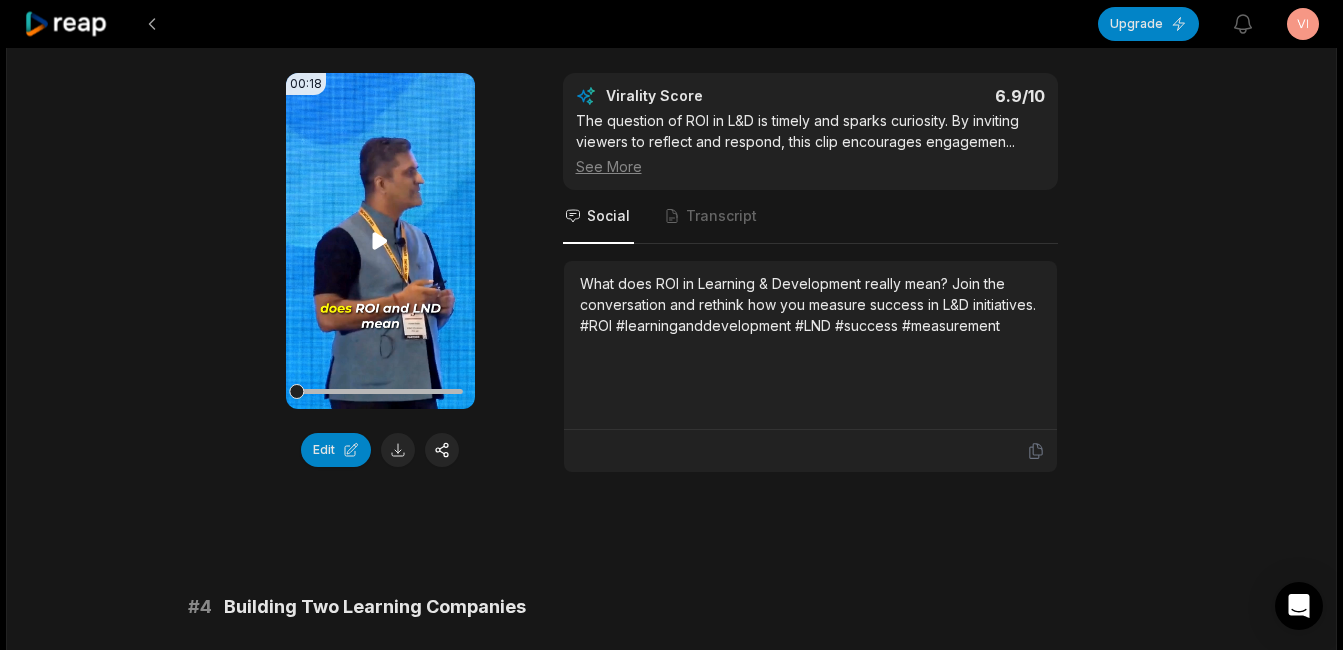 click on "Your browser does not support mp4 format." at bounding box center [380, 241] 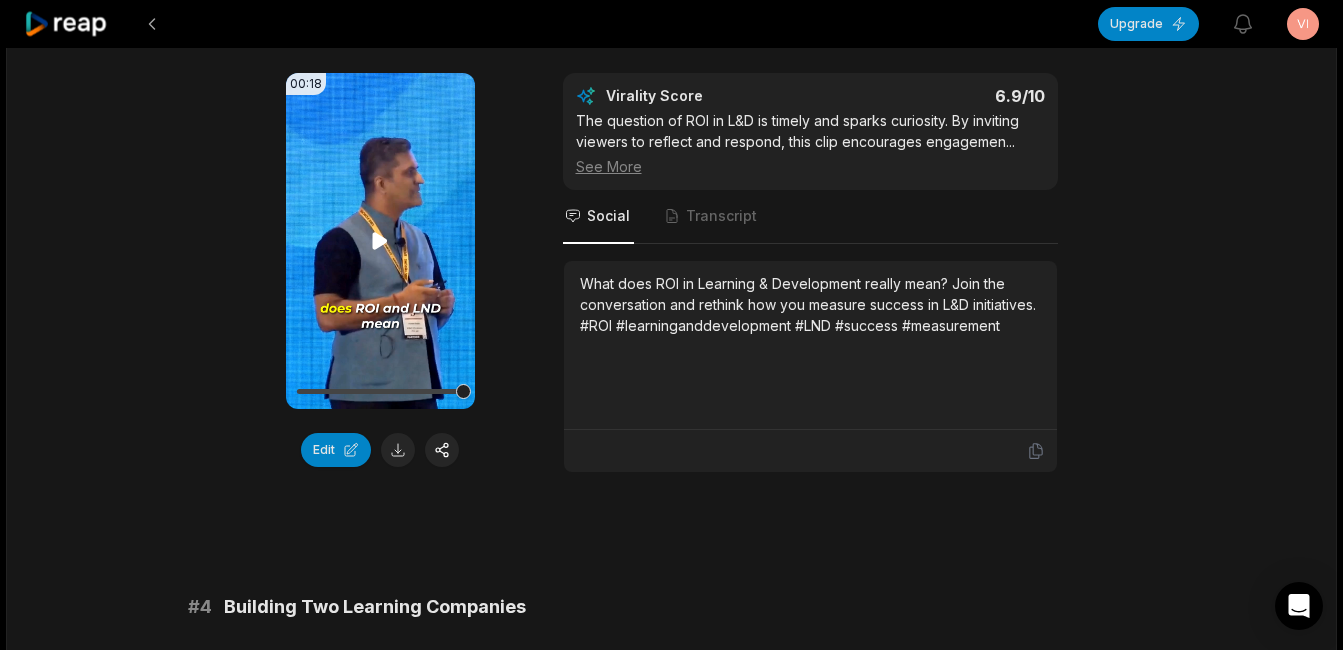 click 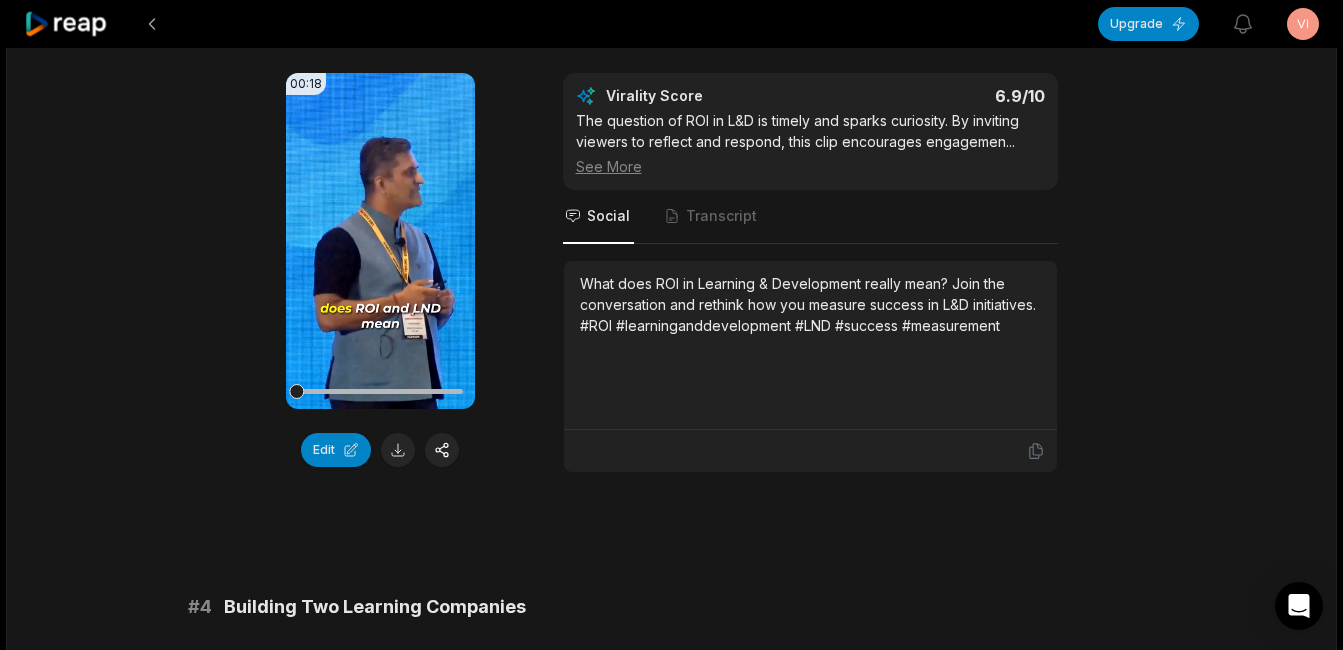 drag, startPoint x: 319, startPoint y: 392, endPoint x: 233, endPoint y: 385, distance: 86.28442 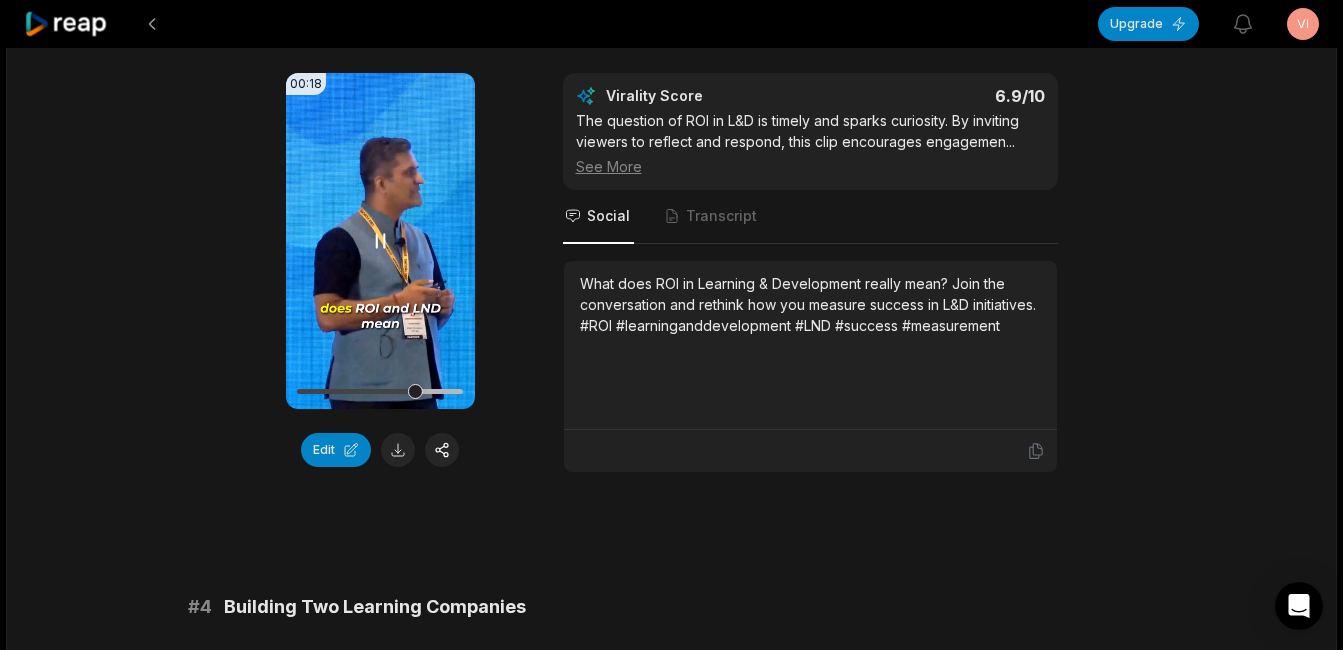click on "Your browser does not support mp4 format." at bounding box center [380, 241] 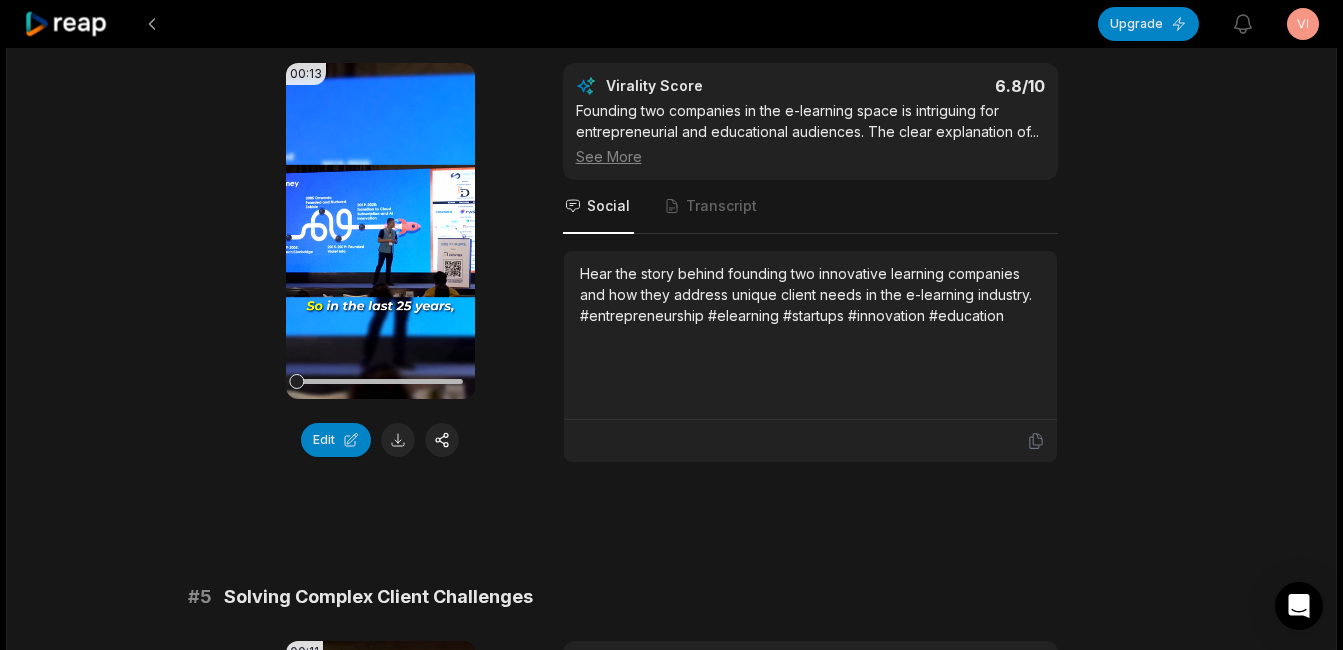 scroll, scrollTop: 2000, scrollLeft: 0, axis: vertical 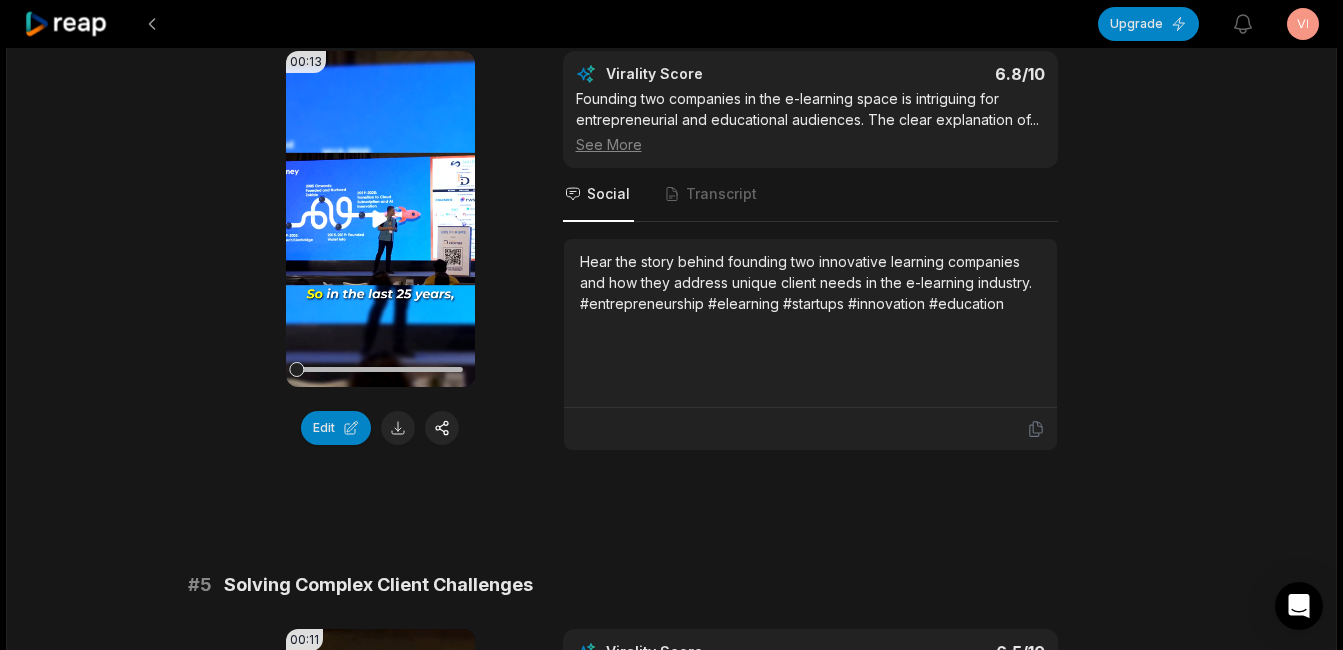 click on "Your browser does not support mp4 format." at bounding box center (380, 219) 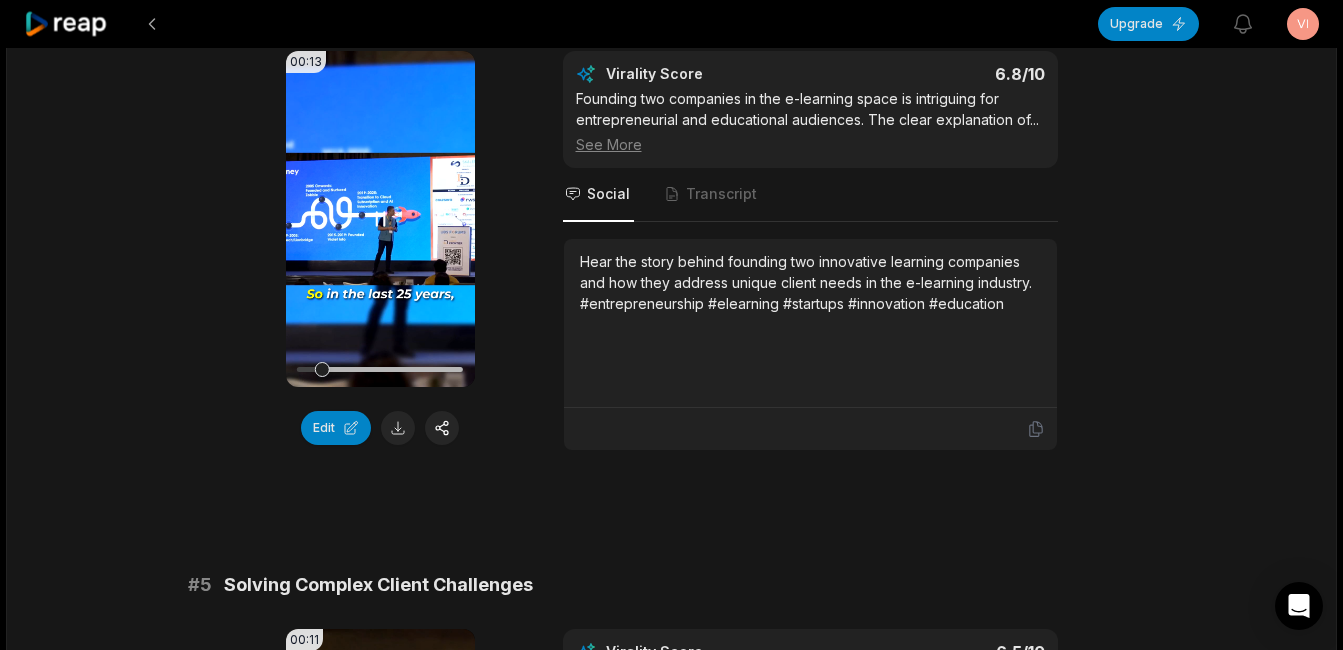 click on "Your browser does not support mp4 format." at bounding box center [380, 219] 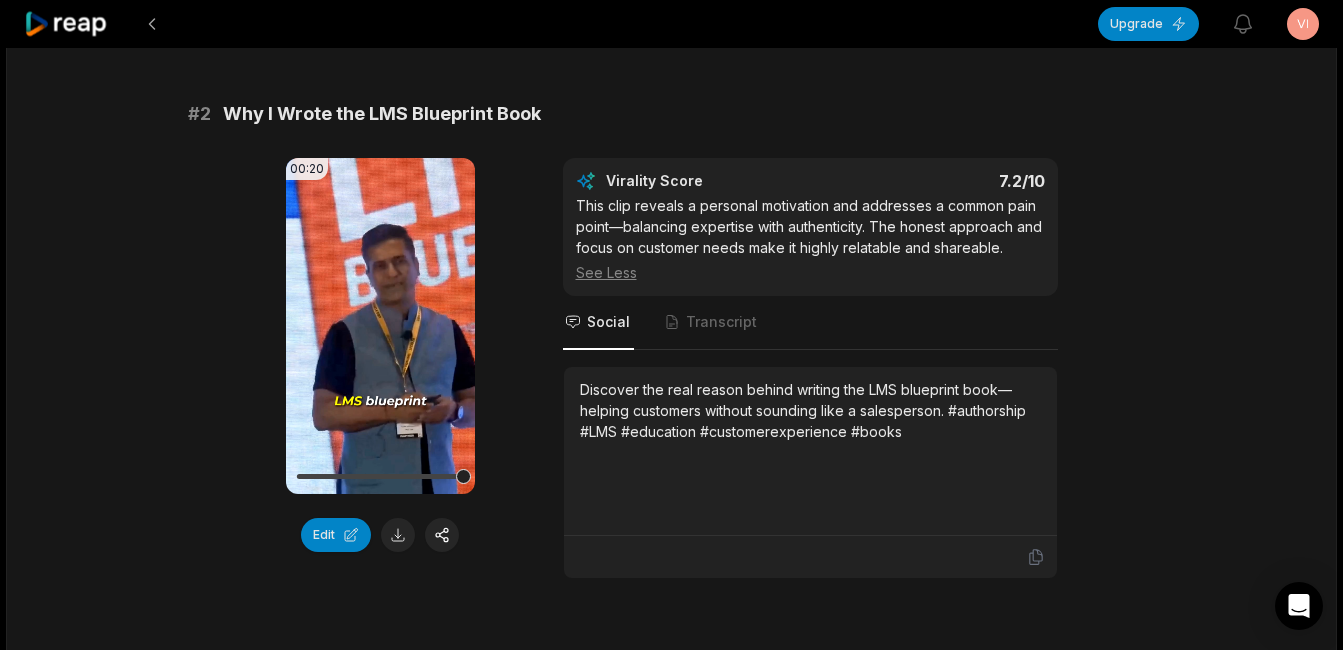 scroll, scrollTop: 700, scrollLeft: 0, axis: vertical 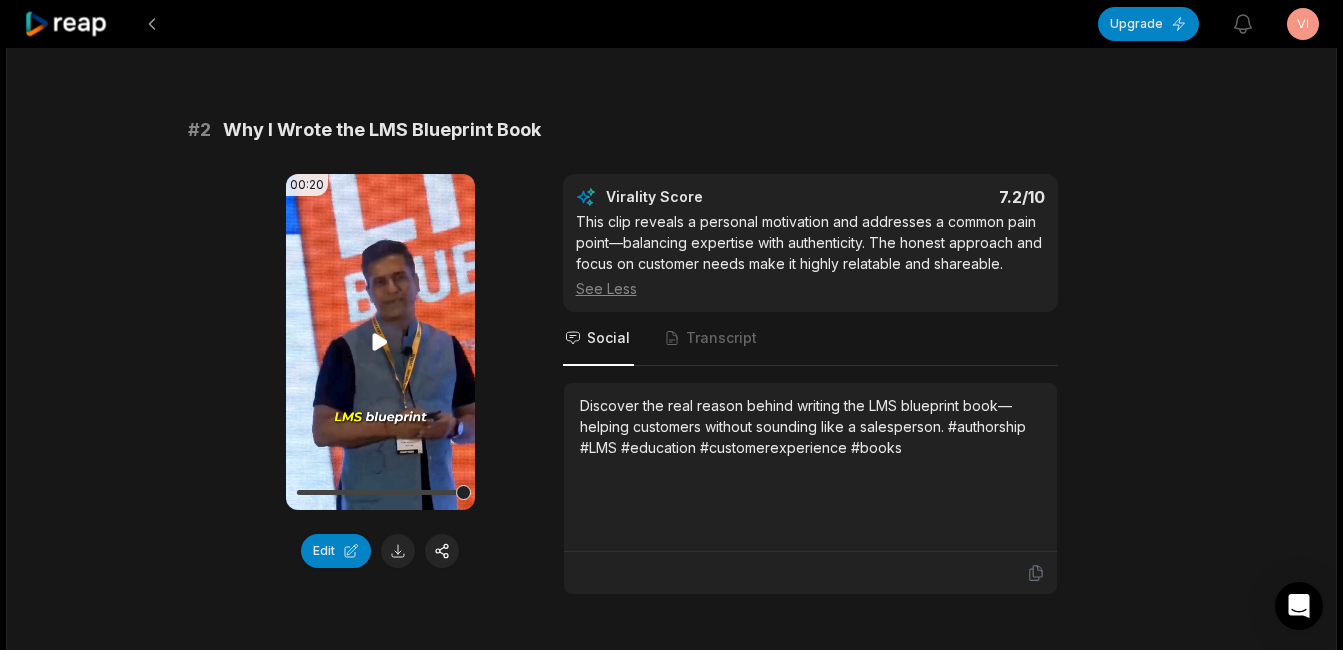 click on "Your browser does not support mp4 format." at bounding box center [380, 342] 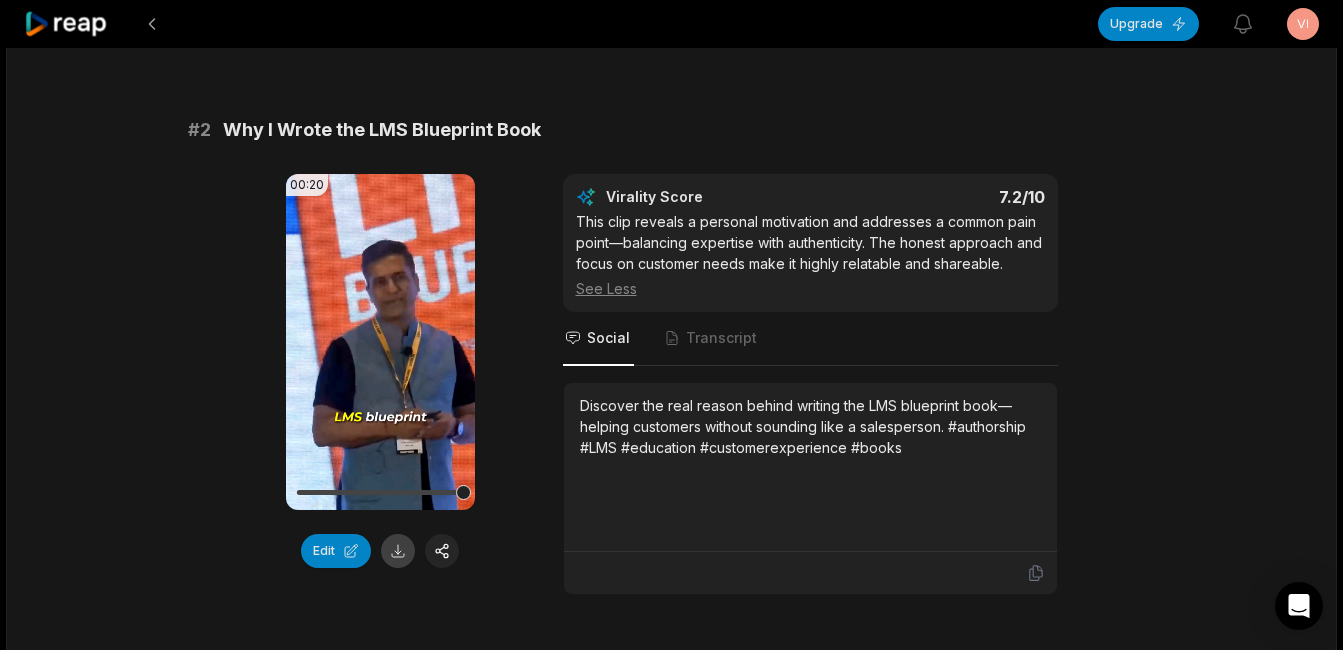 click at bounding box center (398, 551) 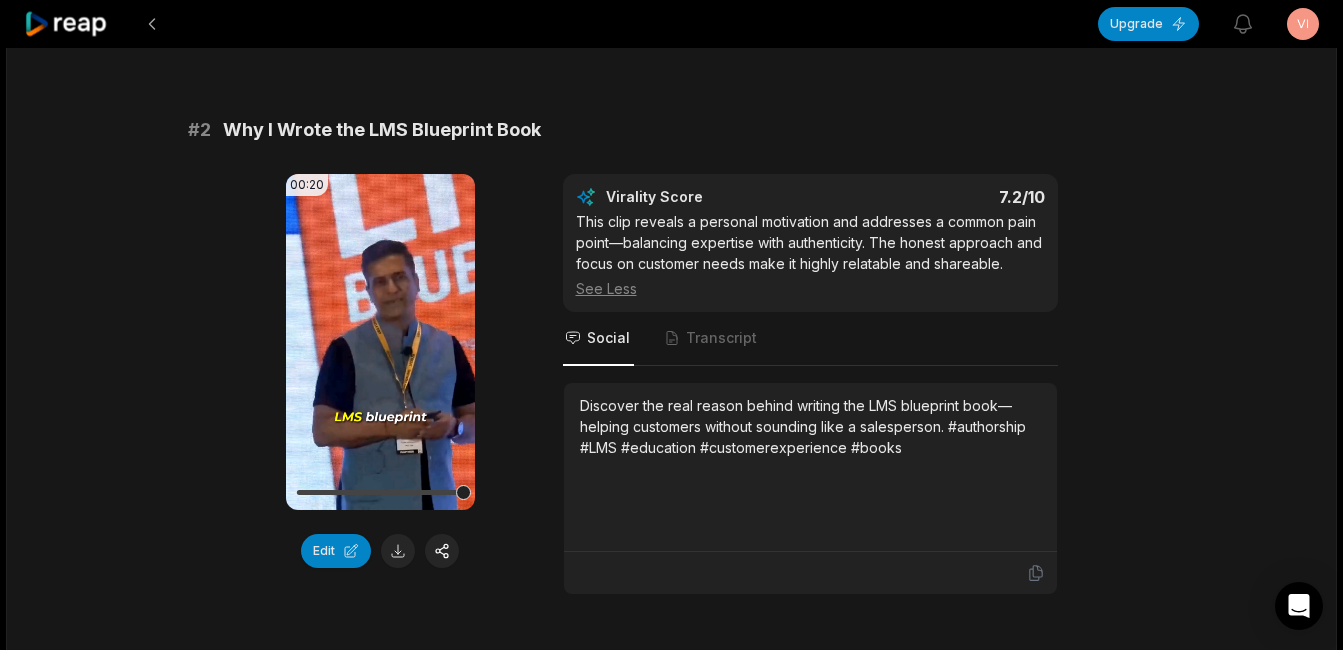 click on "03:12 01 11 min ago English en 00:00  -  03:12 Portrait 25   fps Pet # 1 Keys to Successful LMS Adoption 00:21 Your browser does not support mp4 format. Edit Virality Score 7.5 /10 Addressing the universal challenge of LMS adoption, this clip taps into a widespread struggle among organizations. The practical focu ...   See More Social Transcript What does it really take for successful LMS adoption? Explore the challenges and strategies for driving user engagement in learning platforms. #LMS #adoption #engagement #learning #success # 2 Why I Wrote the LMS Blueprint Book 00:20 Your browser does not support mp4 format. Edit Virality Score 7.2 /10 This clip reveals a personal motivation and addresses a common pain point—balancing expertise with authenticity. The honest approach and focus on customer needs make it highly relatable and shareable.   See Less Social Transcript # 3 ROI and L&D: What Does It Mean? 00:18 Your browser does not support mp4 format. Edit Virality Score 6.9 /10 ...   See More Social # 4" at bounding box center [671, 1210] 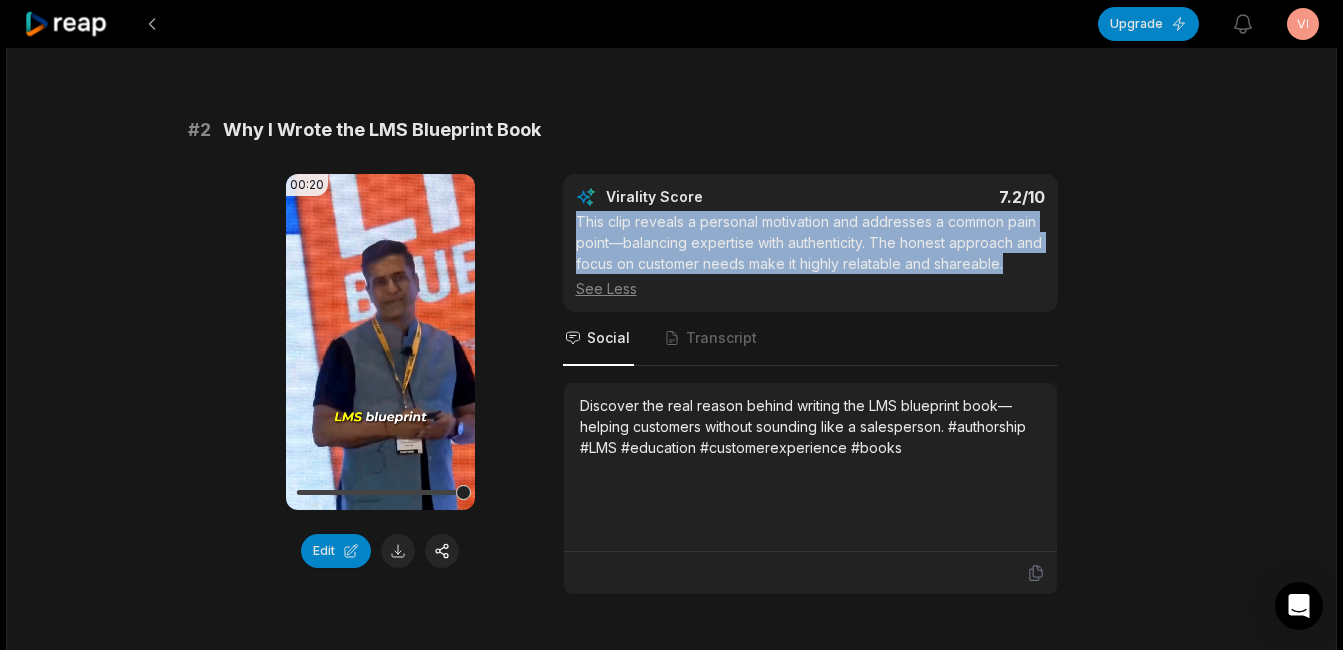 drag, startPoint x: 577, startPoint y: 221, endPoint x: 1019, endPoint y: 268, distance: 444.49185 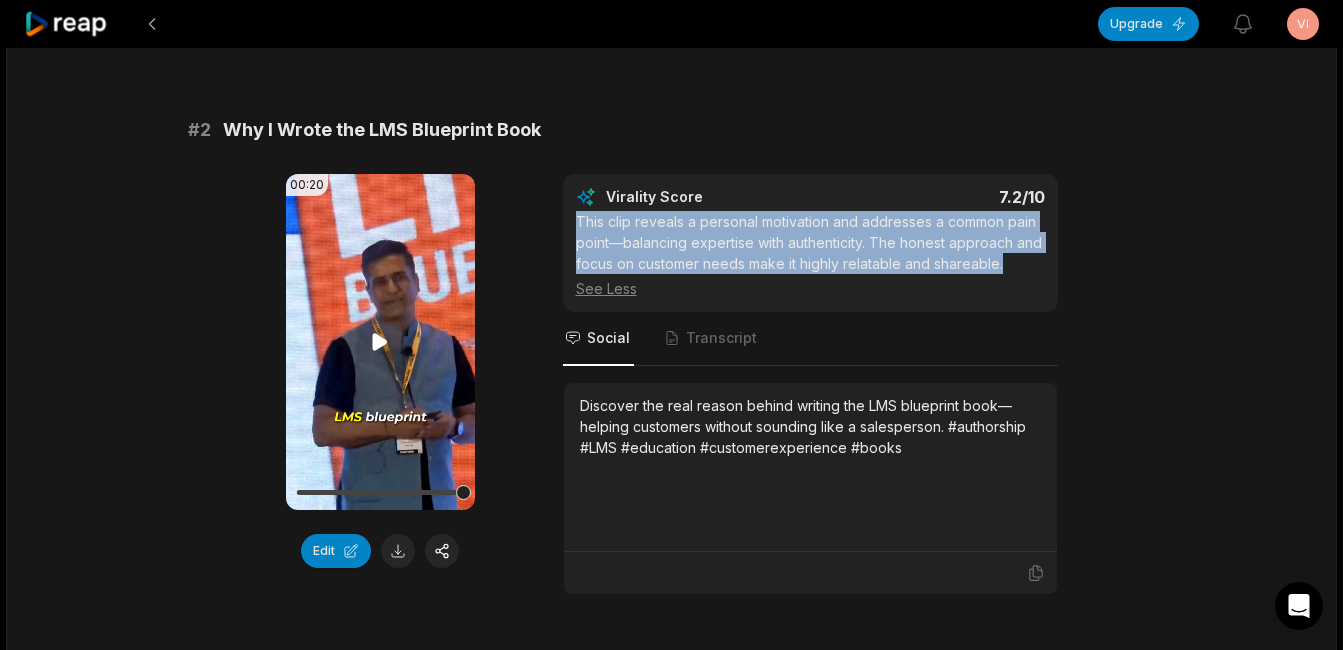 drag, startPoint x: 161, startPoint y: 331, endPoint x: 371, endPoint y: 384, distance: 216.58485 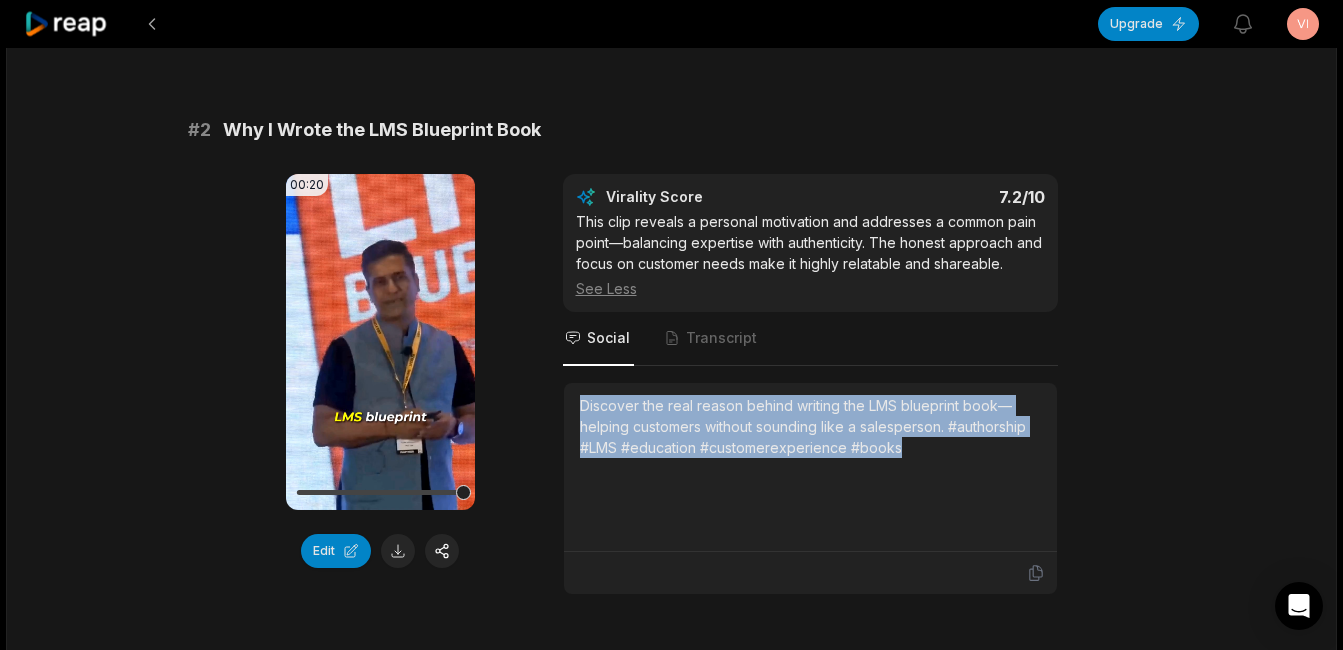drag, startPoint x: 910, startPoint y: 451, endPoint x: 537, endPoint y: 405, distance: 375.82574 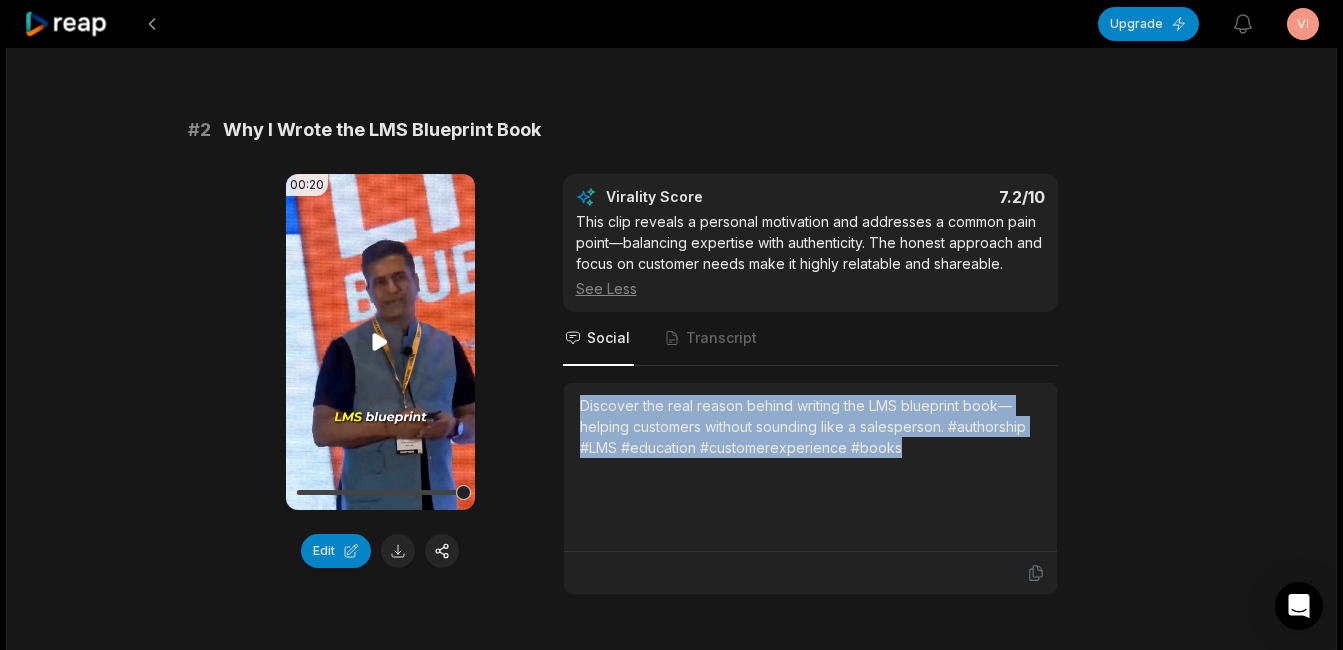 click on "Your browser does not support mp4 format." at bounding box center (380, 342) 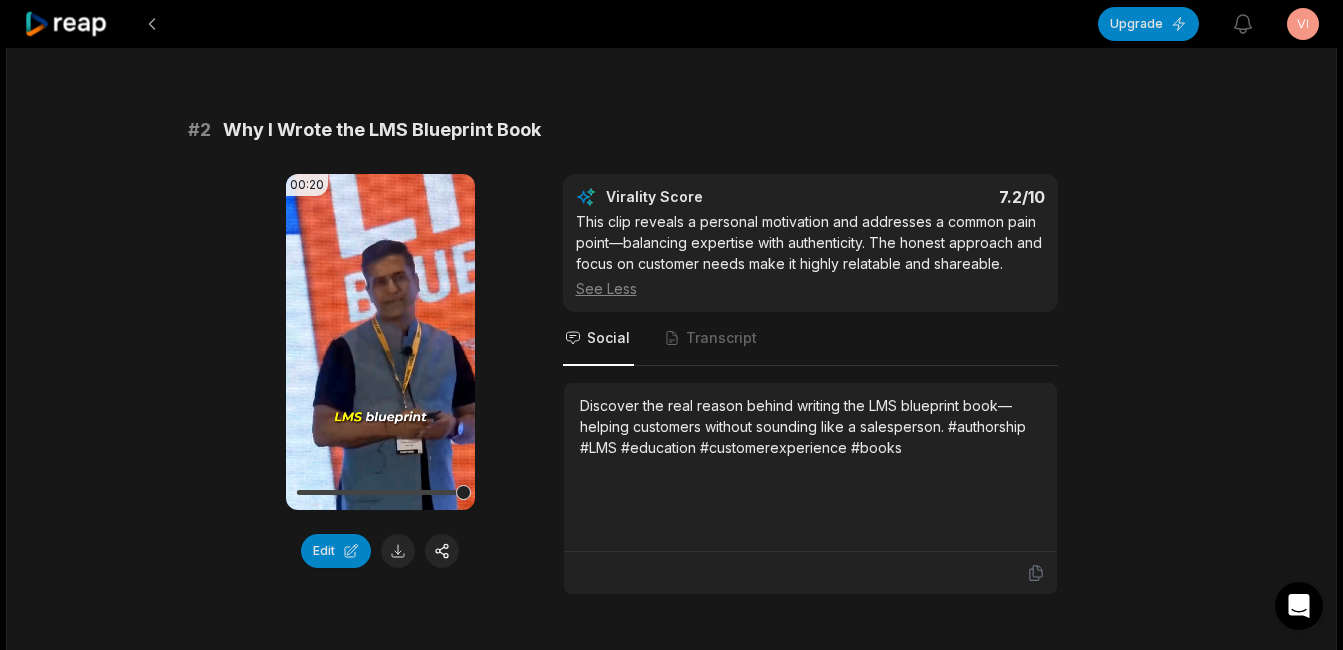 click on "00:20 Your browser does not support mp4 format. Edit Virality Score 7.2 /10 This clip reveals a personal motivation and addresses a common pain point—balancing expertise with authenticity. The honest approach and focus on customer needs make it highly relatable and shareable.   See Less Social Transcript Discover the real reason behind writing the LMS blueprint book—helping customers without sounding like a salesperson. #authorship #LMS #education #customerexperience #books" at bounding box center (672, 384) 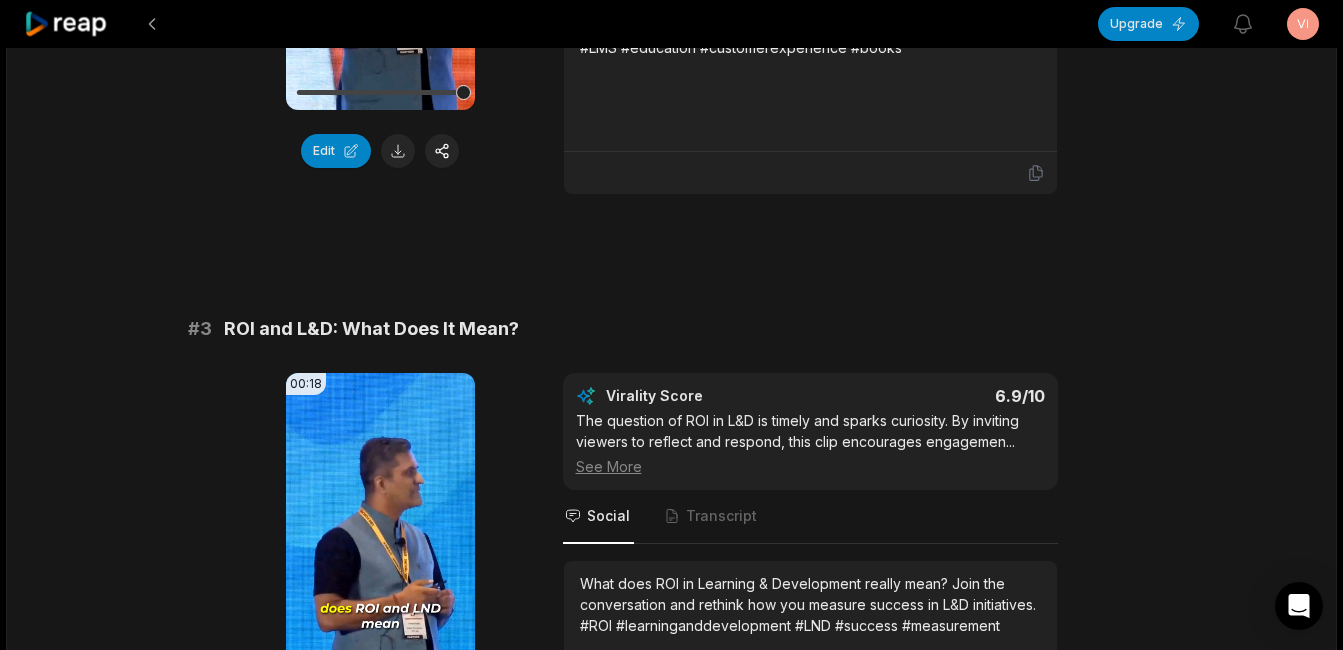 scroll, scrollTop: 1300, scrollLeft: 0, axis: vertical 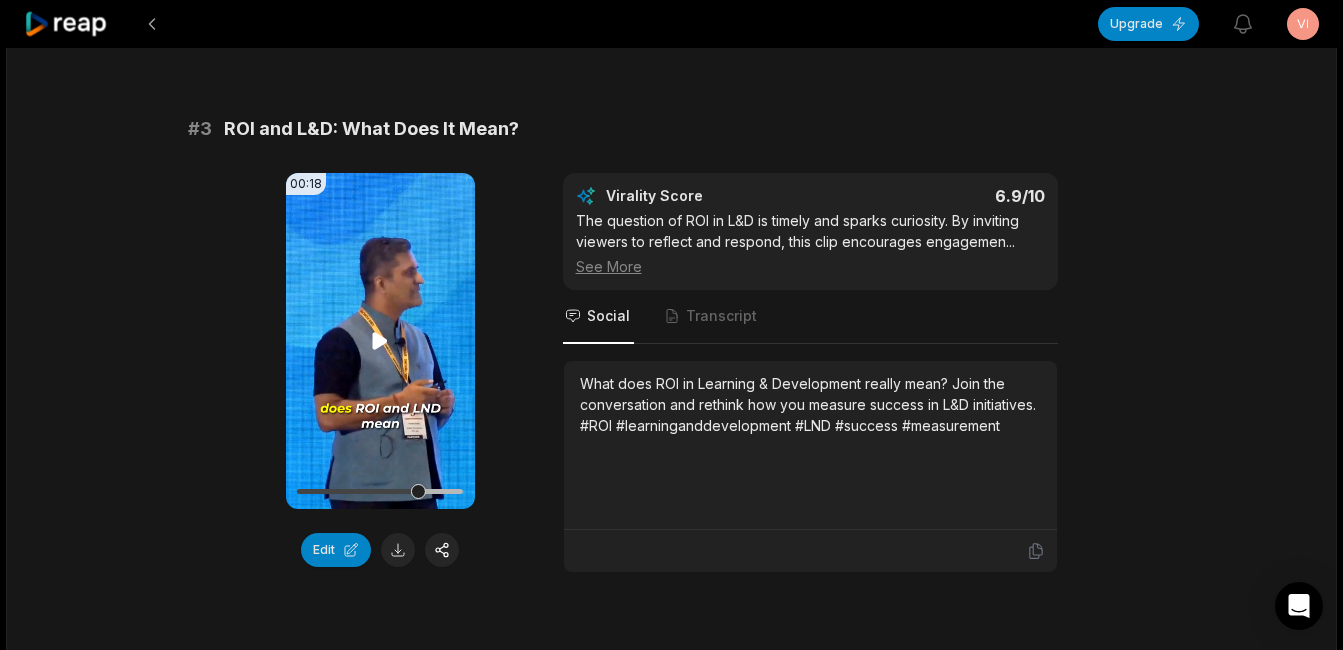 click 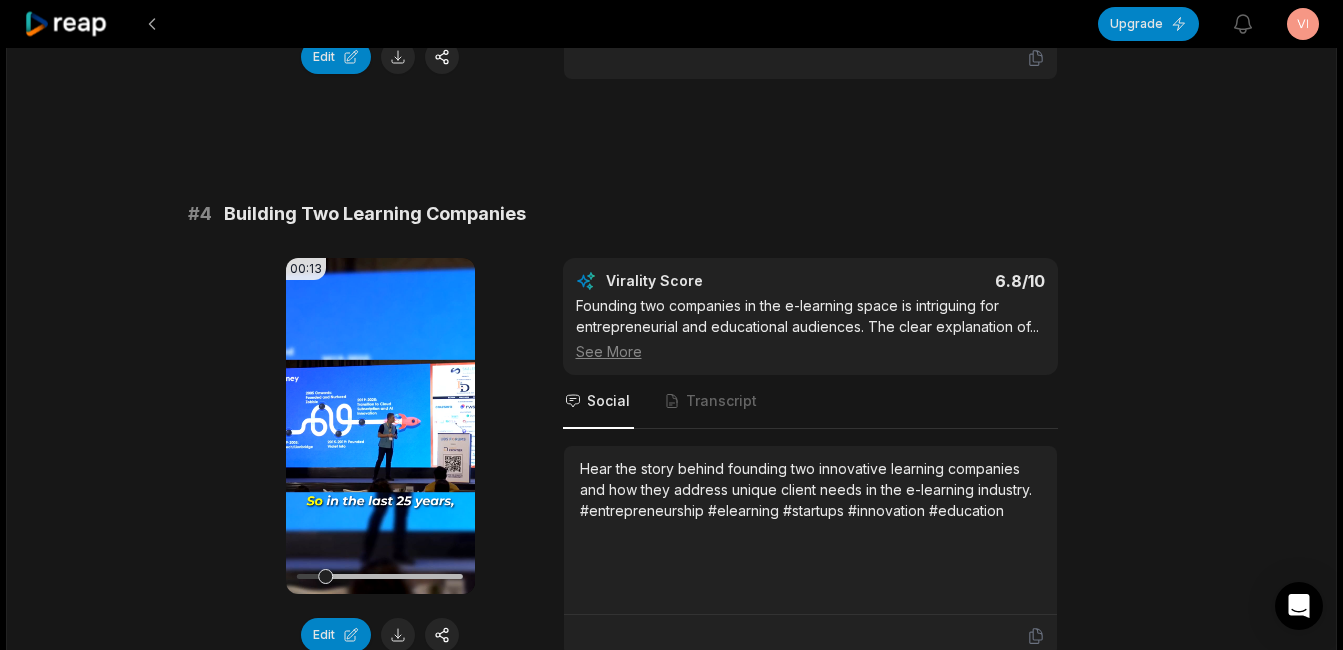 scroll, scrollTop: 1900, scrollLeft: 0, axis: vertical 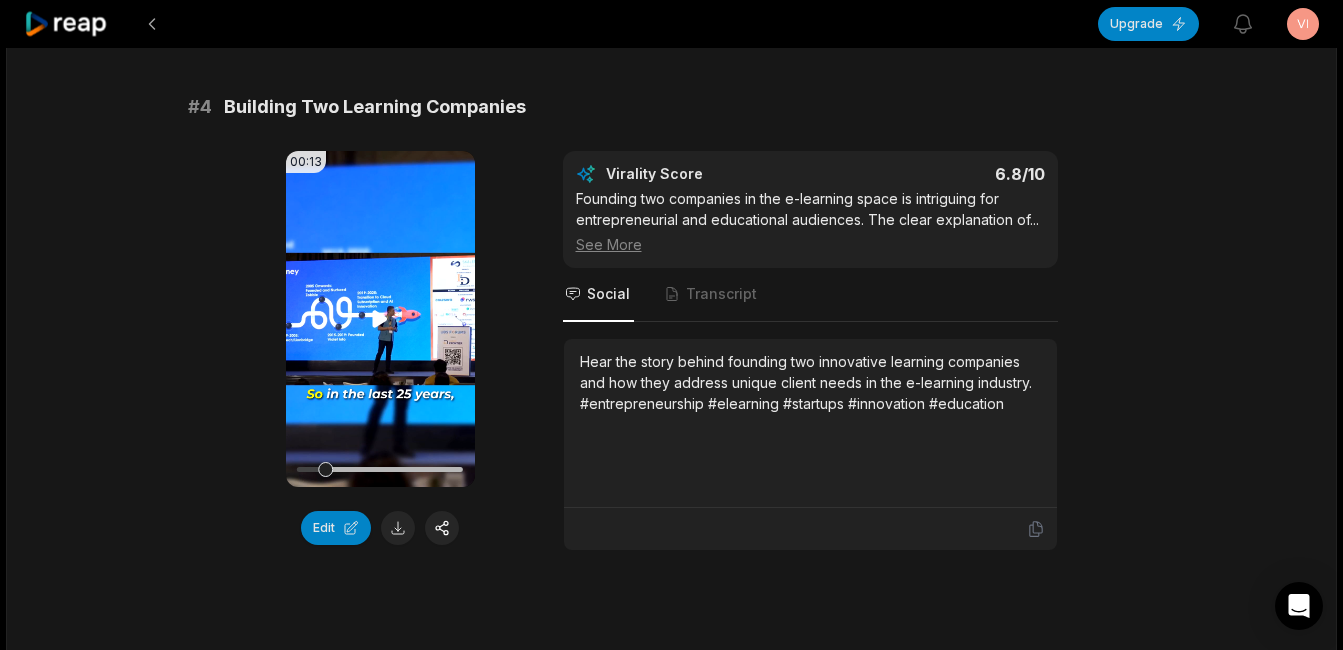 click 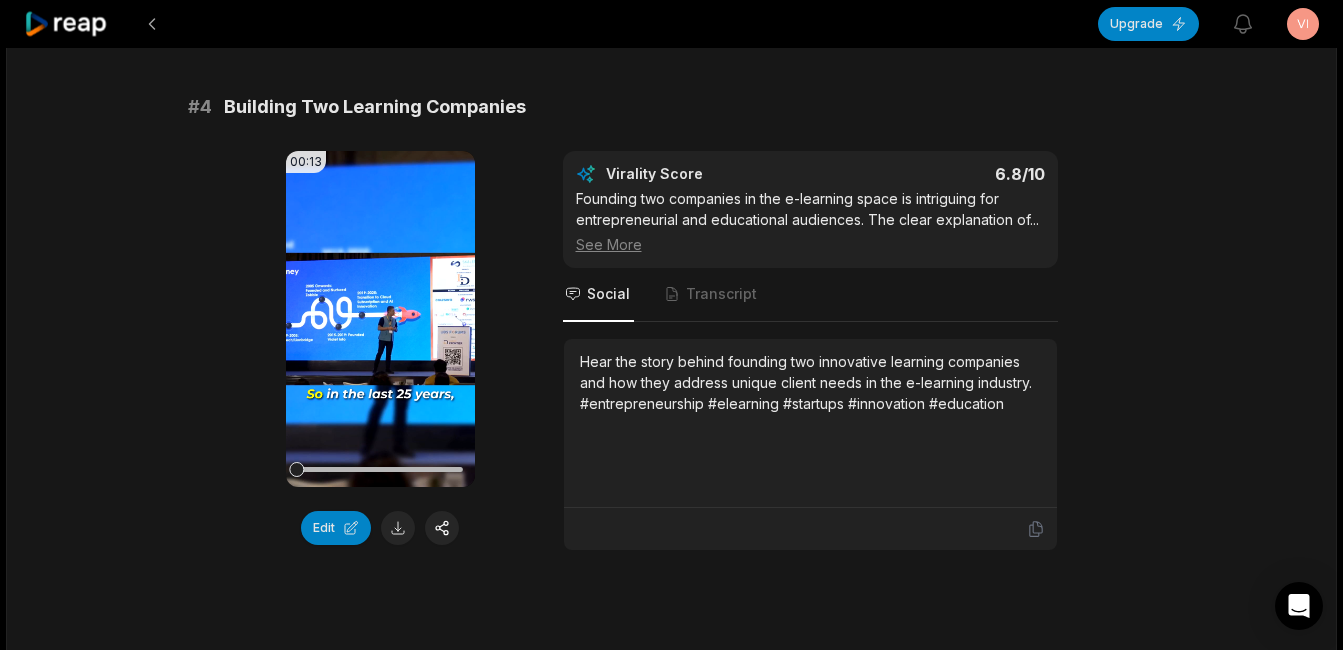 drag, startPoint x: 357, startPoint y: 468, endPoint x: 167, endPoint y: 453, distance: 190.59119 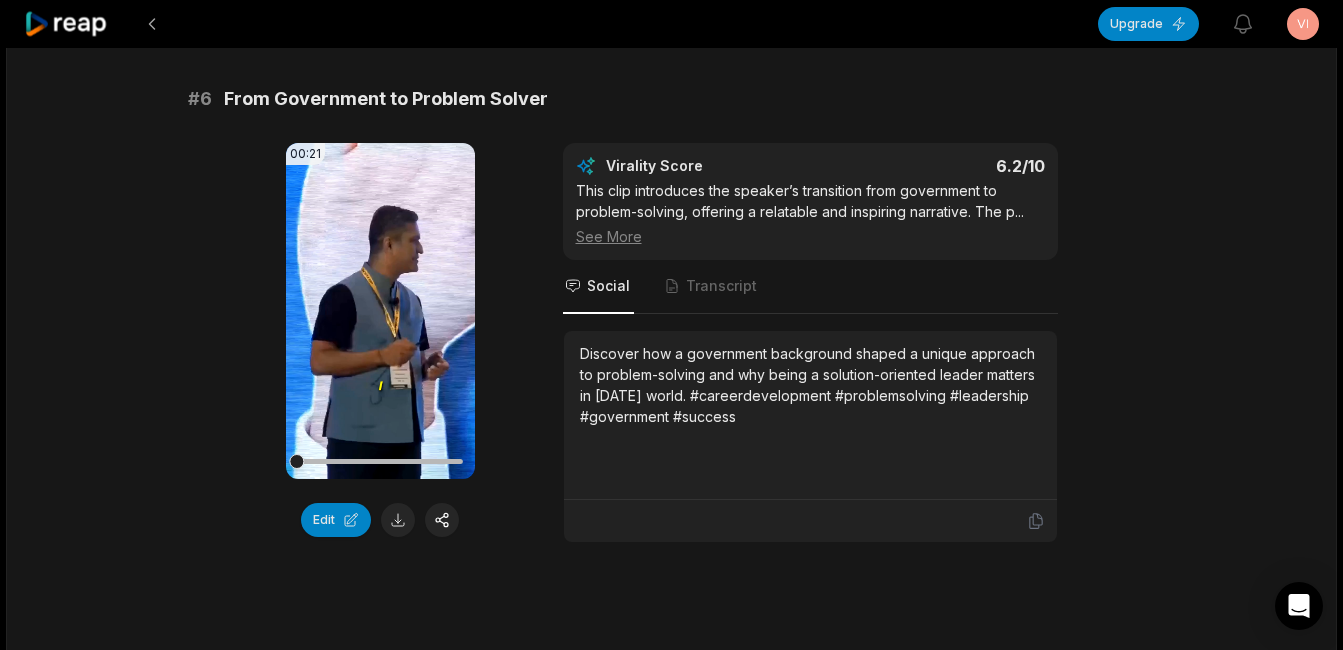 scroll, scrollTop: 3108, scrollLeft: 0, axis: vertical 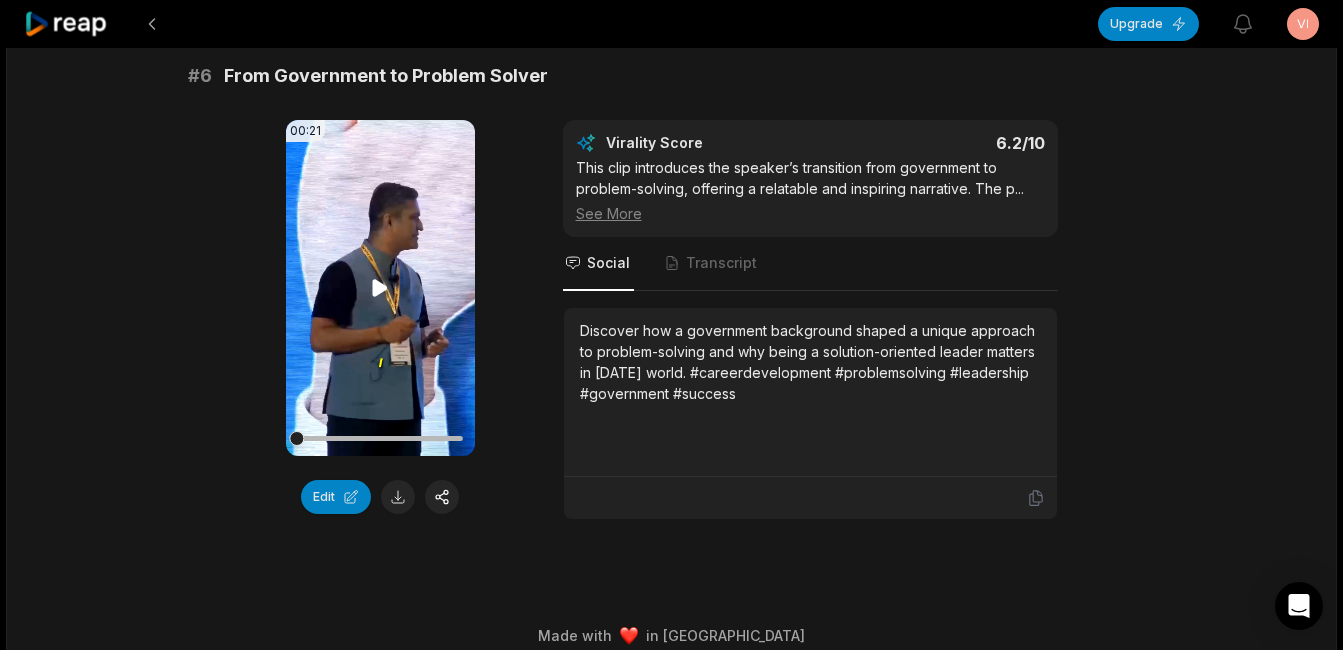 click on "Your browser does not support mp4 format." at bounding box center [380, 288] 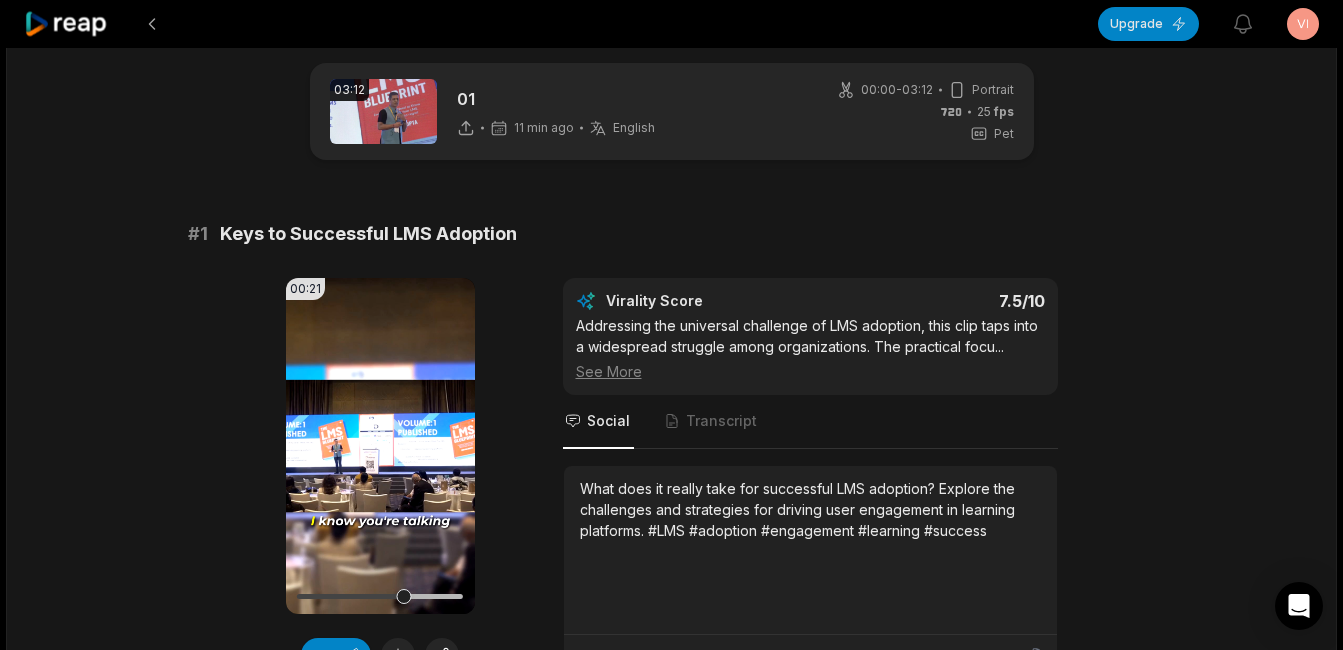 scroll, scrollTop: 0, scrollLeft: 0, axis: both 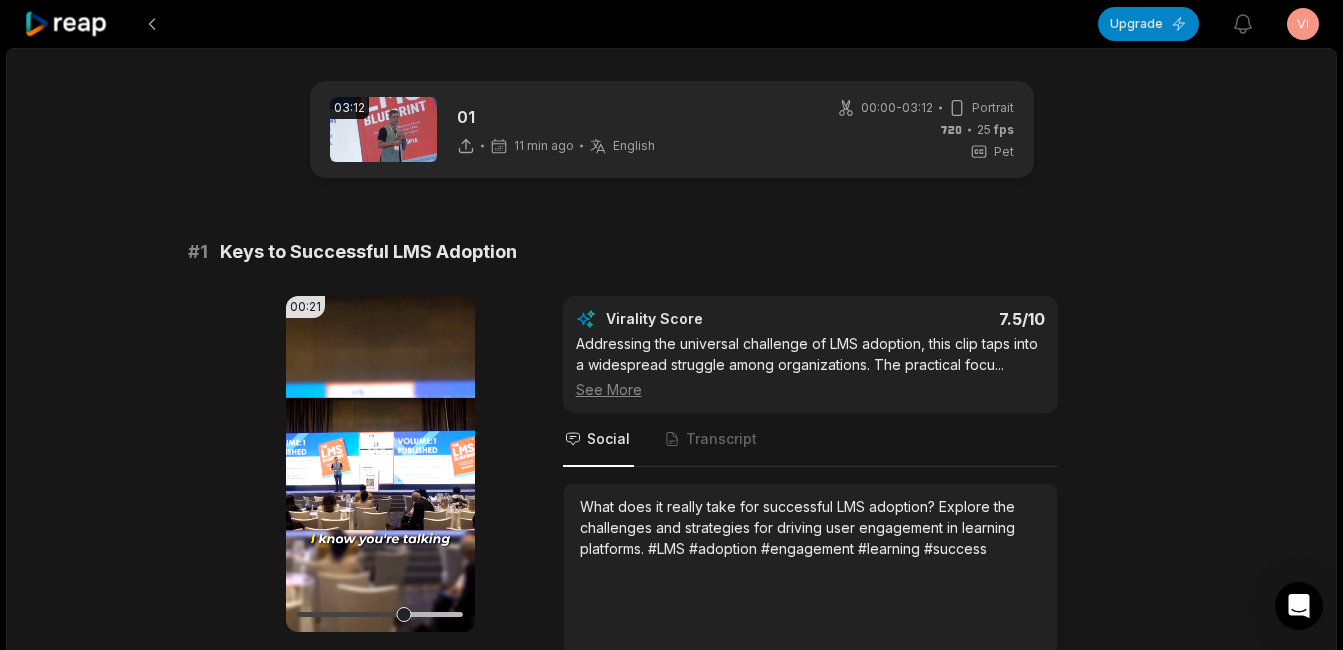 click on "Your browser does not support mp4 format." at bounding box center [380, 464] 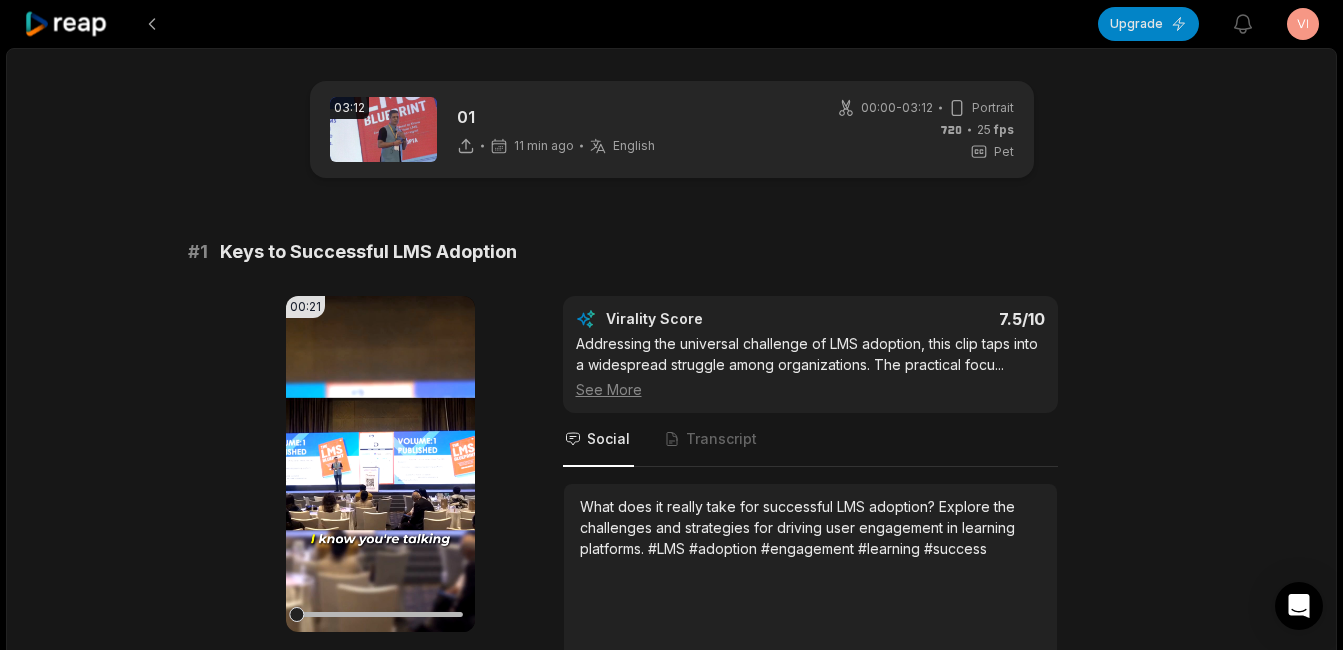 drag, startPoint x: 405, startPoint y: 619, endPoint x: 62, endPoint y: 625, distance: 343.05246 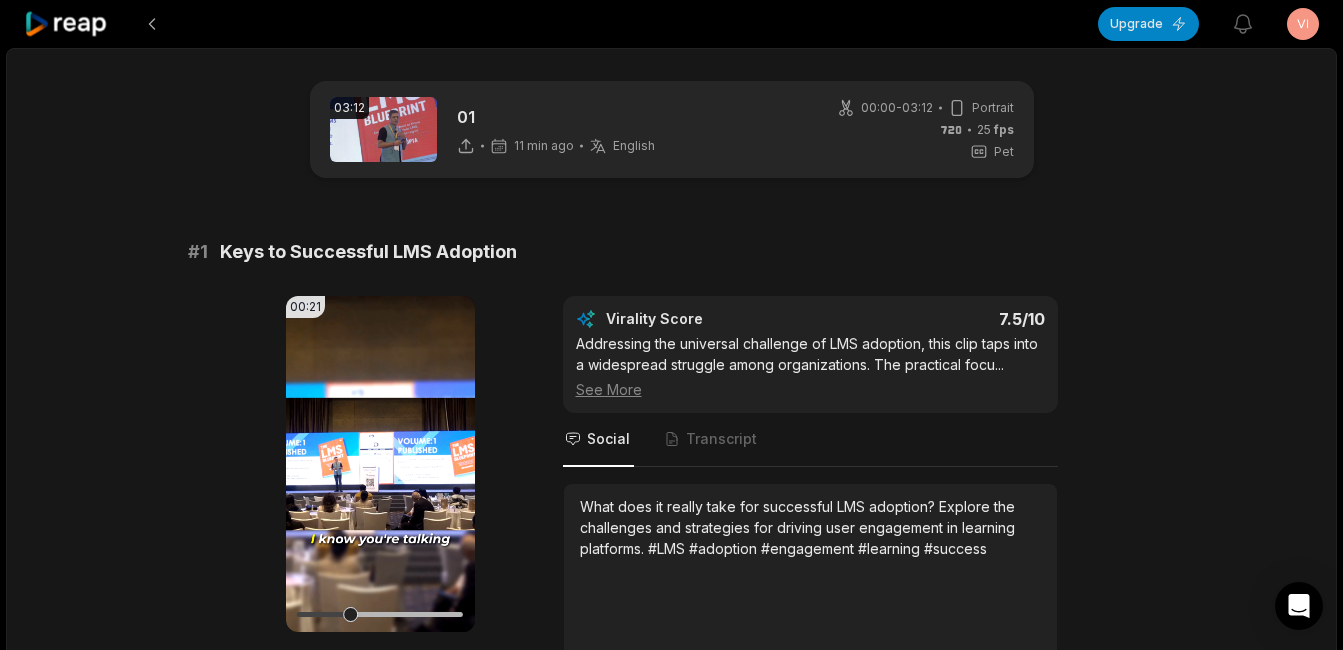 click on "Your browser does not support mp4 format." at bounding box center (380, 464) 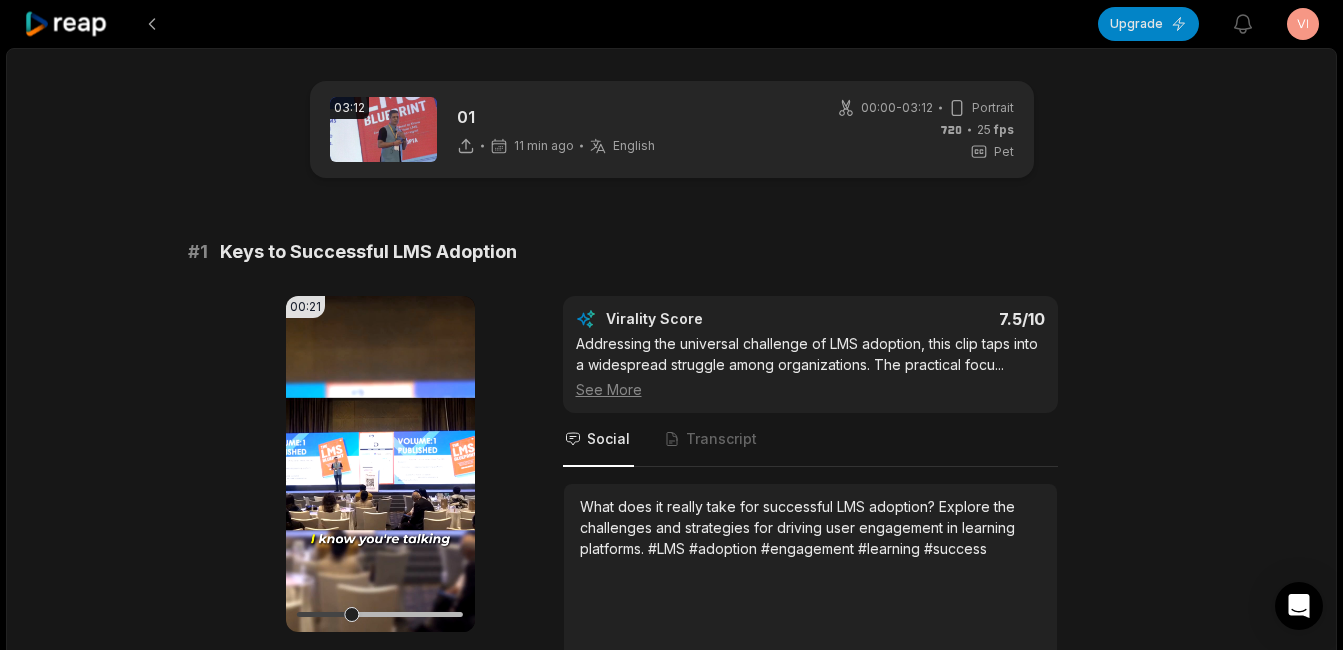 click on "Your browser does not support mp4 format." at bounding box center (380, 464) 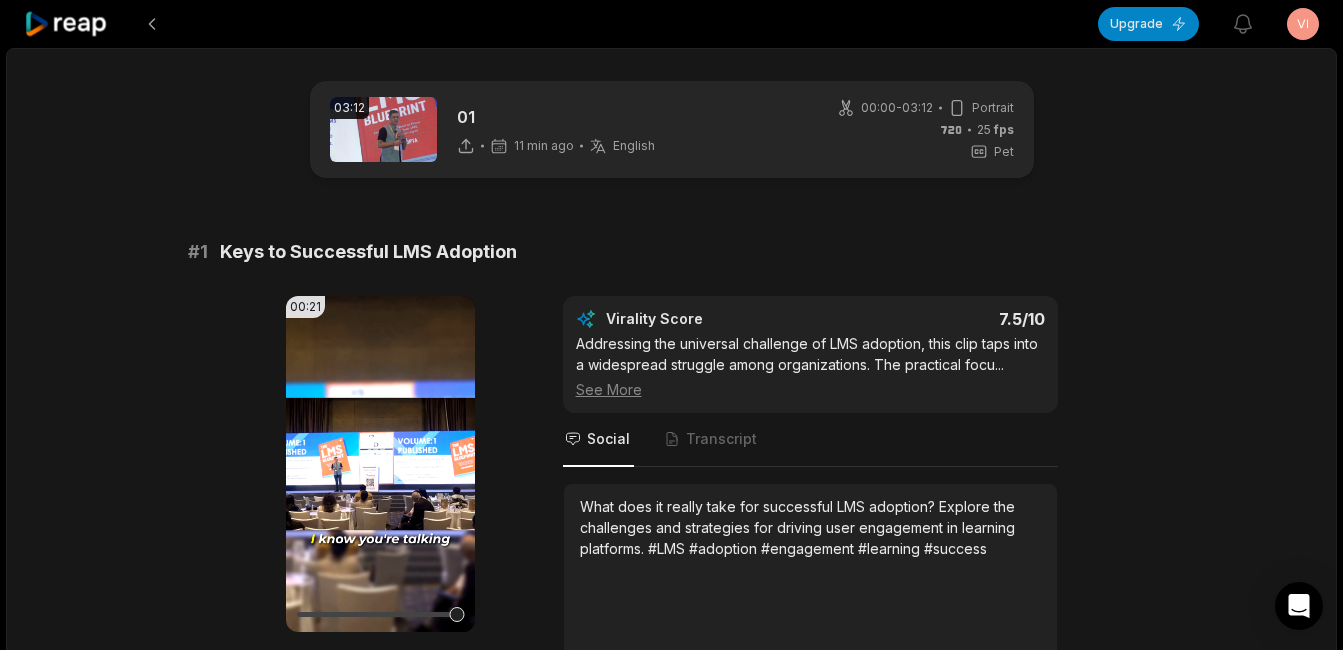click on "Your browser does not support mp4 format." at bounding box center (380, 464) 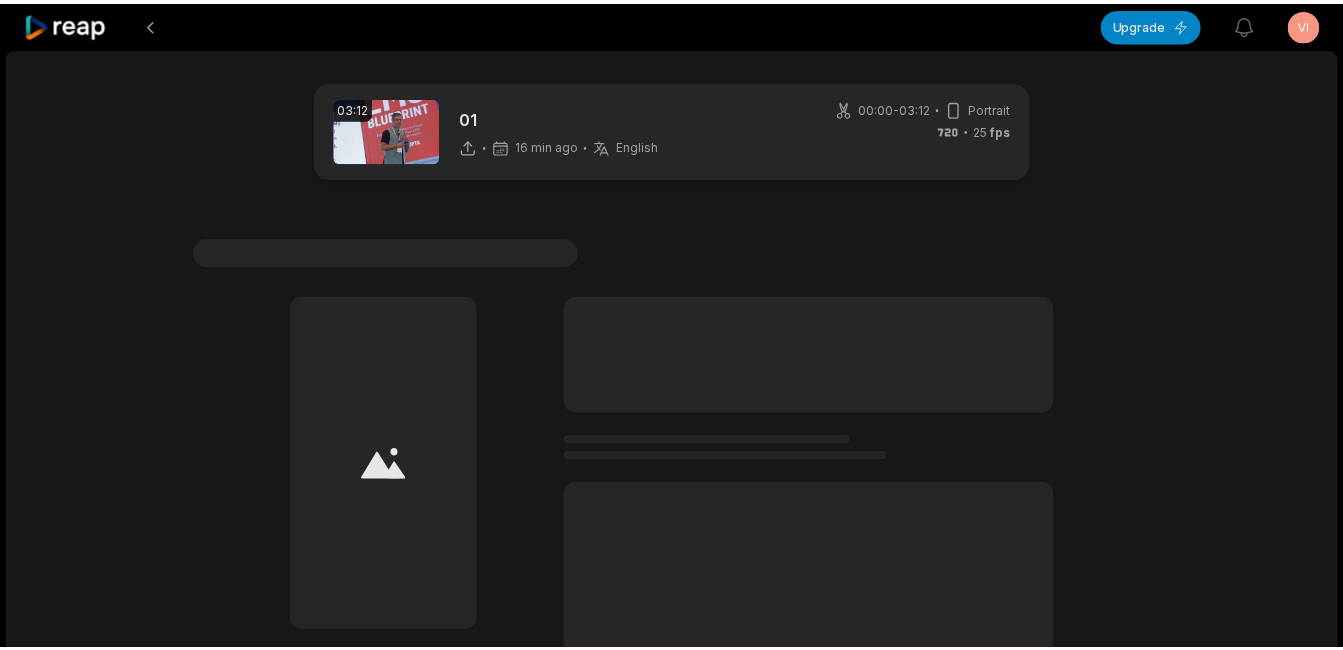 scroll, scrollTop: 0, scrollLeft: 0, axis: both 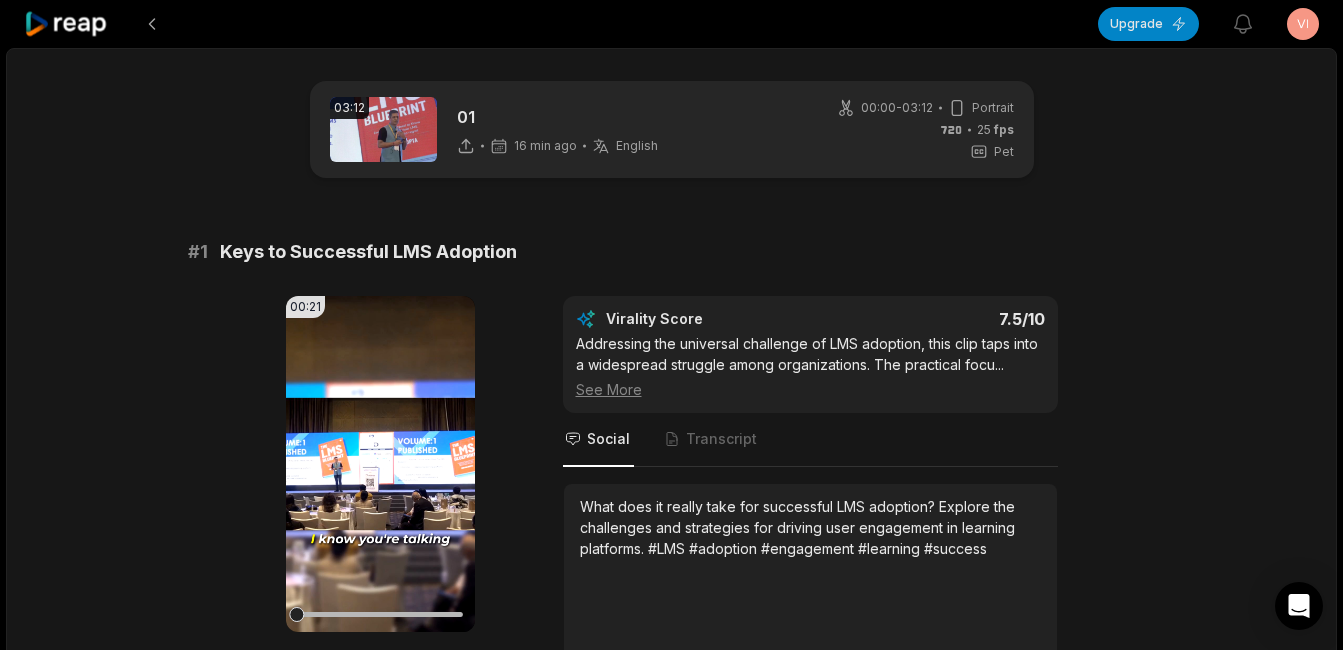 click 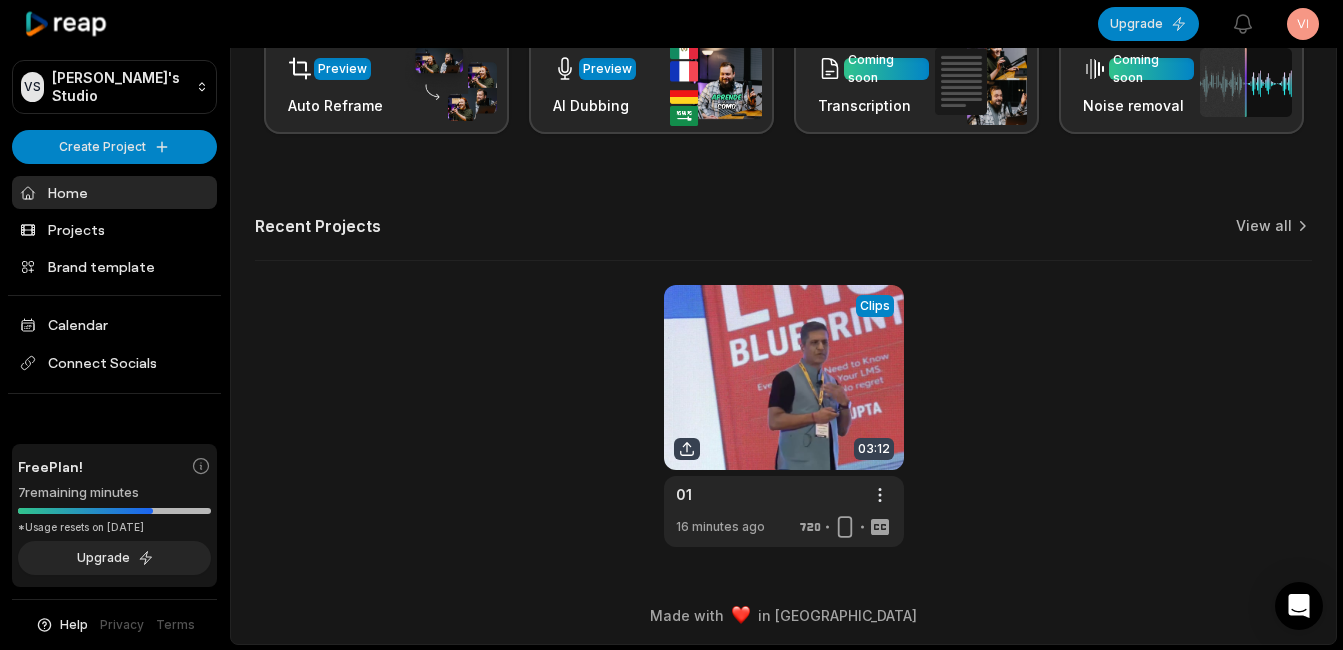 scroll, scrollTop: 482, scrollLeft: 0, axis: vertical 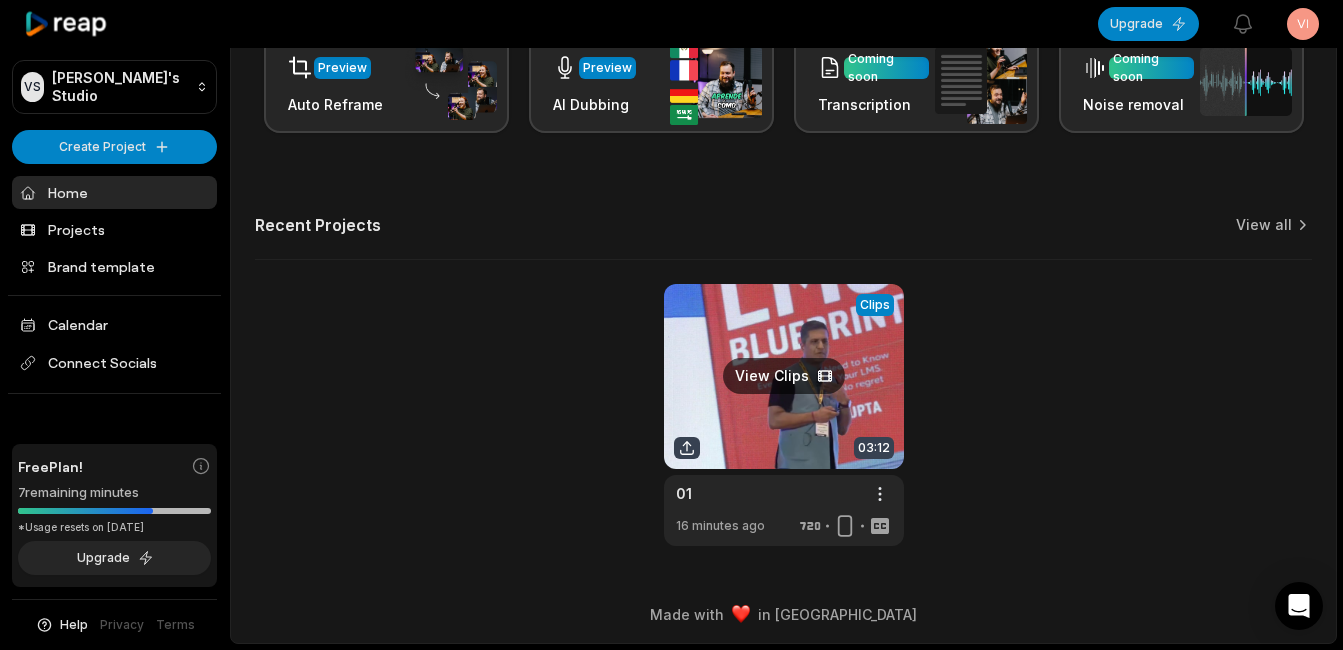 click at bounding box center [784, 415] 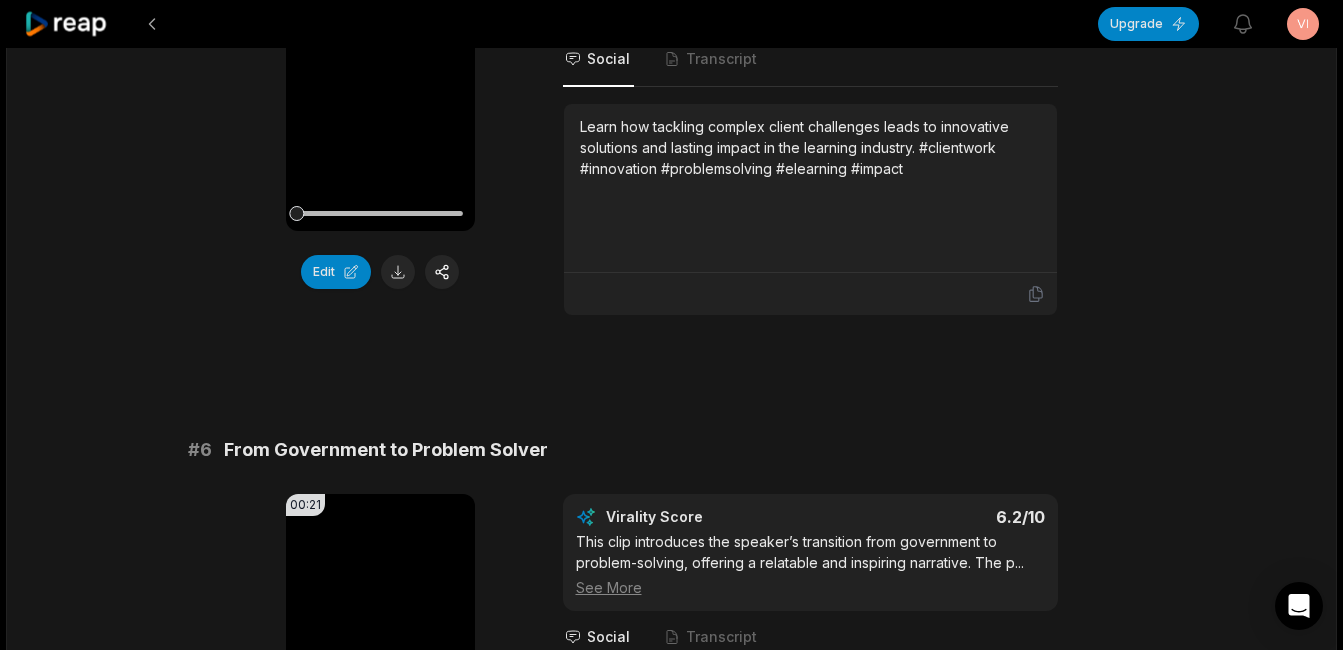 scroll, scrollTop: 2758, scrollLeft: 0, axis: vertical 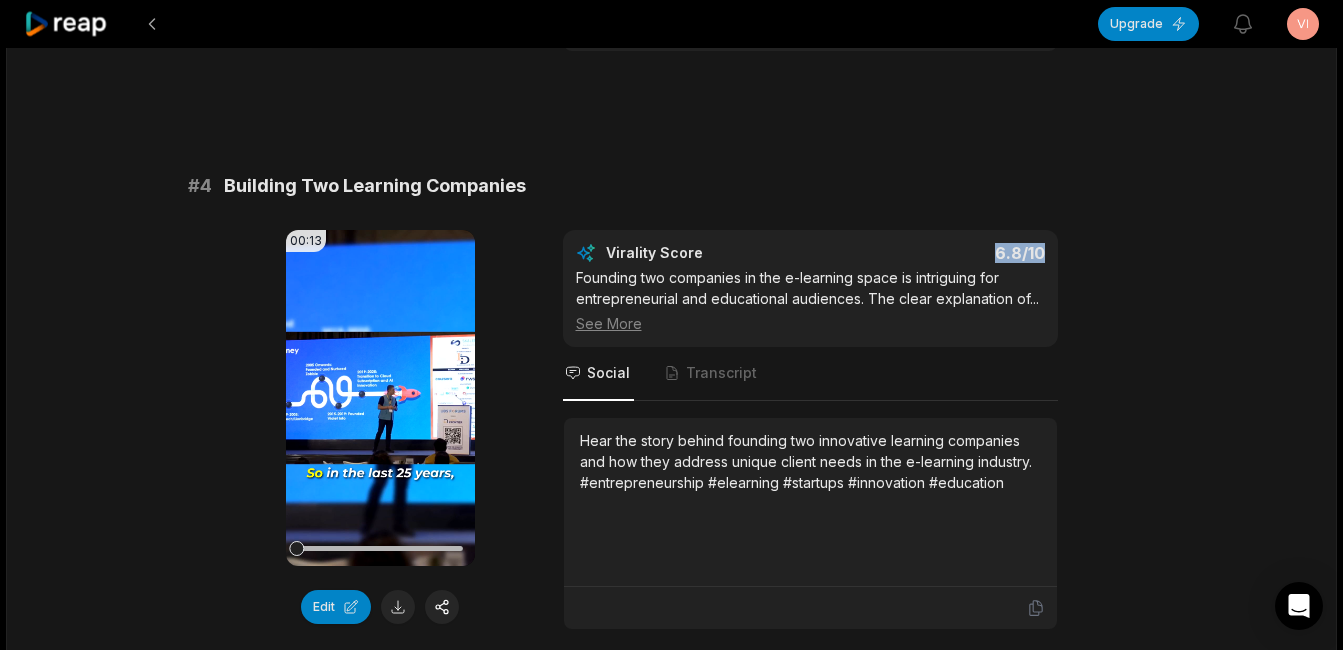 drag, startPoint x: 997, startPoint y: 257, endPoint x: 1072, endPoint y: 258, distance: 75.00667 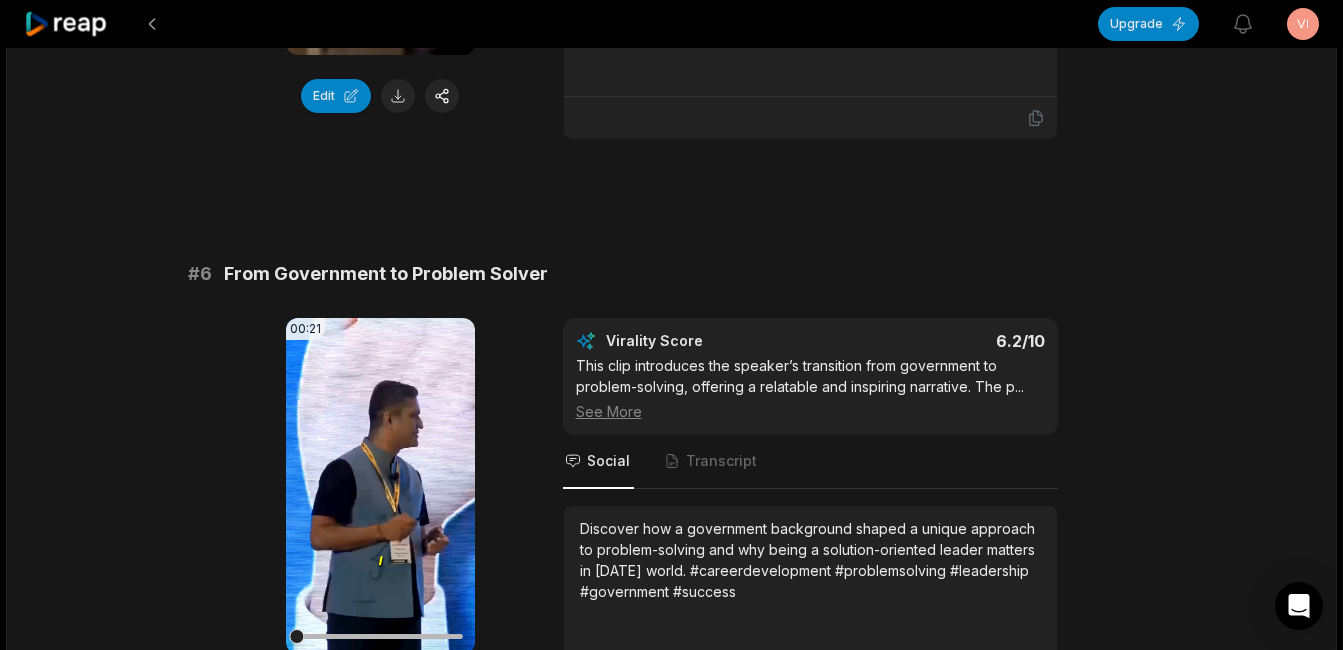 scroll, scrollTop: 2887, scrollLeft: 0, axis: vertical 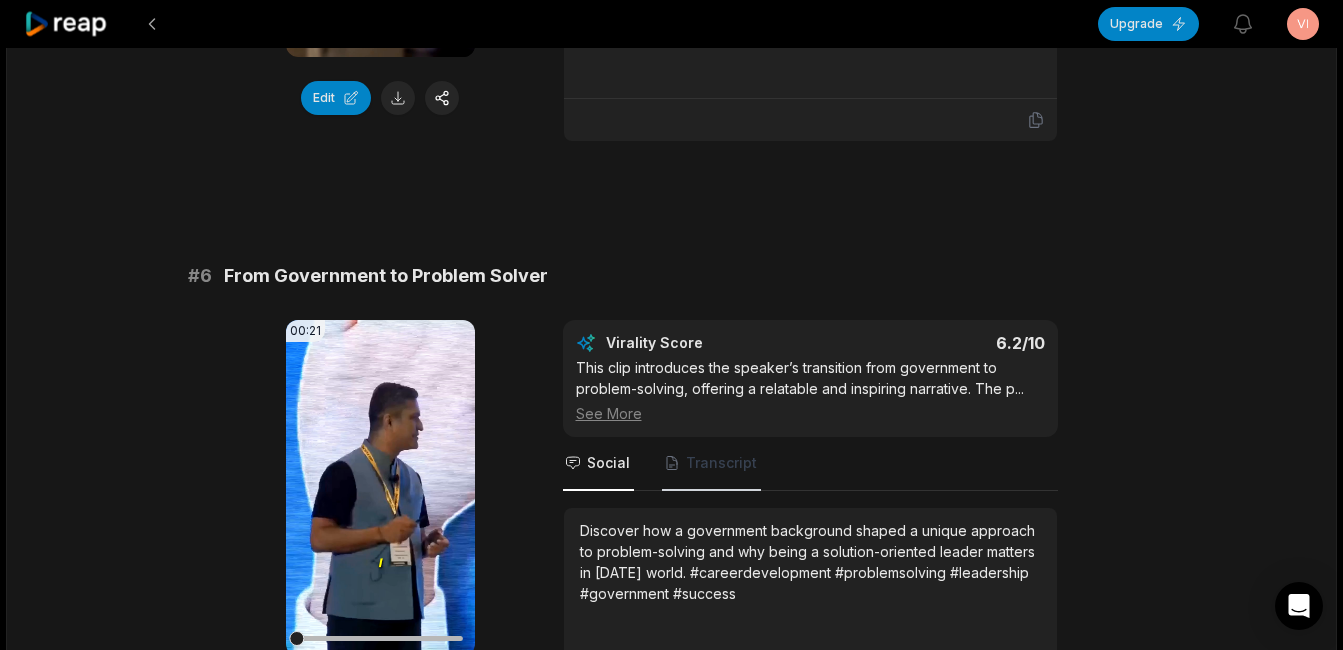 click on "Transcript" at bounding box center [711, 464] 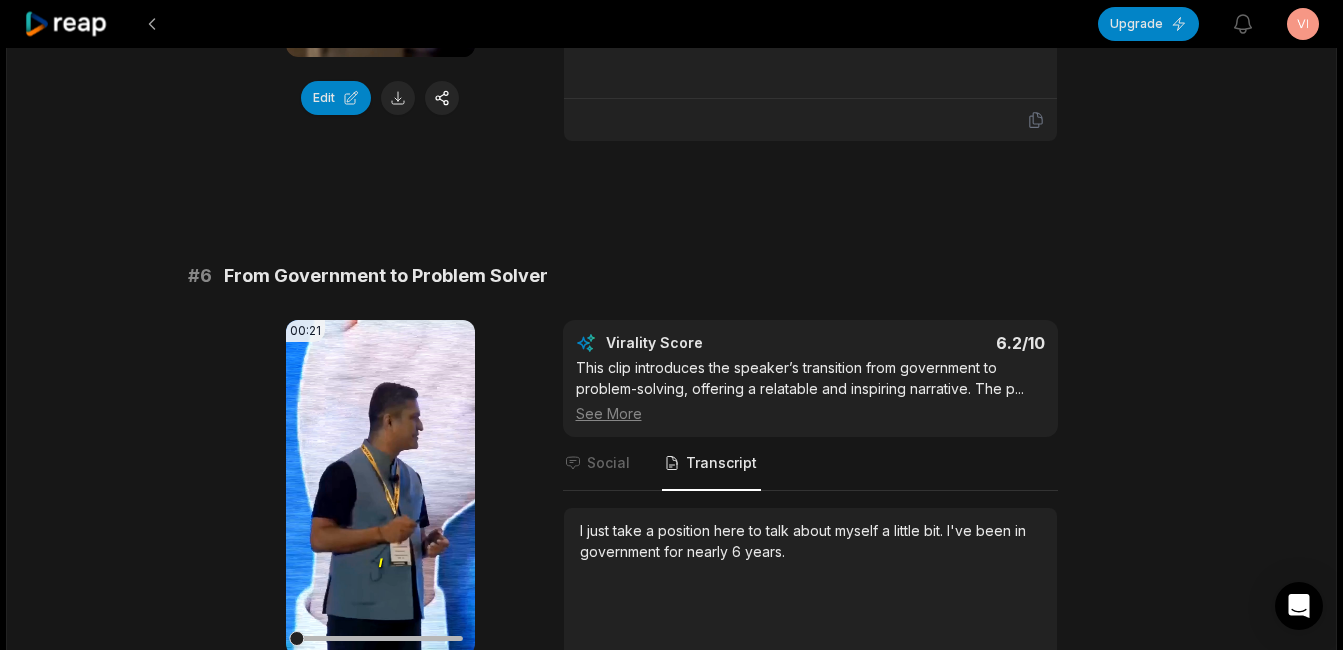 scroll, scrollTop: 2987, scrollLeft: 0, axis: vertical 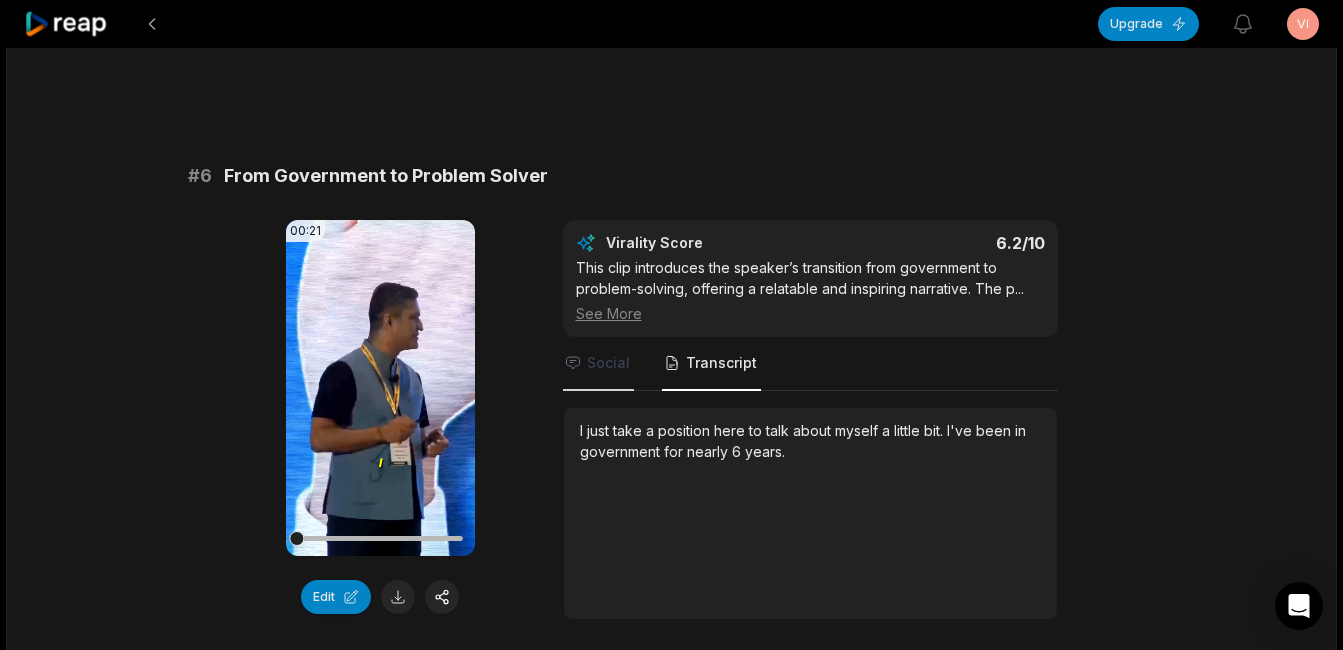 click on "Social" at bounding box center [608, 363] 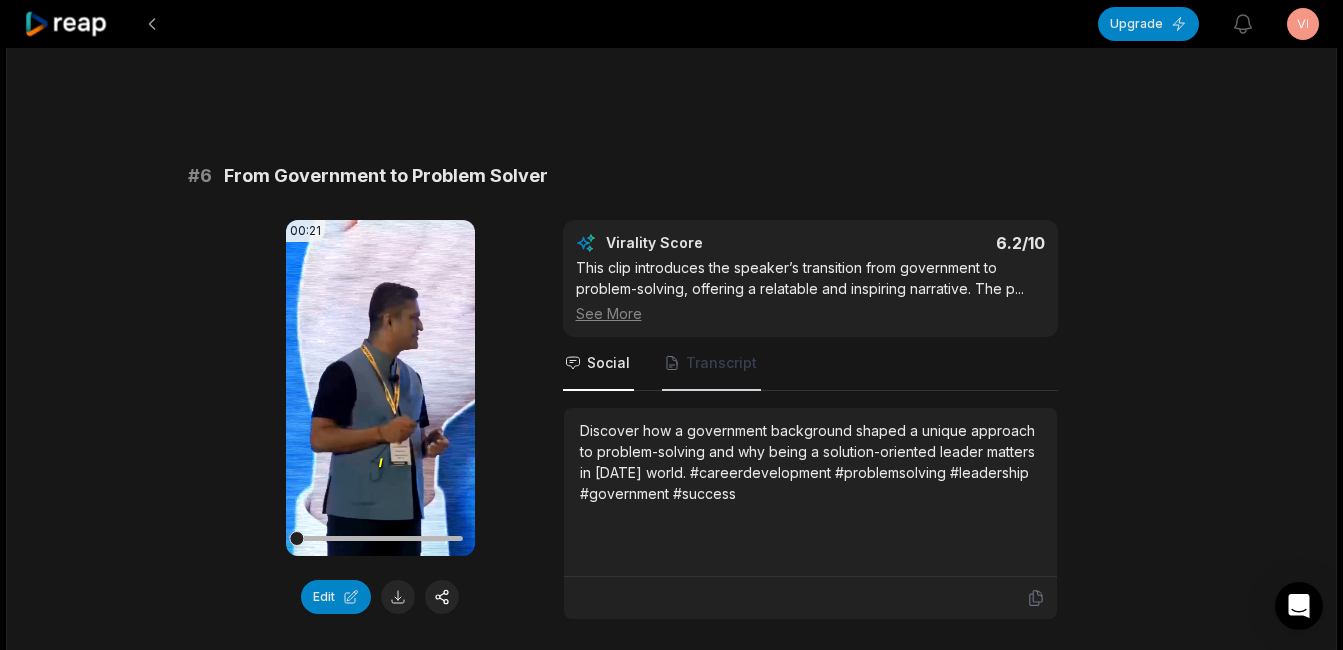 click on "Transcript" at bounding box center (721, 363) 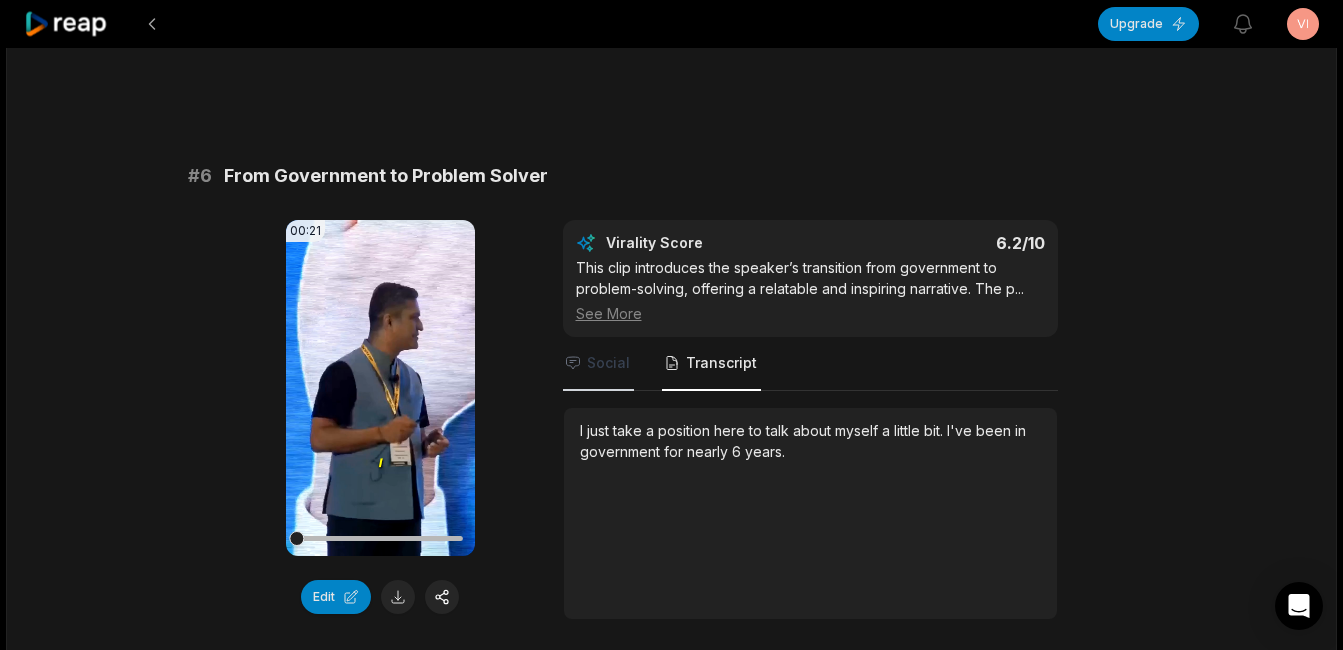 click on "Social" at bounding box center (608, 363) 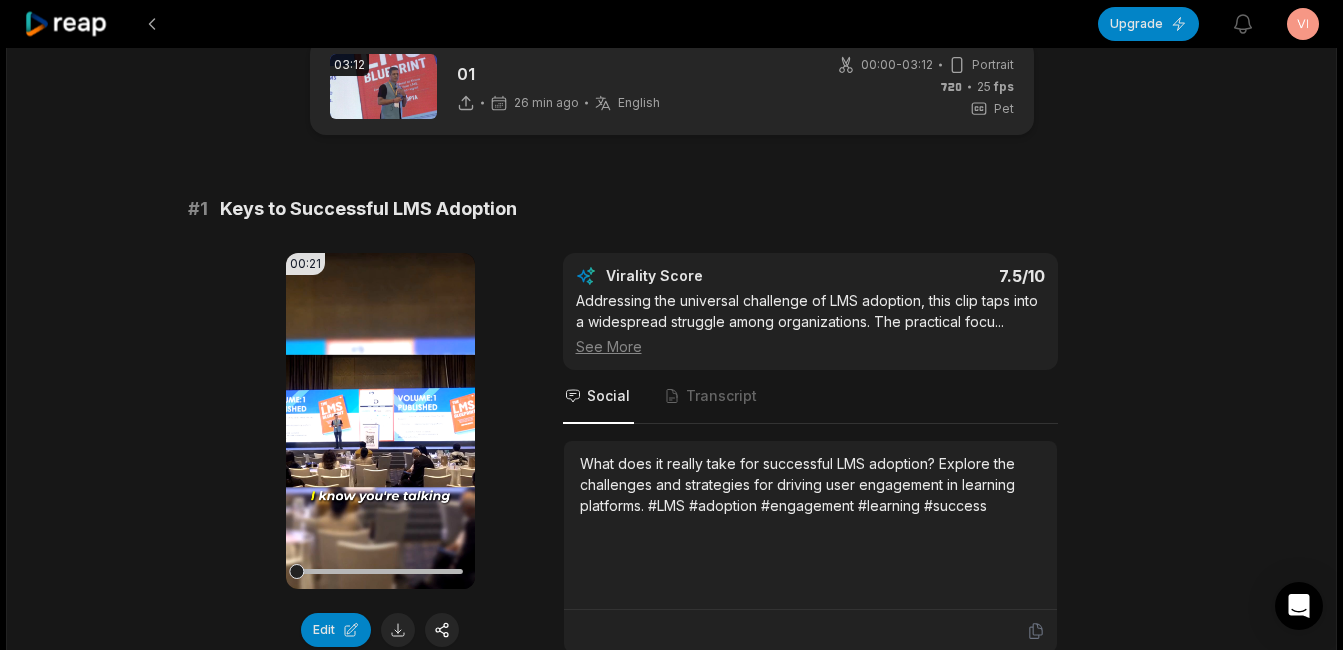 scroll, scrollTop: 0, scrollLeft: 0, axis: both 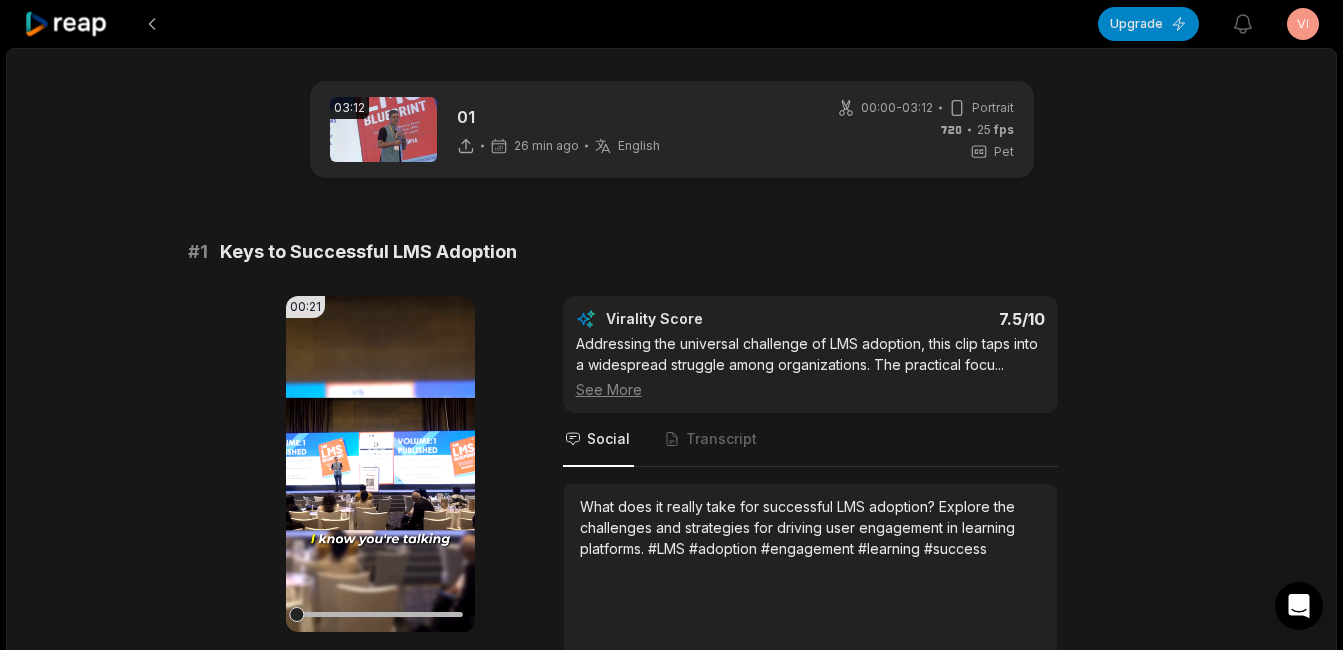 click on "03:12 01 26 min ago English en 00:00  -  03:12 Portrait 25   fps Pet # 1 Keys to Successful LMS Adoption 00:21 Your browser does not support mp4 format. Edit Virality Score 7.5 /10 Addressing the universal challenge of LMS adoption, this clip taps into a widespread struggle among organizations. The practical focu ...   See More Social Transcript What does it really take for successful LMS adoption? Explore the challenges and strategies for driving user engagement in learning platforms. #LMS #adoption #engagement #learning #success # 2 Why I Wrote the LMS Blueprint Book 00:20 Your browser does not support mp4 format. Edit Virality Score 7.2 /10 This clip reveals a personal motivation and addresses a common pain point—balancing expertise with authenticity. The honest approach  ...   See More Social Transcript Discover the real reason behind writing the LMS blueprint book—helping customers without sounding like a salesperson. #authorship #LMS #education #customerexperience #books # 3 00:18 Edit 6.9 /10 ..." at bounding box center (672, 1844) 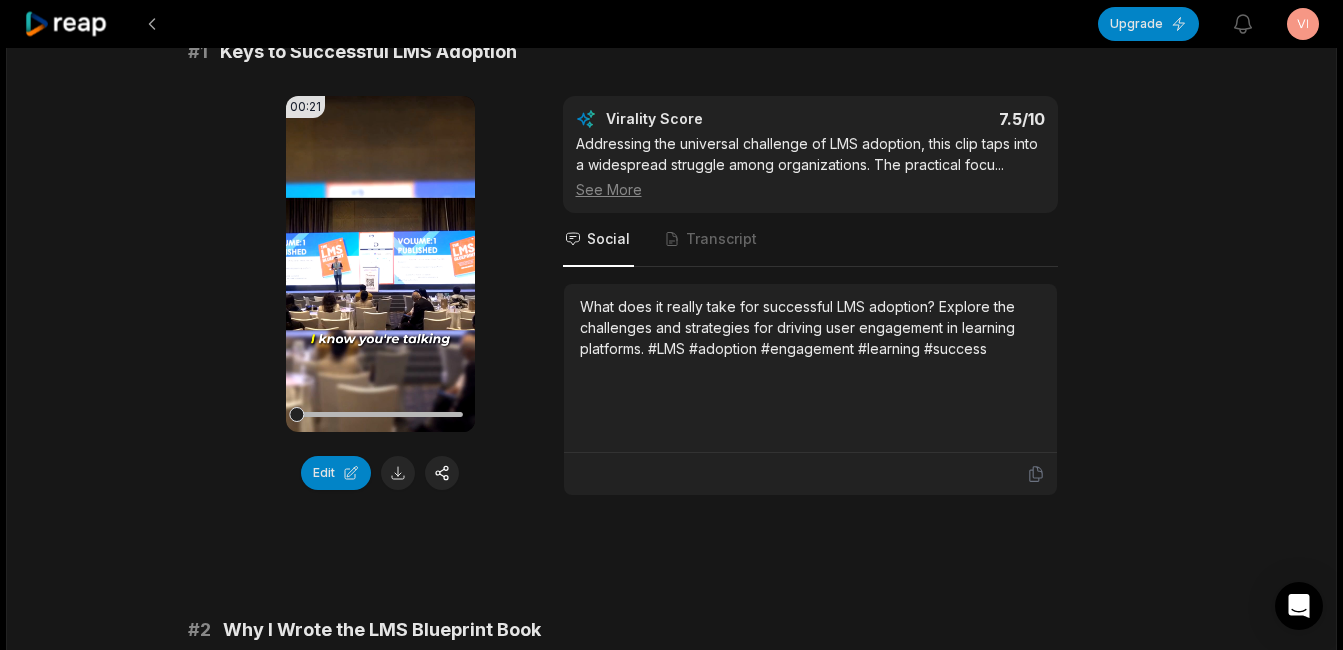 scroll, scrollTop: 0, scrollLeft: 0, axis: both 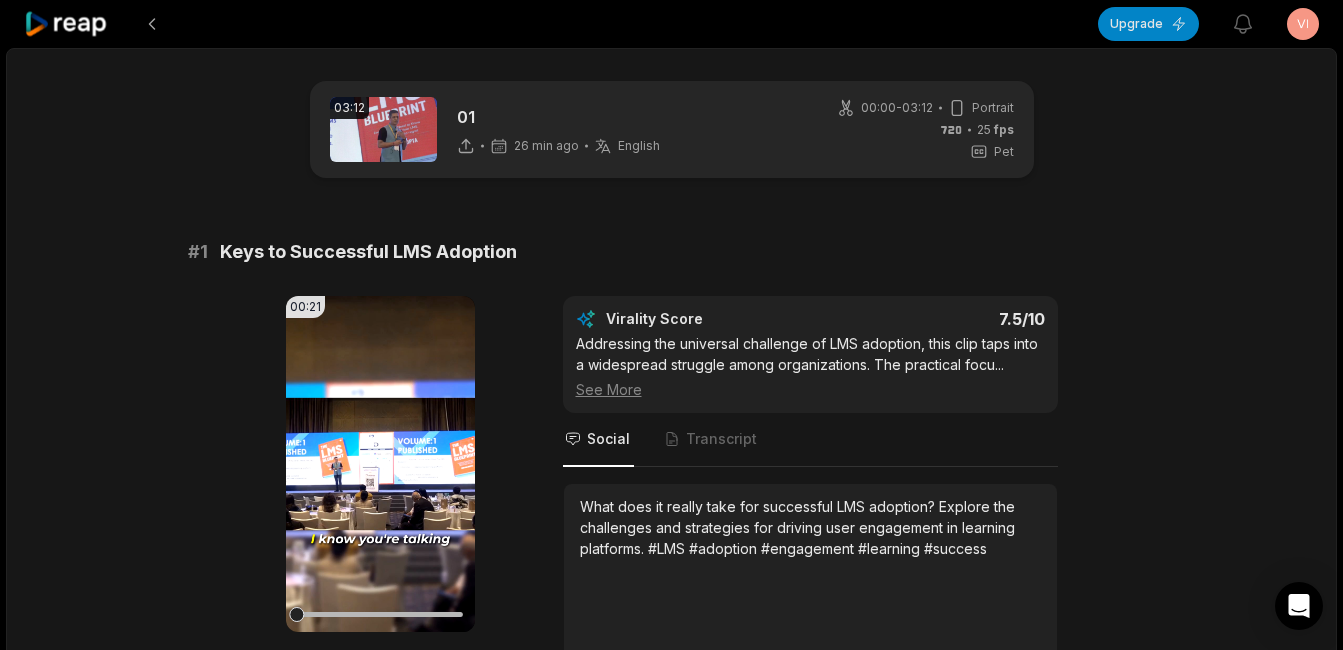 click on "00:21 Your browser does not support mp4 format. Edit Virality Score 7.5 /10 Addressing the universal challenge of LMS adoption, this clip taps into a widespread struggle among organizations. The practical focu ...   See More Social Transcript What does it really take for successful LMS adoption? Explore the challenges and strategies for driving user engagement in learning platforms. #LMS #adoption #engagement #learning #success" at bounding box center [672, 496] 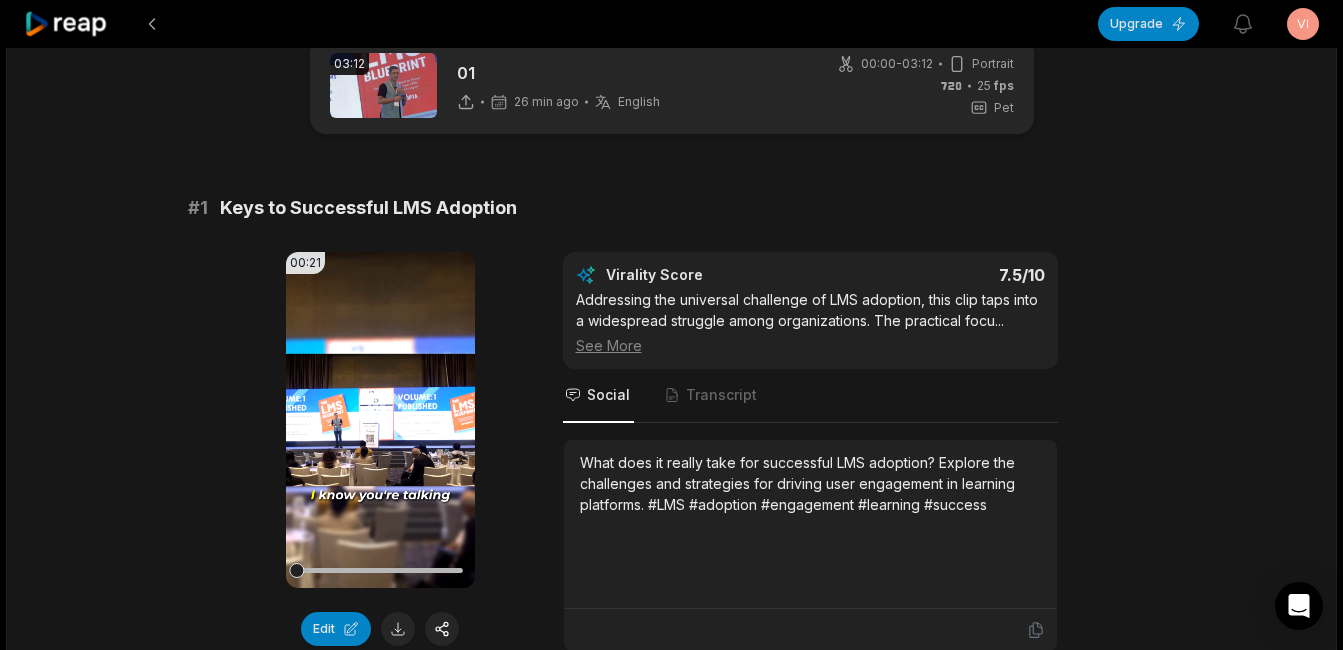 scroll, scrollTop: 0, scrollLeft: 0, axis: both 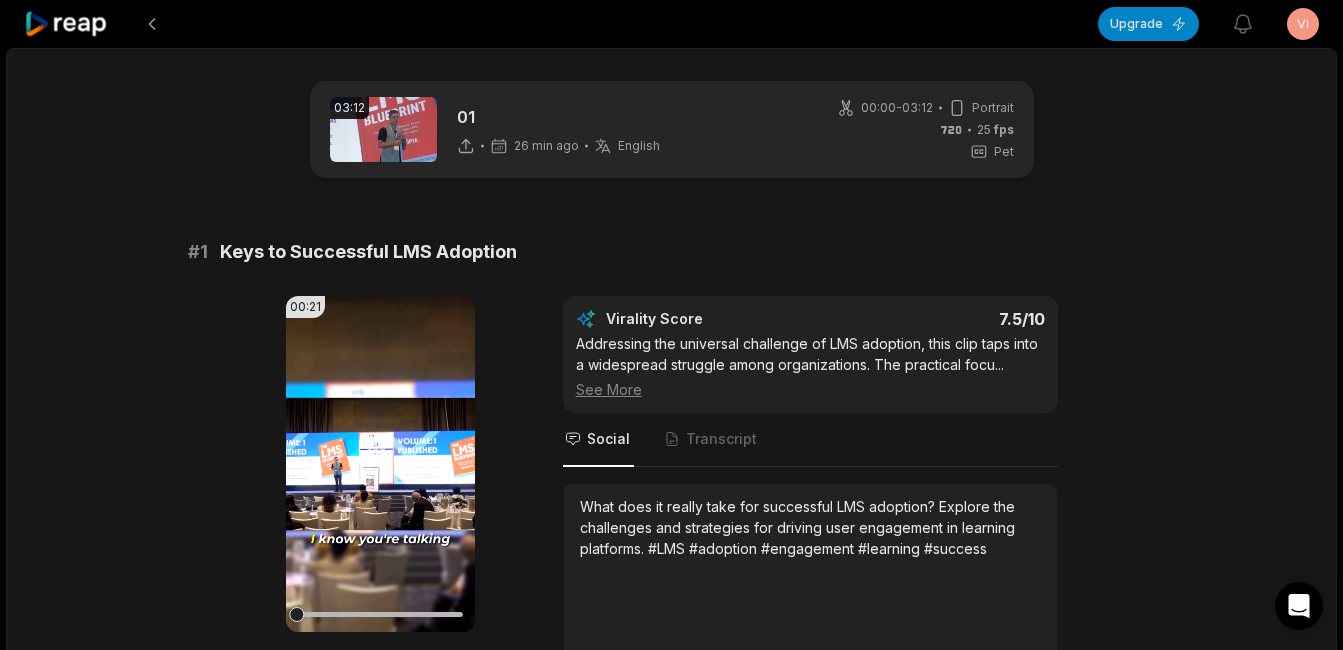 click on "03:12 01 26 min ago English en 00:00  -  03:12 Portrait 25   fps Pet # 1 Keys to Successful LMS Adoption 00:21 Your browser does not support mp4 format. Edit Virality Score 7.5 /10 Addressing the universal challenge of LMS adoption, this clip taps into a widespread struggle among organizations. The practical focu ...   See More Social Transcript What does it really take for successful LMS adoption? Explore the challenges and strategies for driving user engagement in learning platforms. #LMS #adoption #engagement #learning #success # 2 Why I Wrote the LMS Blueprint Book 00:20 Your browser does not support mp4 format. Edit Virality Score 7.2 /10 This clip reveals a personal motivation and addresses a common pain point—balancing expertise with authenticity. The honest approach  ...   See More Social Transcript Discover the real reason behind writing the LMS blueprint book—helping customers without sounding like a salesperson. #authorship #LMS #education #customerexperience #books # 3 00:18 Edit 6.9 /10 ..." at bounding box center [671, 1900] 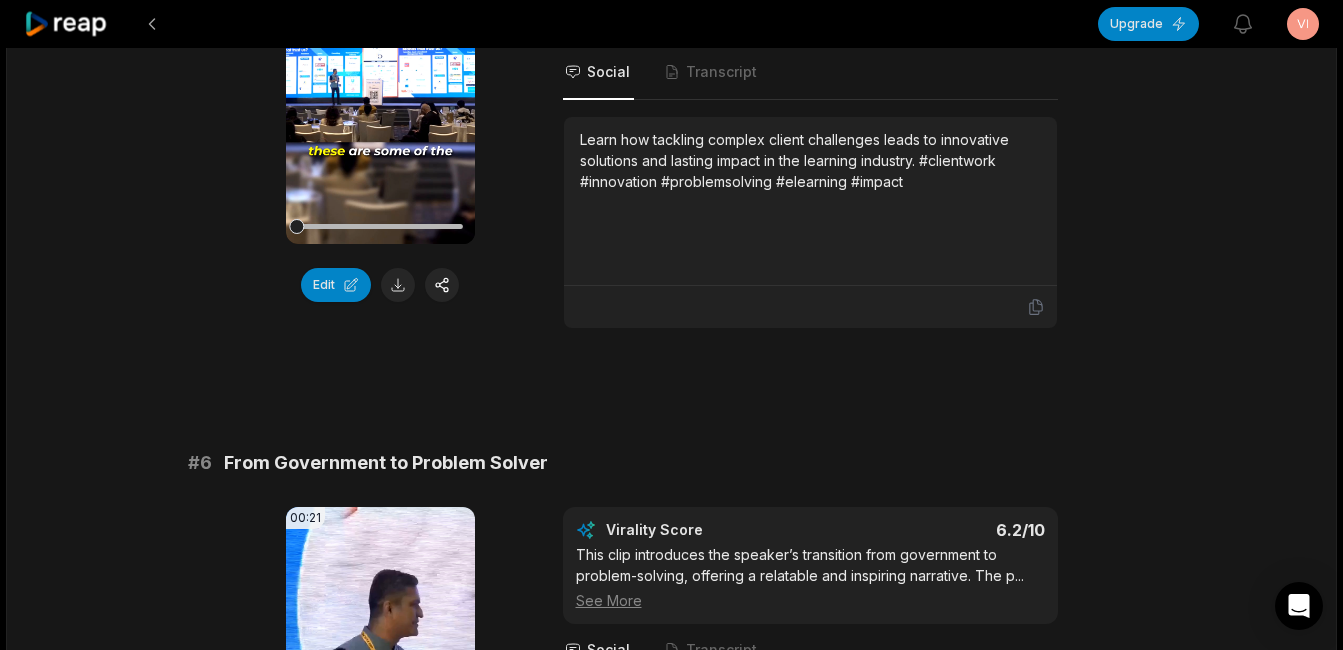 scroll, scrollTop: 3087, scrollLeft: 0, axis: vertical 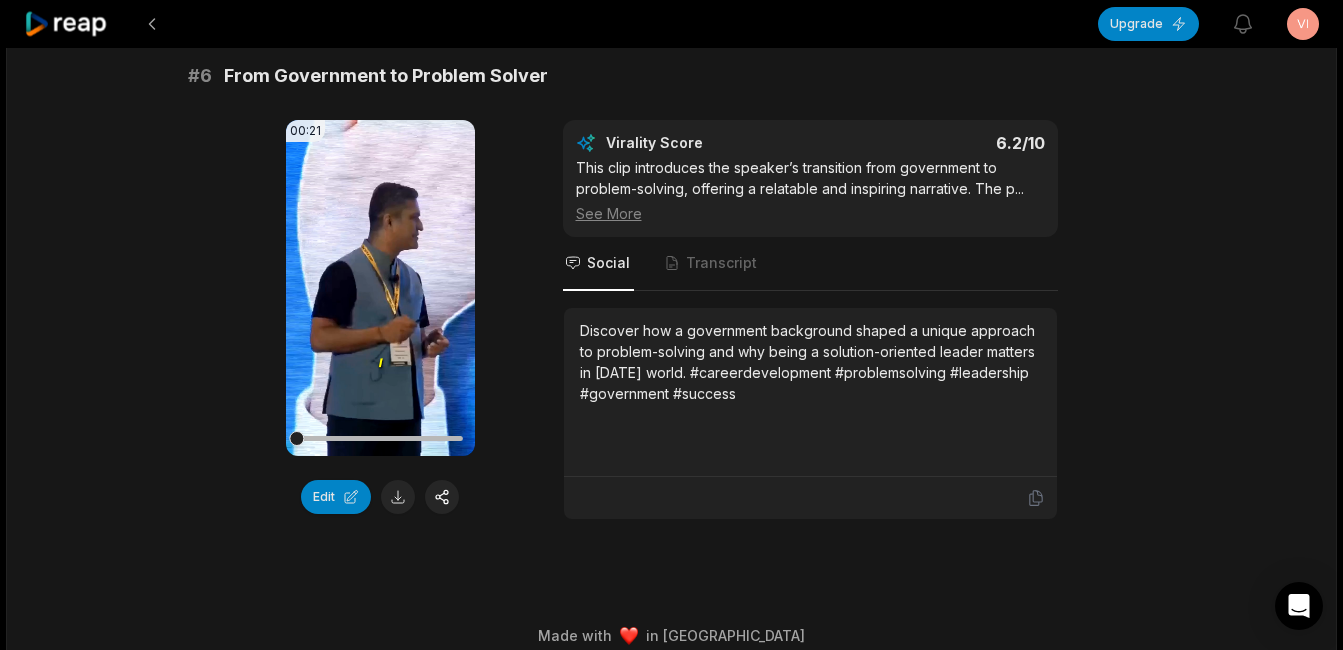 click on "00:21 Your browser does not support mp4 format. Edit Virality Score 6.2 /10 This clip introduces the speaker’s transition from government to problem-solving, offering a relatable and inspiring narrative. The p ...   See More Social Transcript Discover how a government background shaped a unique approach to problem-solving and why being a solution-oriented leader matters in [DATE] world. #careerdevelopment #problemsolving #leadership #government #success" at bounding box center [672, 320] 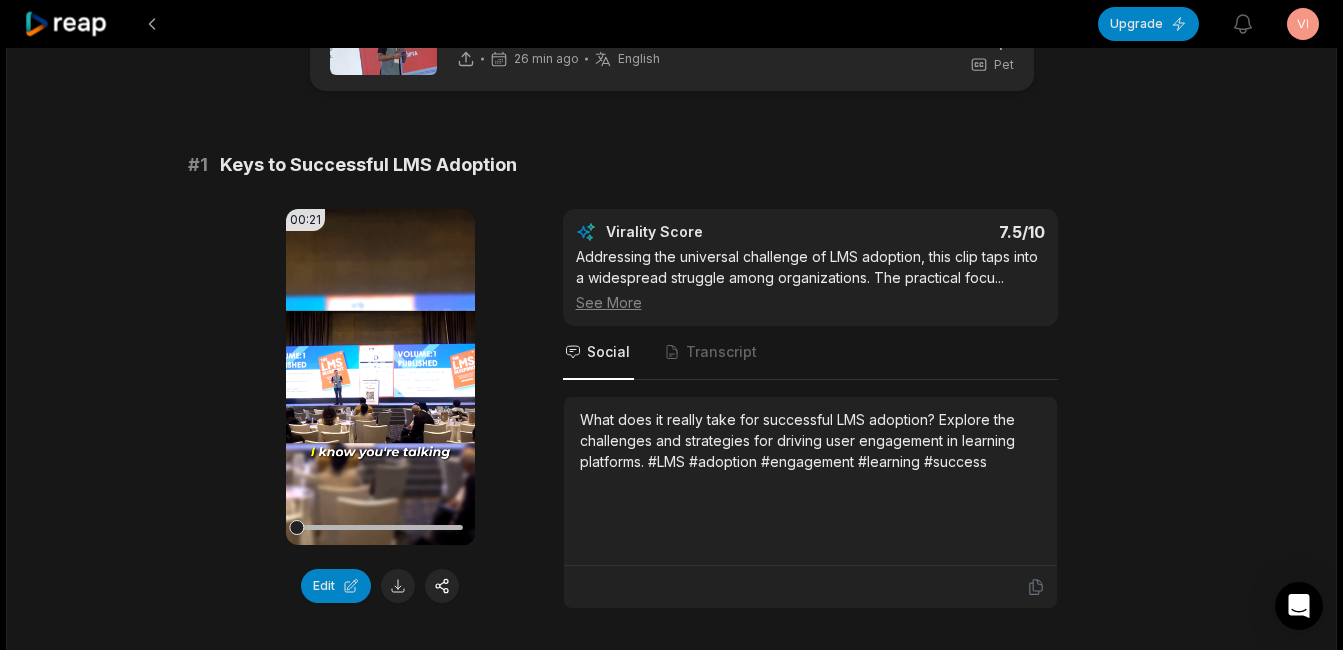 scroll, scrollTop: 0, scrollLeft: 0, axis: both 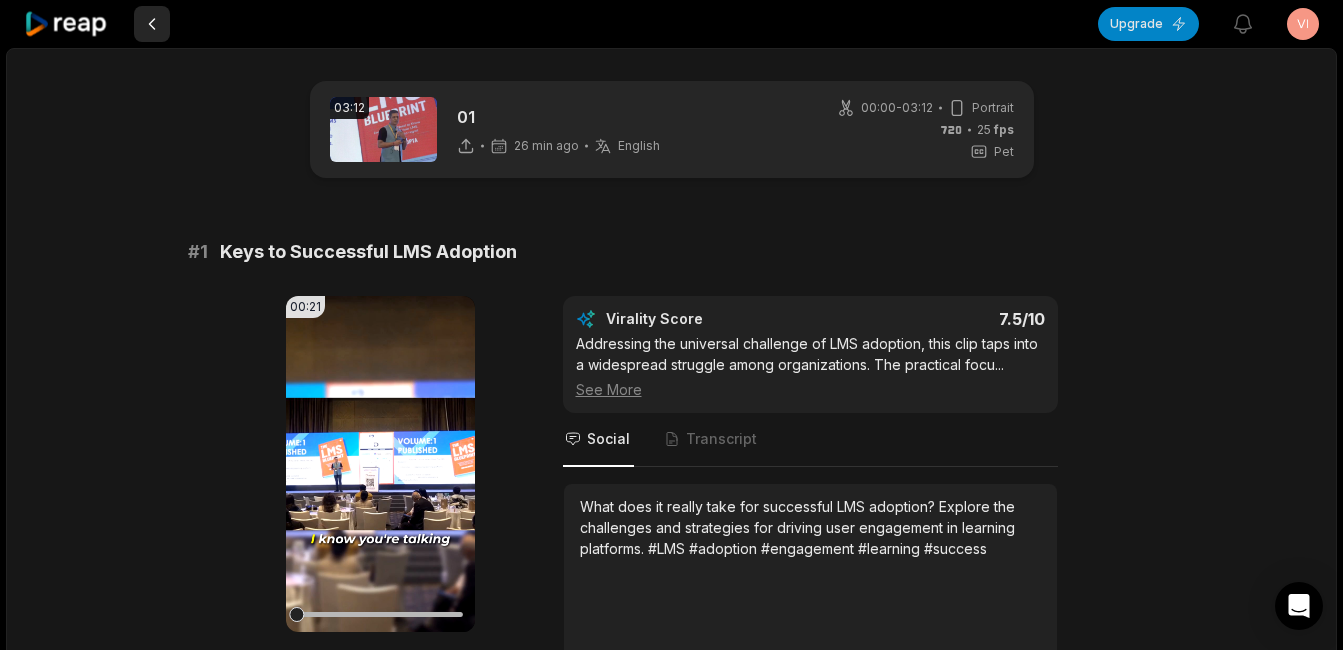 click at bounding box center (152, 24) 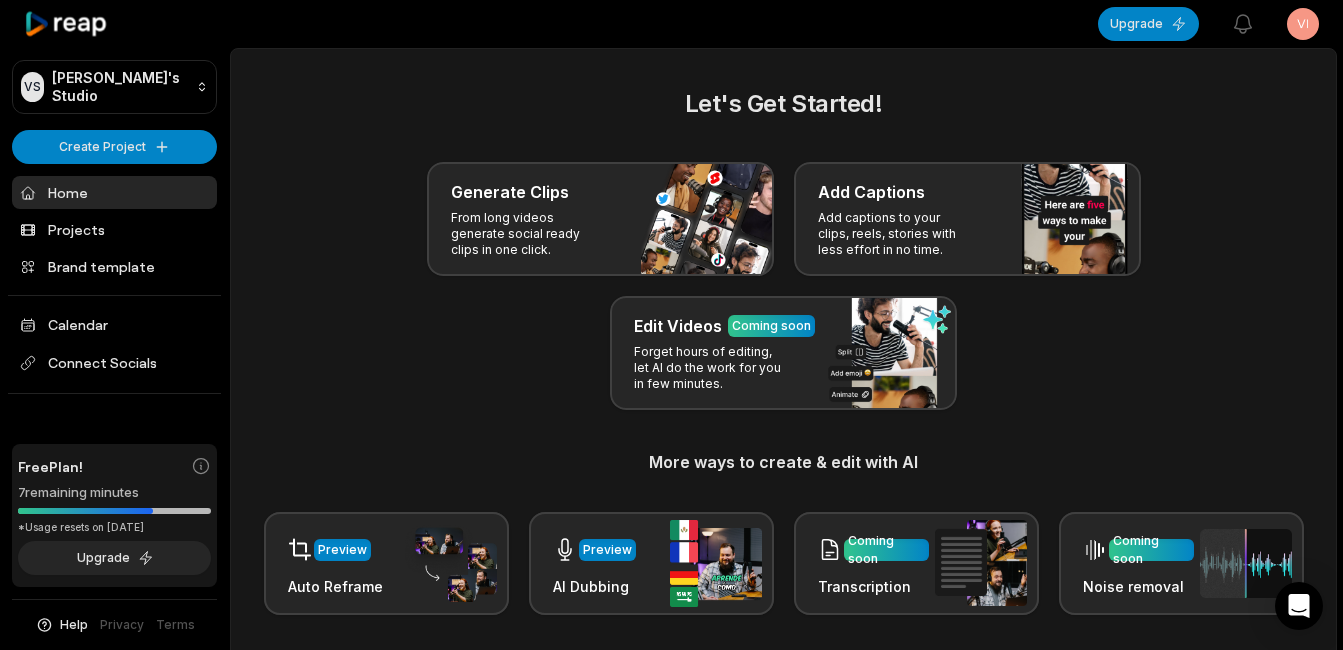 scroll, scrollTop: 482, scrollLeft: 0, axis: vertical 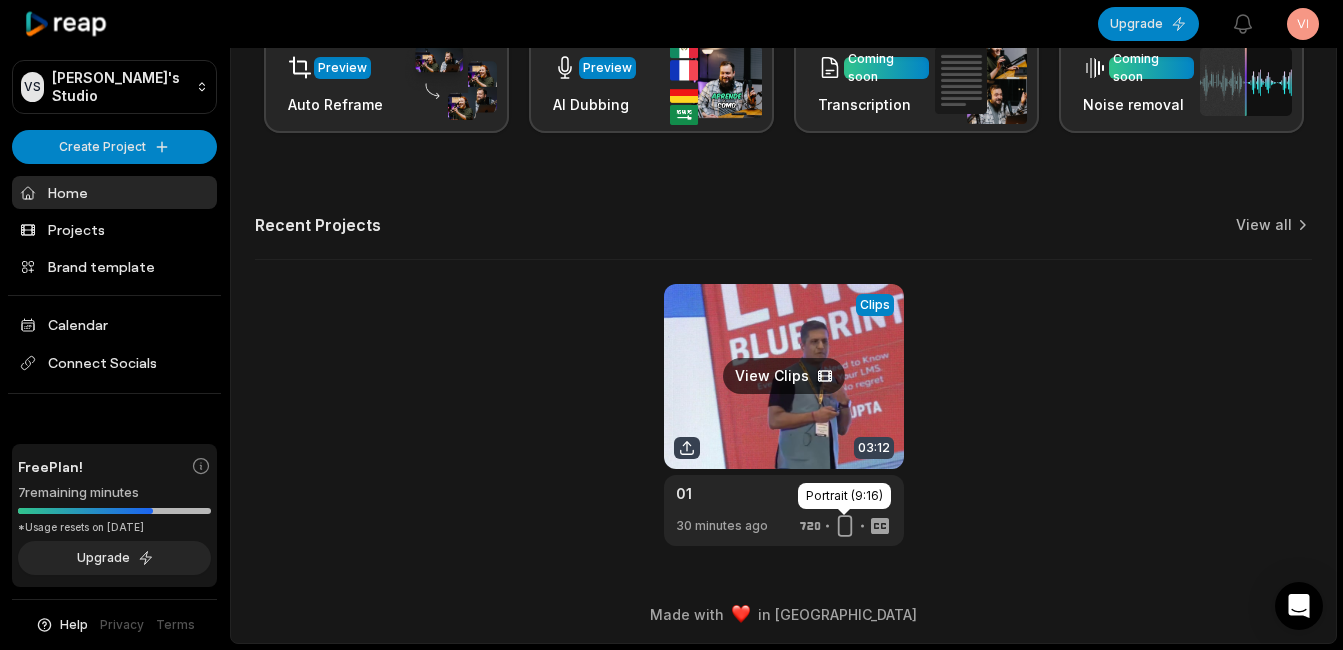 click 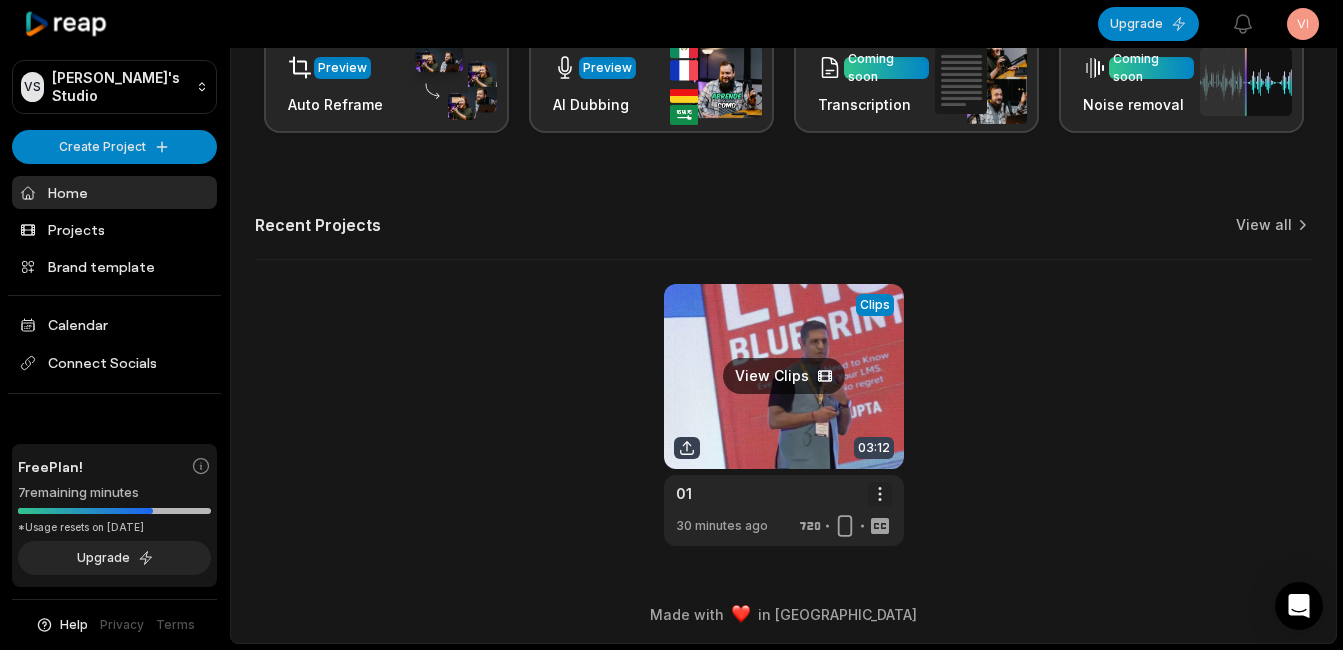 click on "VS [PERSON_NAME]'s Studio Create Project Home Projects Brand template Calendar Connect Socials Free  Plan! 7  remaining minutes *Usage resets on [DATE] Upgrade Help Privacy Terms Open sidebar Upgrade View notifications Open user menu   Let's Get Started! Generate Clips From long videos generate social ready clips in one click. Add Captions Add captions to your clips, reels, stories with less effort in no time. Edit Videos Coming soon Forget hours of editing, let AI do the work for you in few minutes. More ways to create & edit with AI Preview Auto Reframe Preview AI Dubbing Coming soon Transcription Coming soon Noise removal Recent Projects View all View Clips Clips 03:12 01 Open options 30 minutes ago Made with   in [GEOGRAPHIC_DATA]
Video resolution Portrait (9:16) Pet" at bounding box center (671, -157) 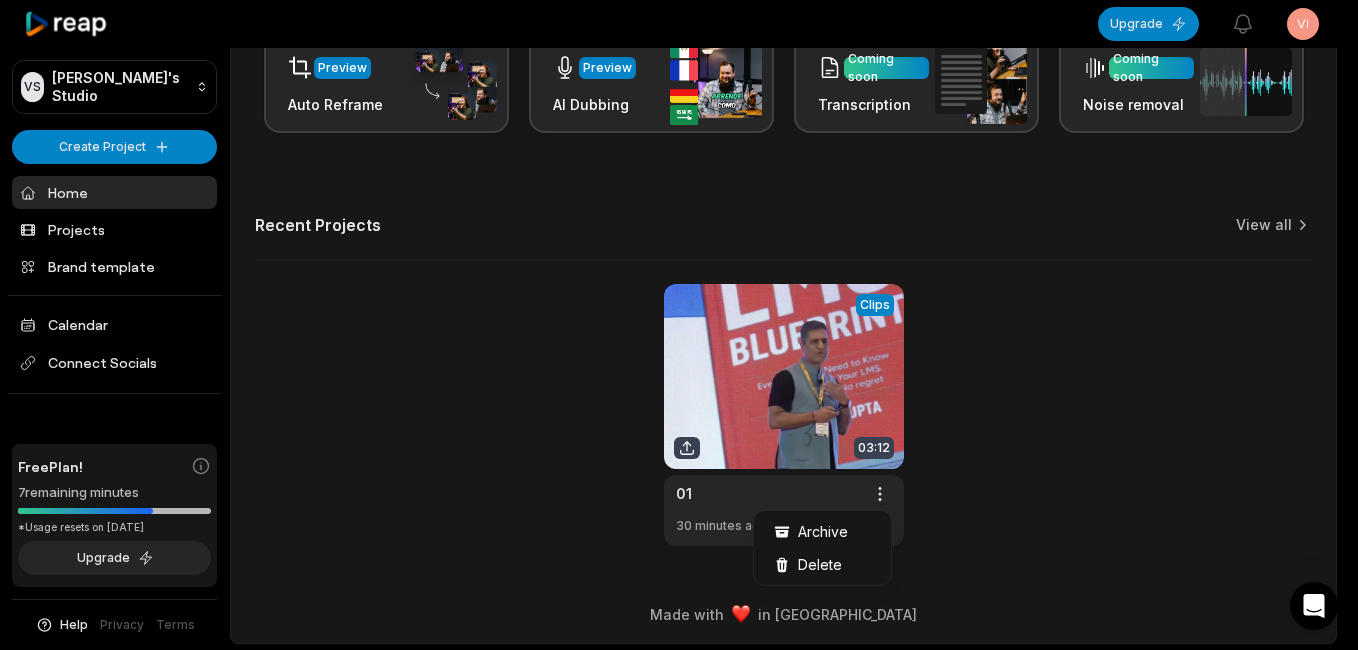 click on "VS [PERSON_NAME]'s Studio Create Project Home Projects Brand template Calendar Connect Socials Free  Plan! 7  remaining minutes *Usage resets on [DATE] Upgrade Help Privacy Terms Open sidebar Upgrade View notifications Open user menu   Let's Get Started! Generate Clips From long videos generate social ready clips in one click. Add Captions Add captions to your clips, reels, stories with less effort in no time. Edit Videos Coming soon Forget hours of editing, let AI do the work for you in few minutes. More ways to create & edit with AI Preview Auto Reframe Preview AI Dubbing Coming soon Transcription Coming soon Noise removal Recent Projects View all View Clips Clips 03:12 01 Open options 30 minutes ago Made with   in [GEOGRAPHIC_DATA]
Video resolution Portrait (9:16) Pet Archive Delete" at bounding box center [679, -157] 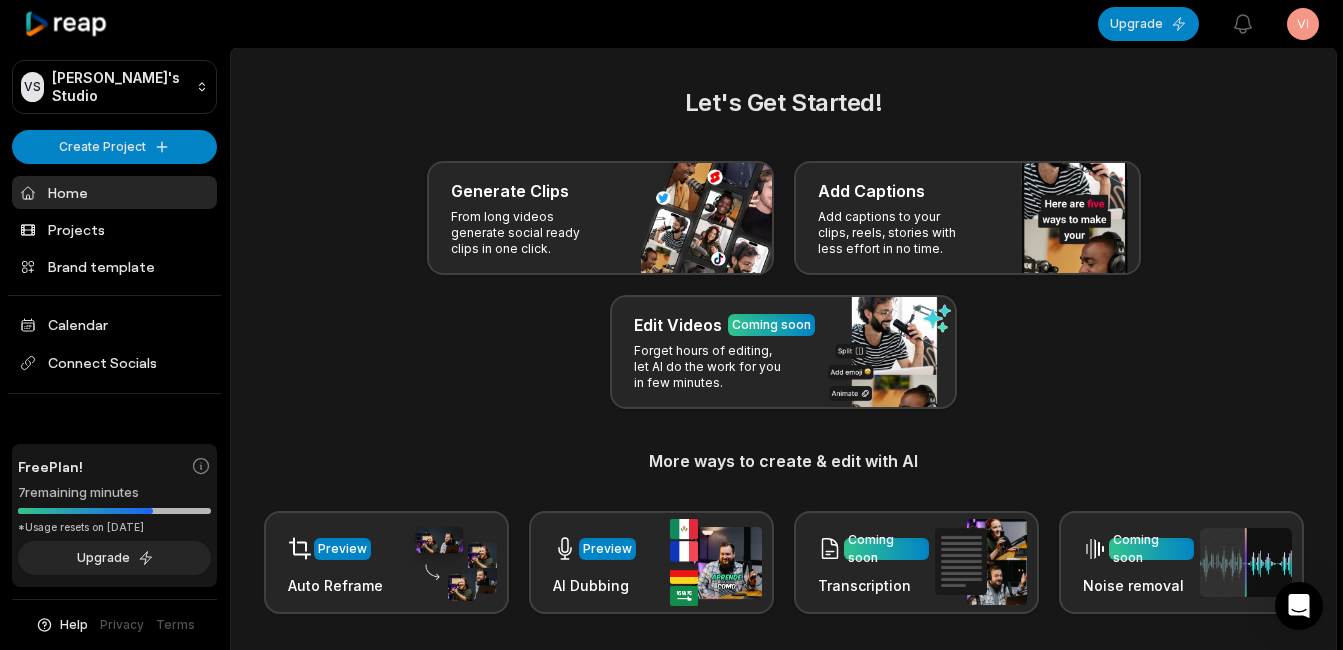 scroll, scrollTop: 0, scrollLeft: 0, axis: both 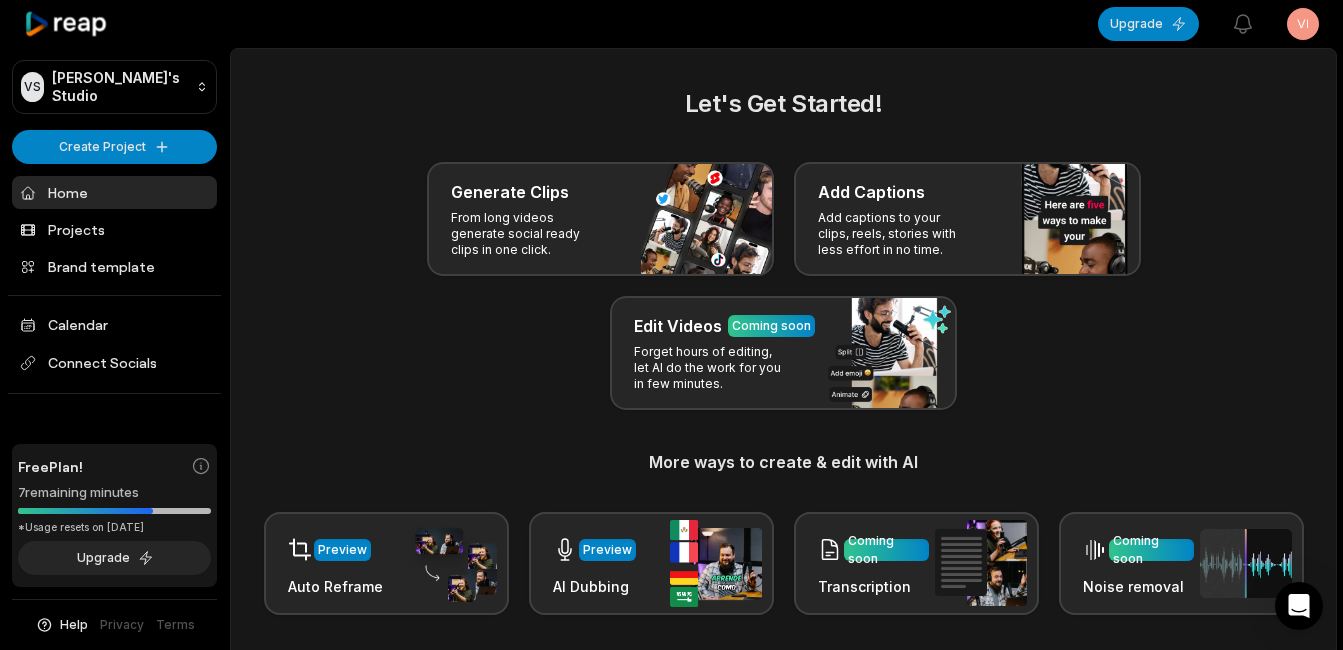 click on "Generate Clips From long videos generate social ready clips in one click. Add Captions Add captions to your clips, reels, stories with less effort in no time. Edit Videos Coming soon Forget hours of editing, let AI do the work for you in few minutes." at bounding box center (783, 286) 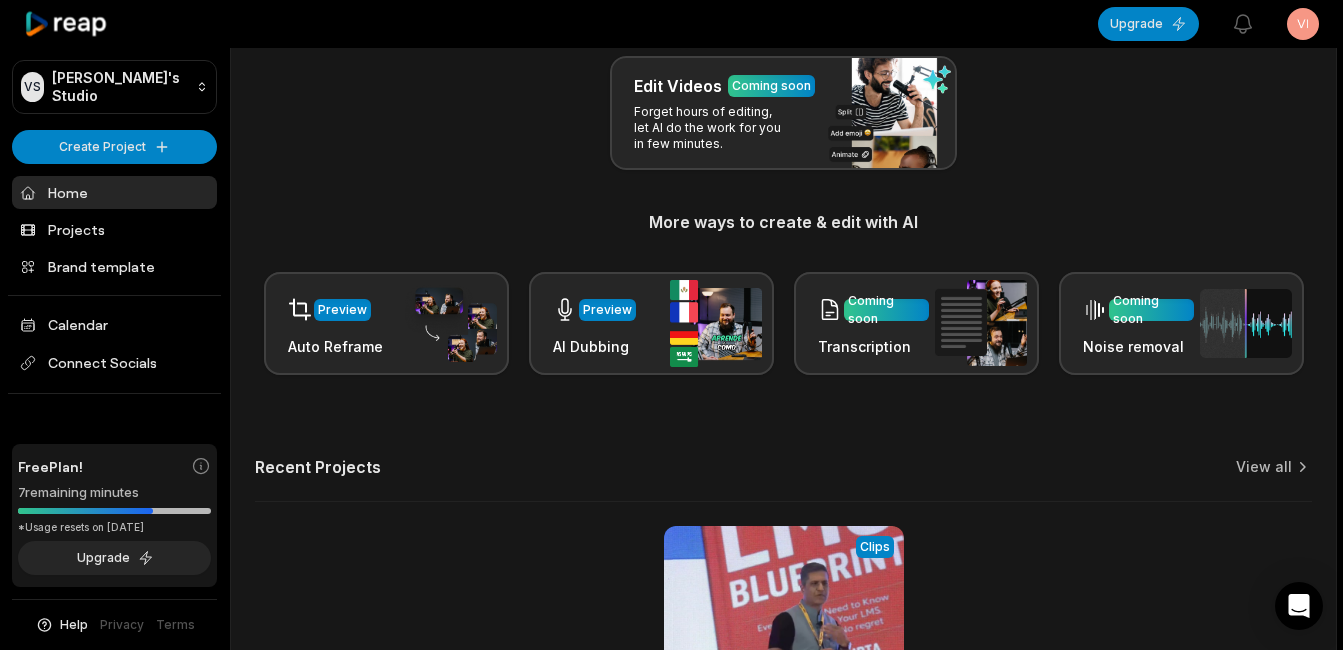 scroll, scrollTop: 482, scrollLeft: 0, axis: vertical 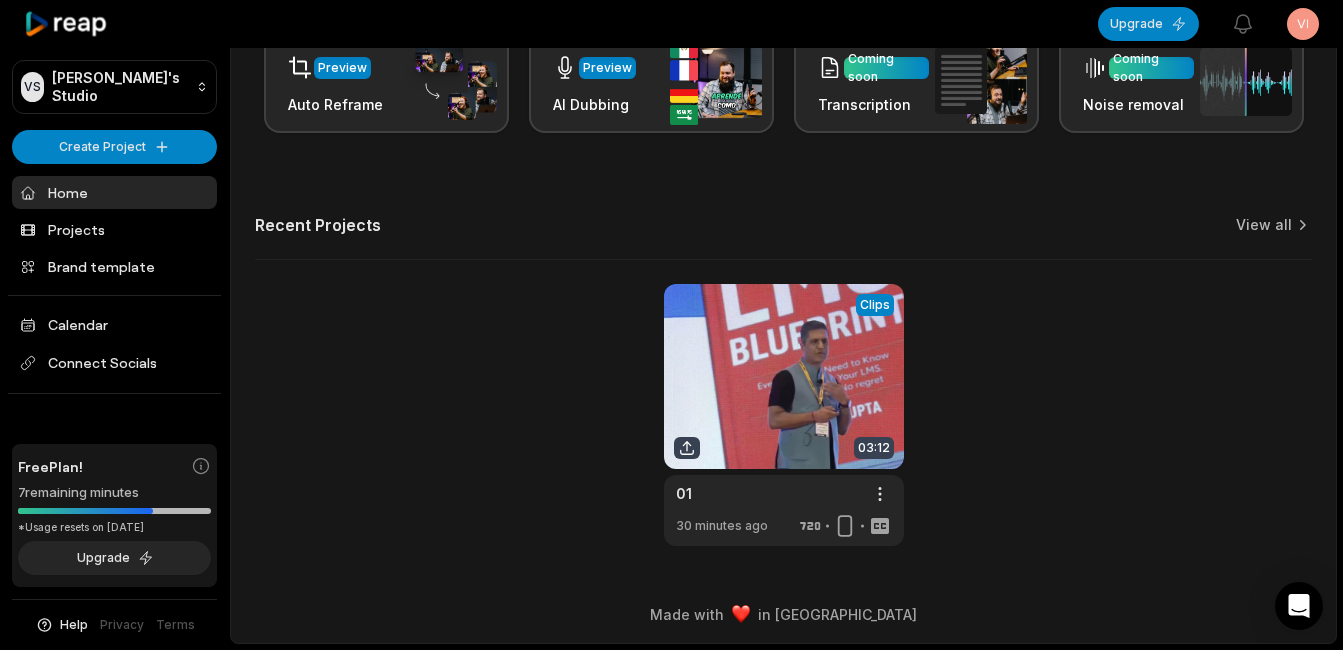 click on "View Clips Clips 03:12 01 Open options 30 minutes ago" at bounding box center [783, 415] 